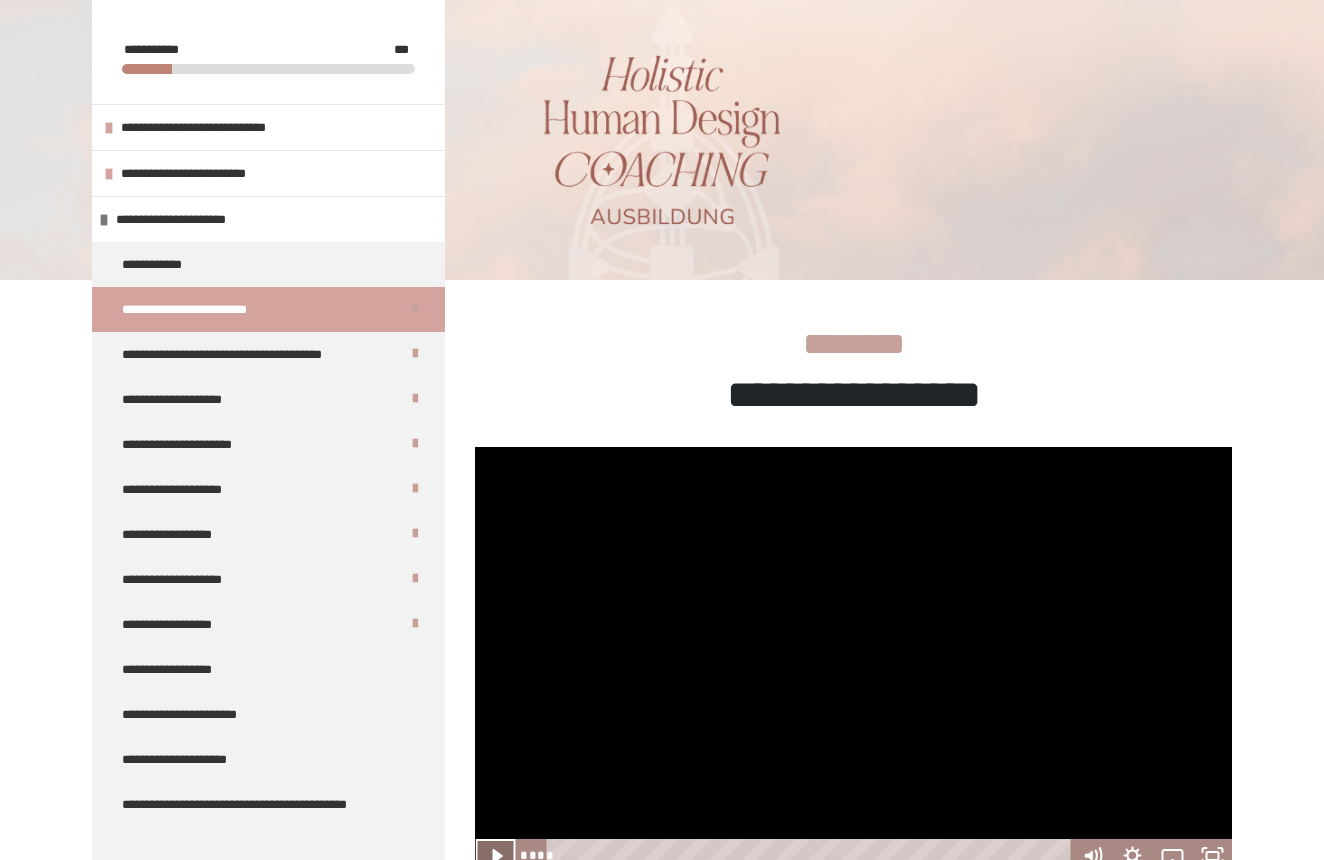 scroll, scrollTop: 270, scrollLeft: 0, axis: vertical 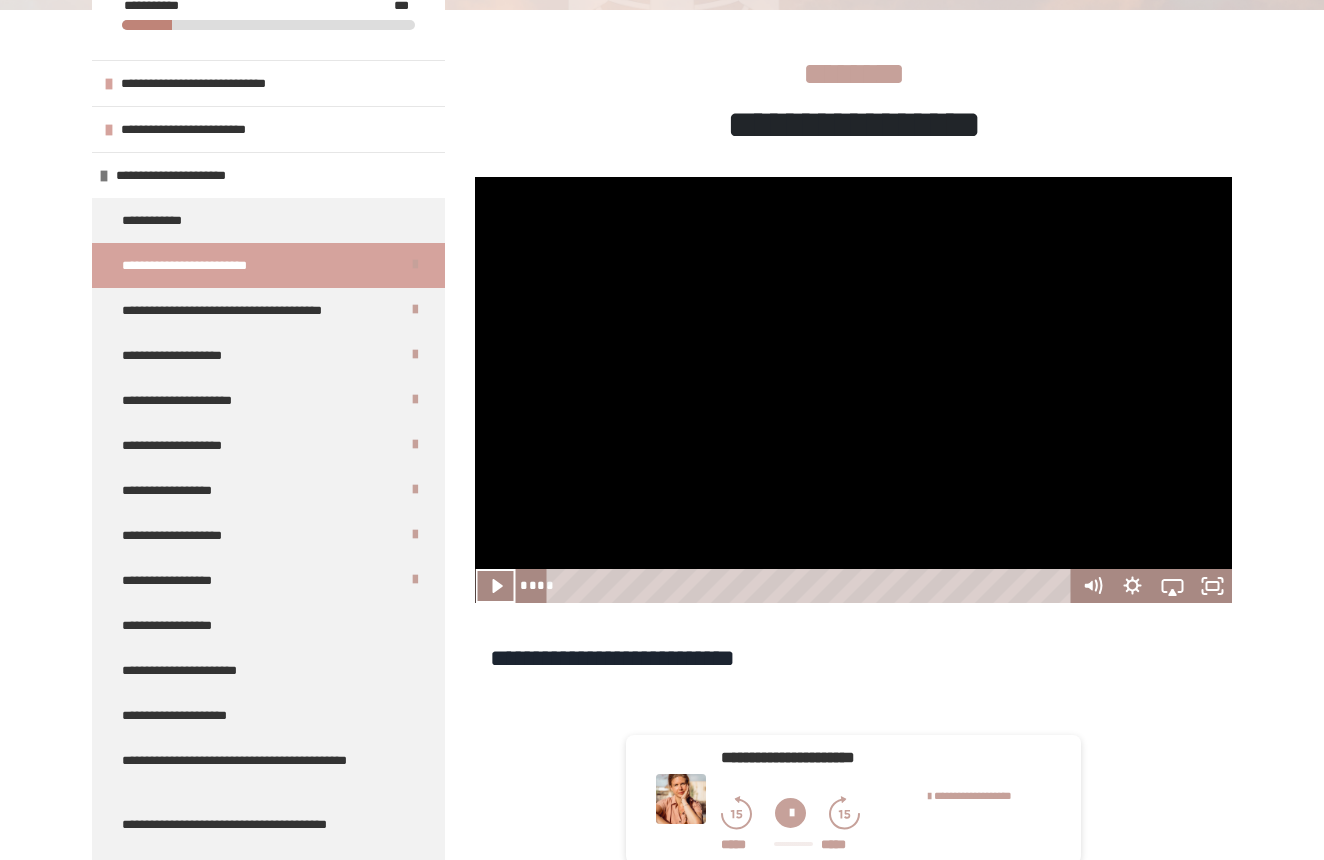 click at bounding box center [853, 390] 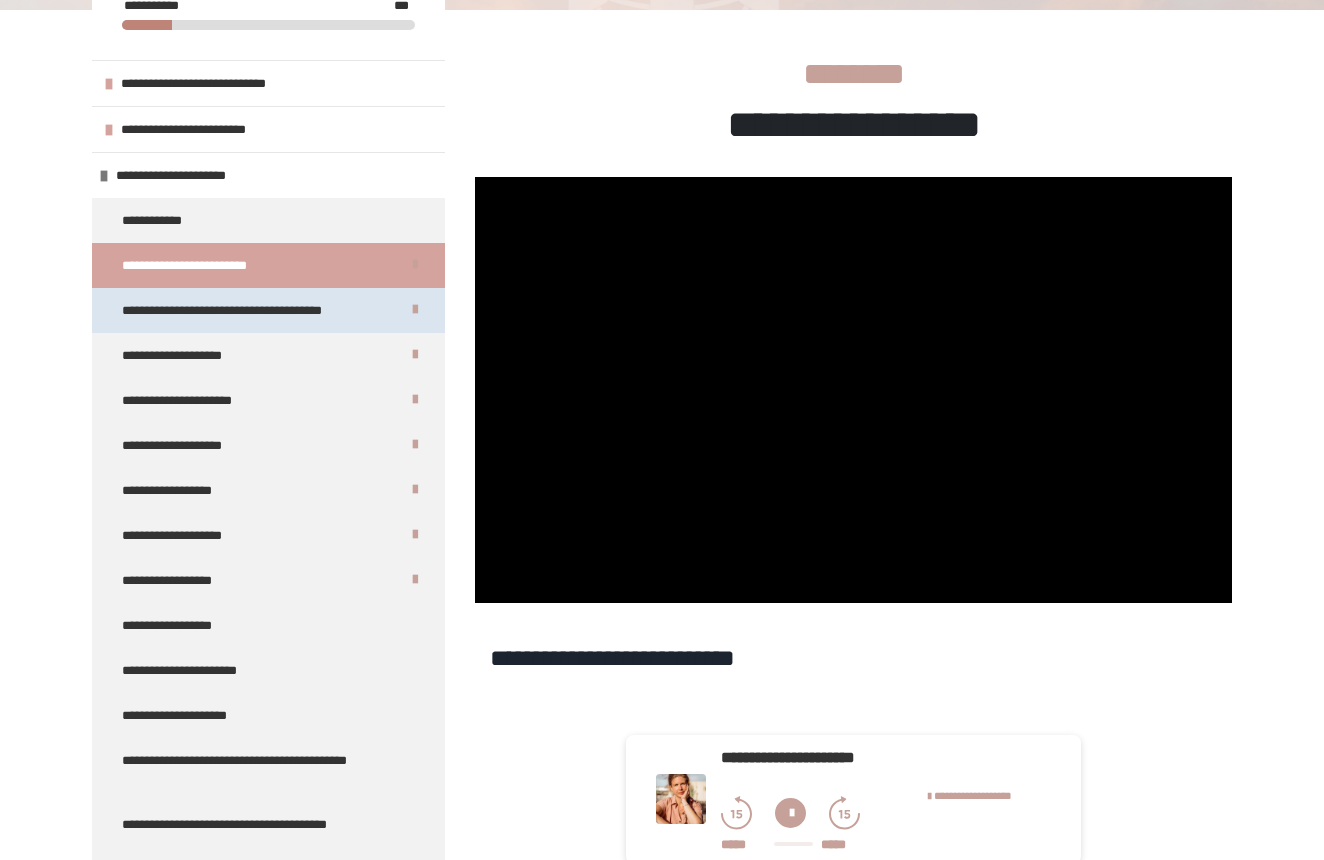 click on "**********" at bounding box center [244, 310] 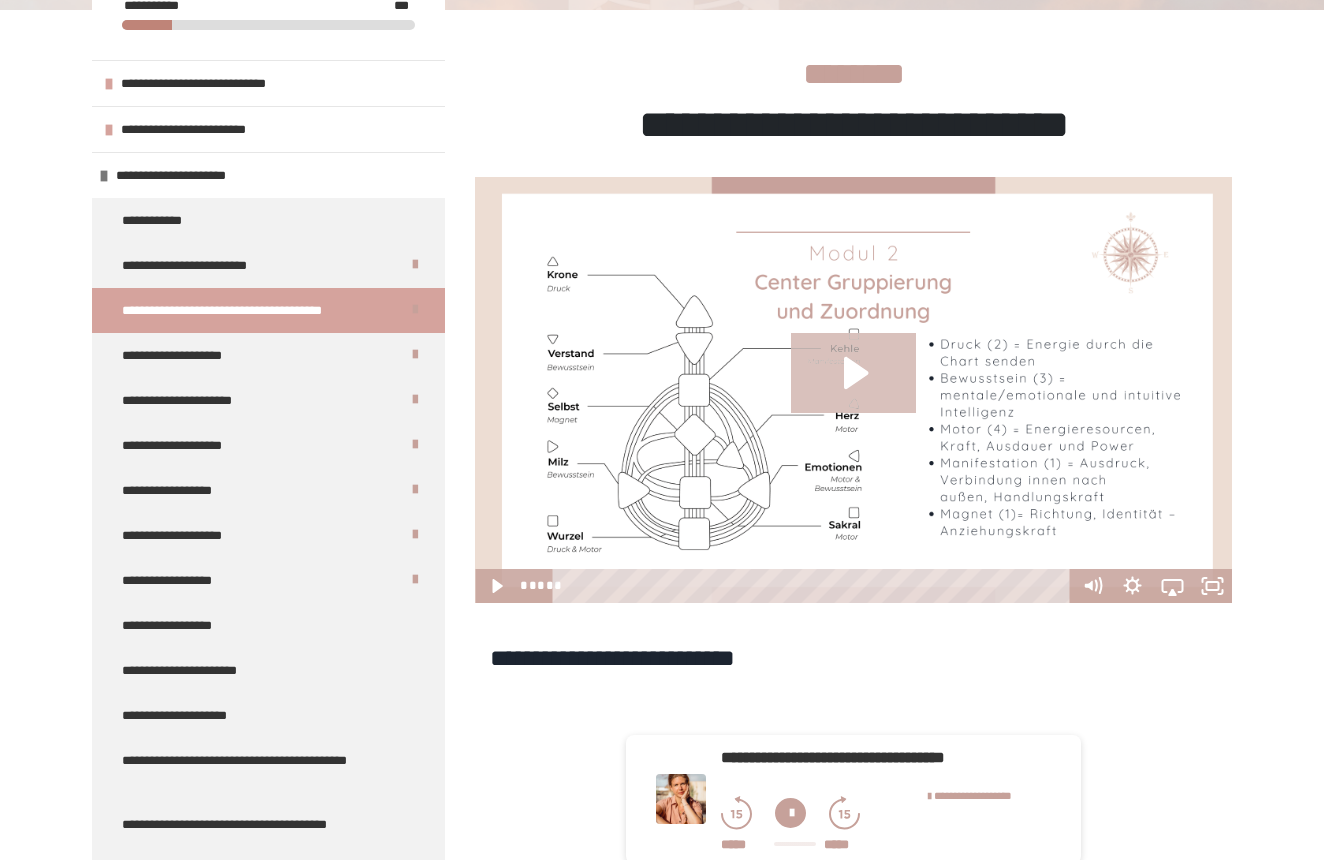 click 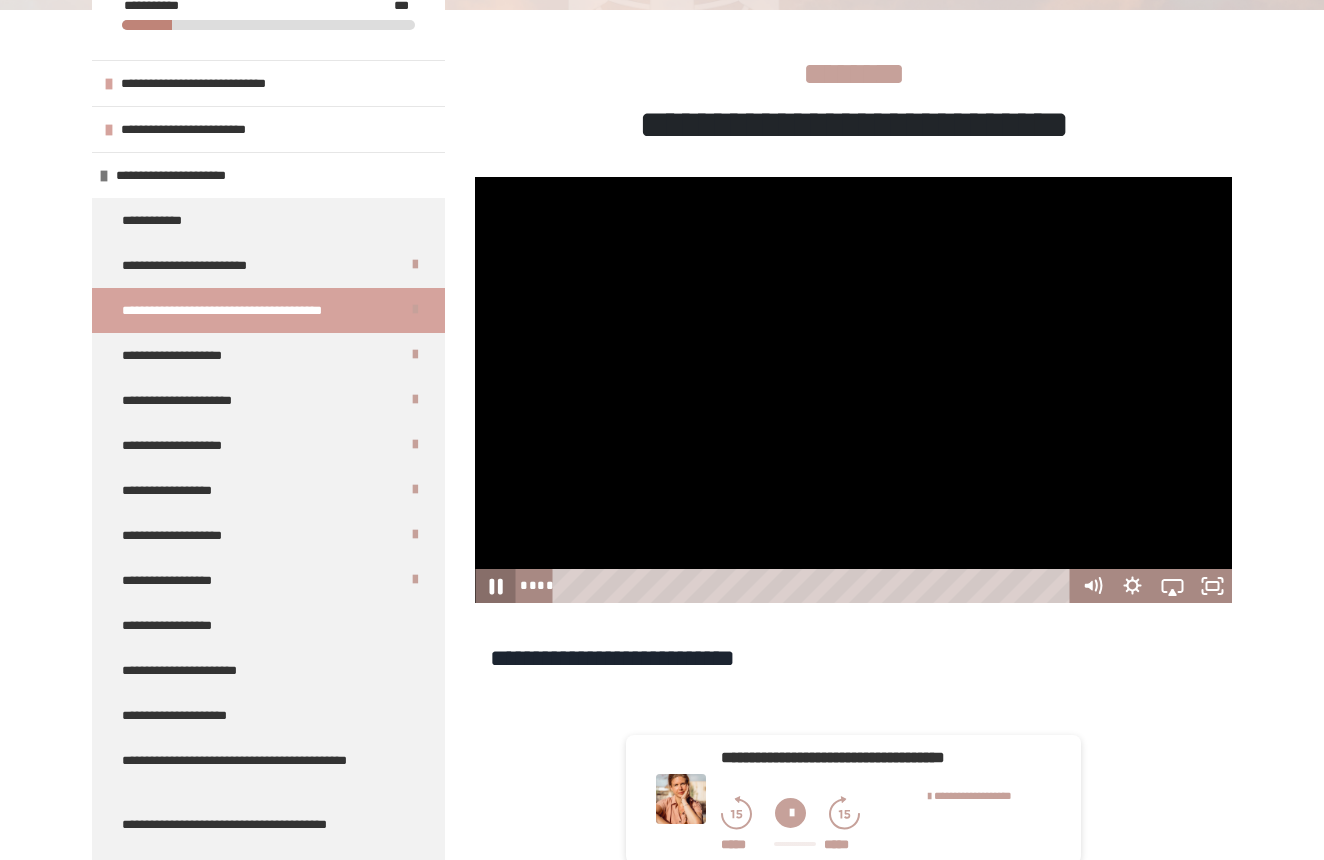 click 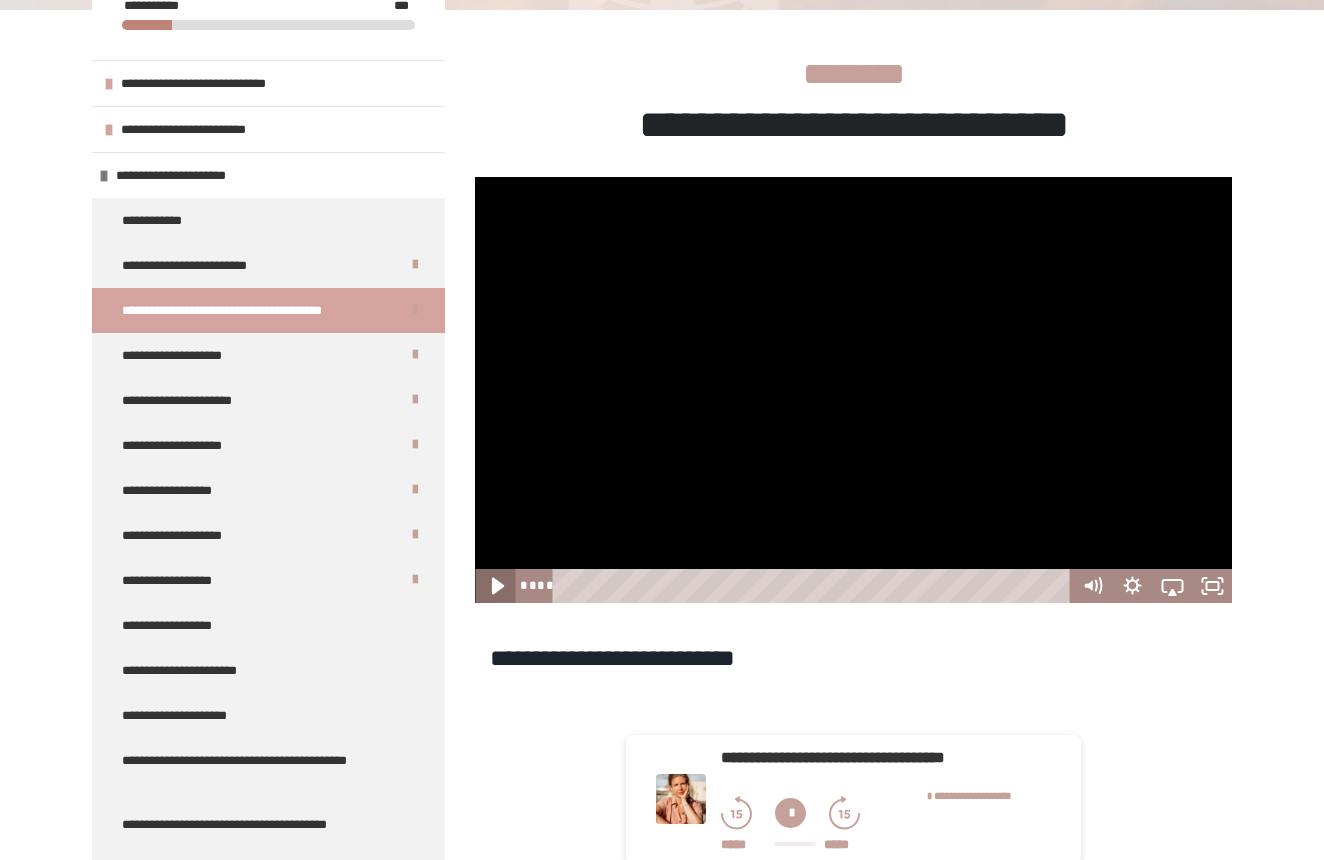 click 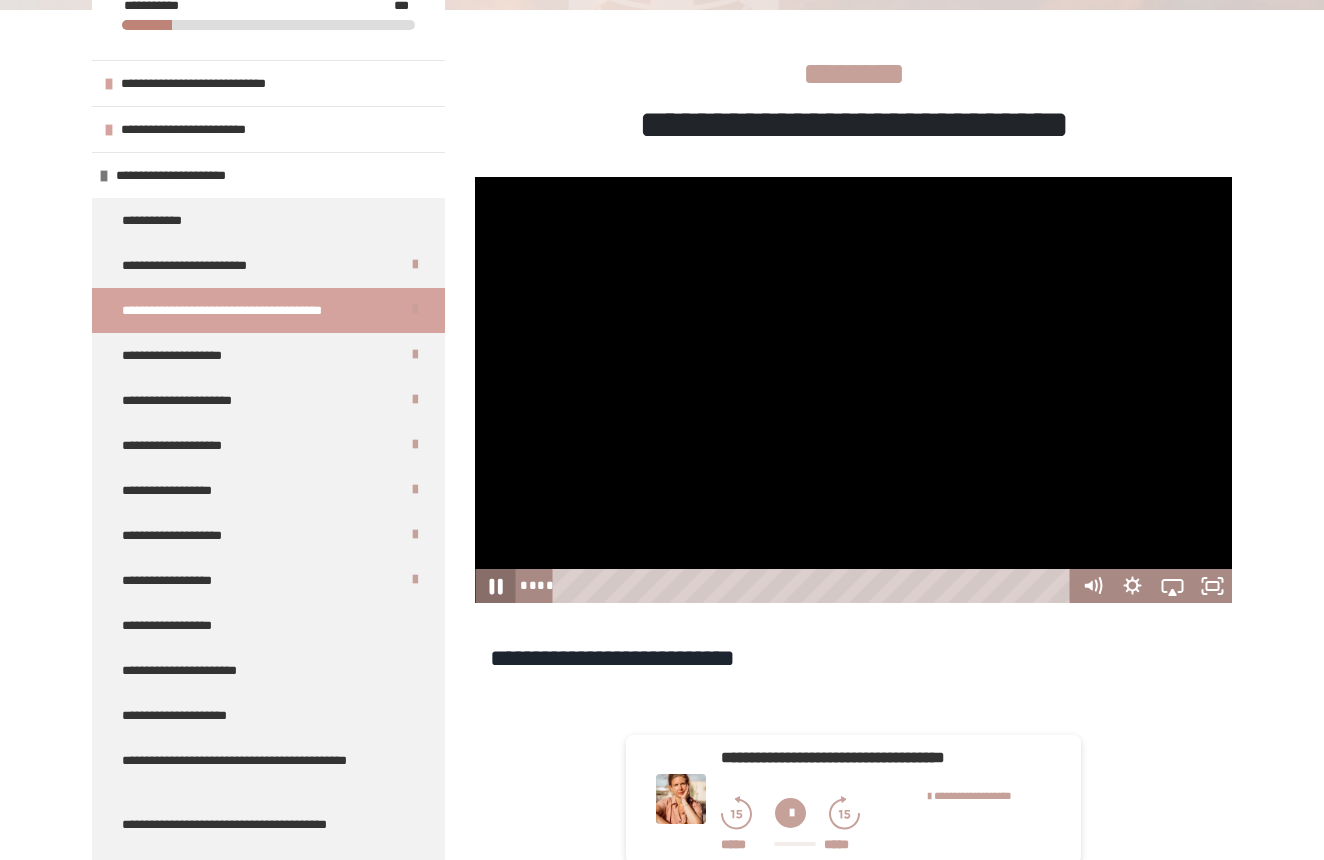 click 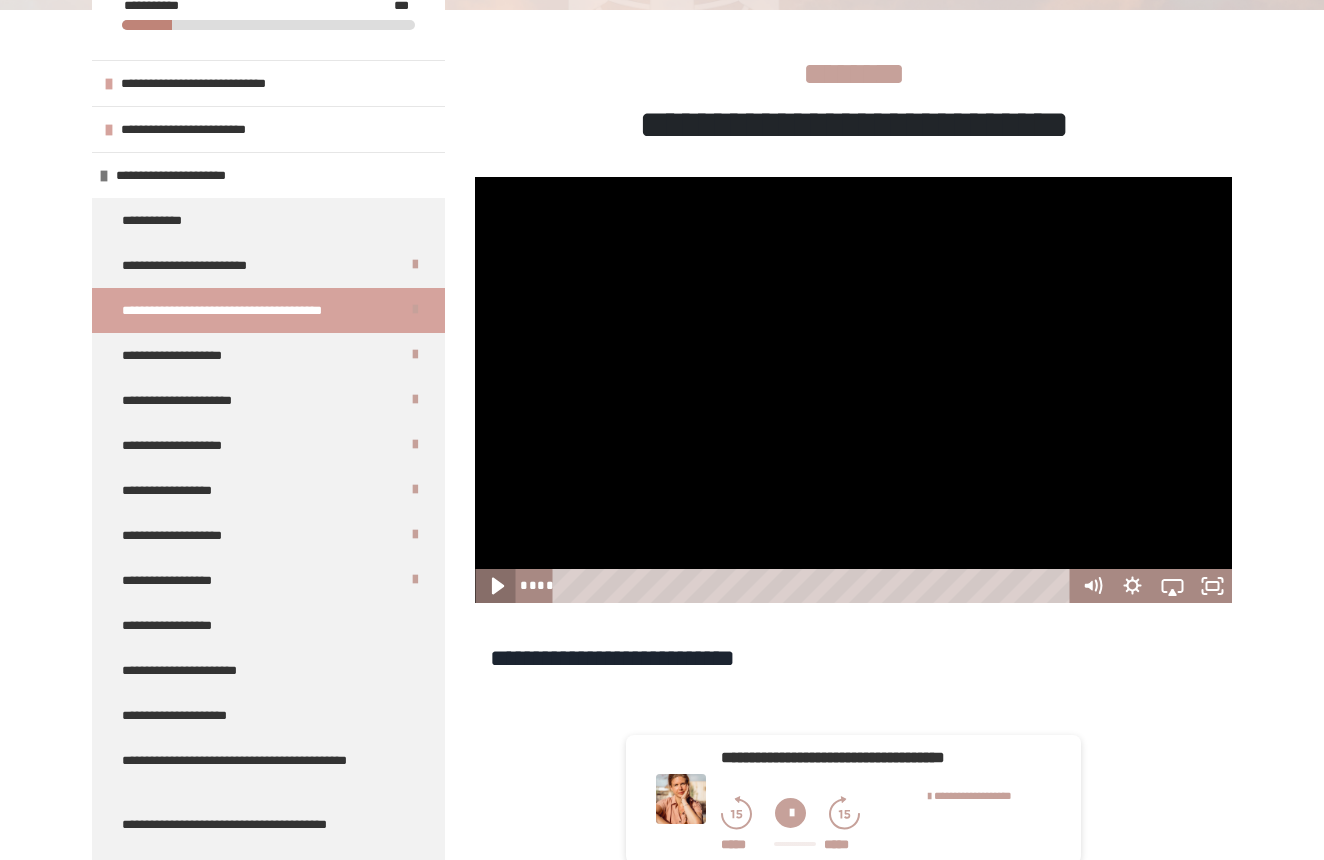 click 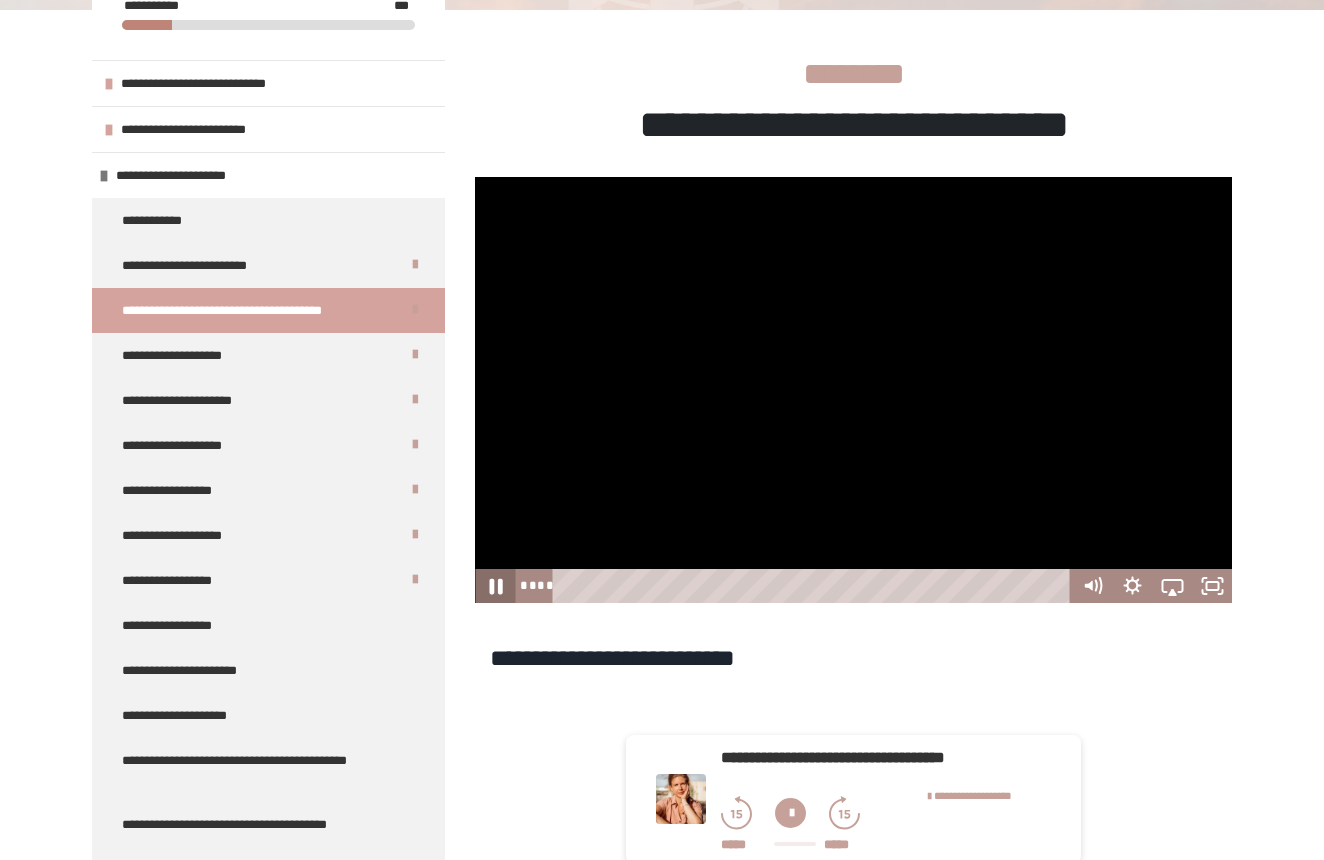 click 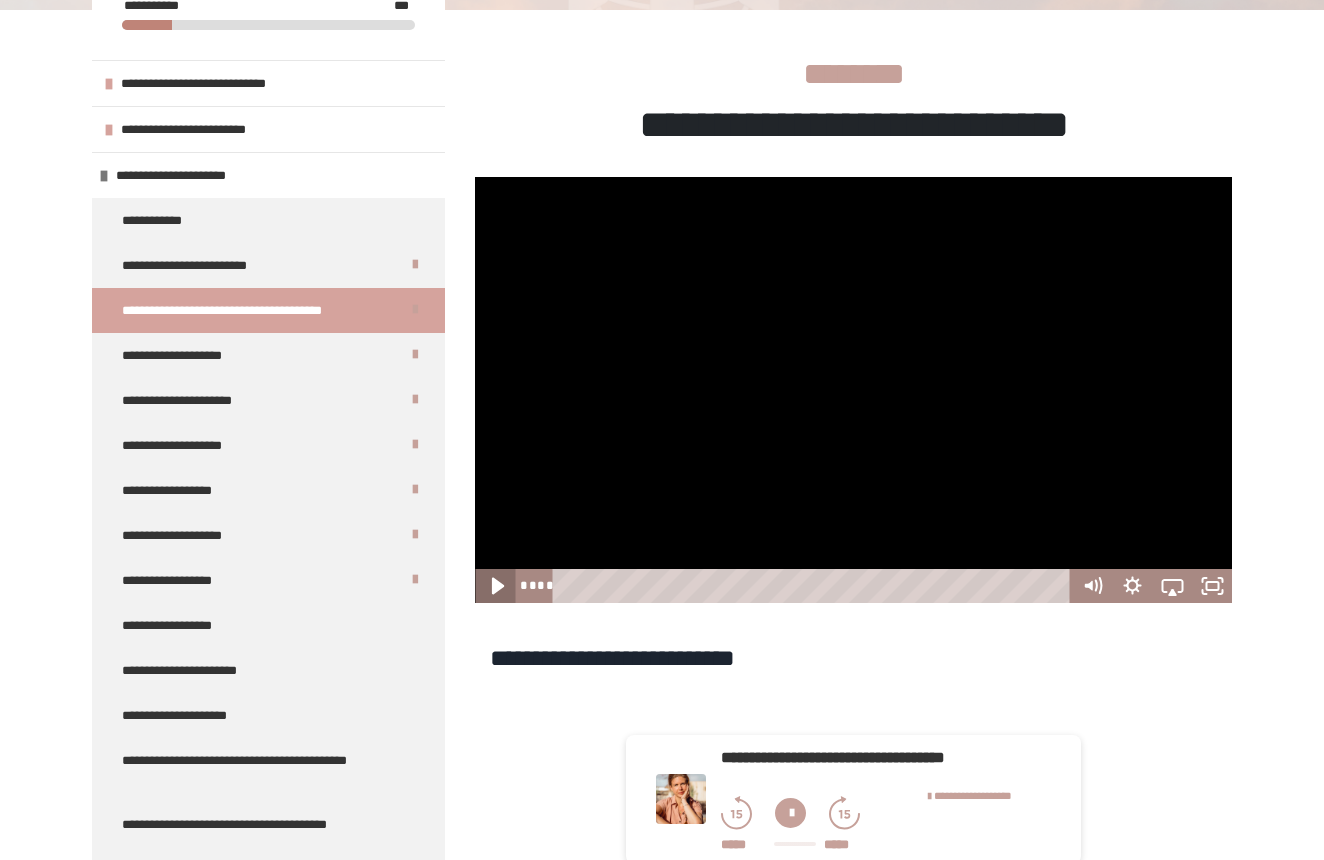 click 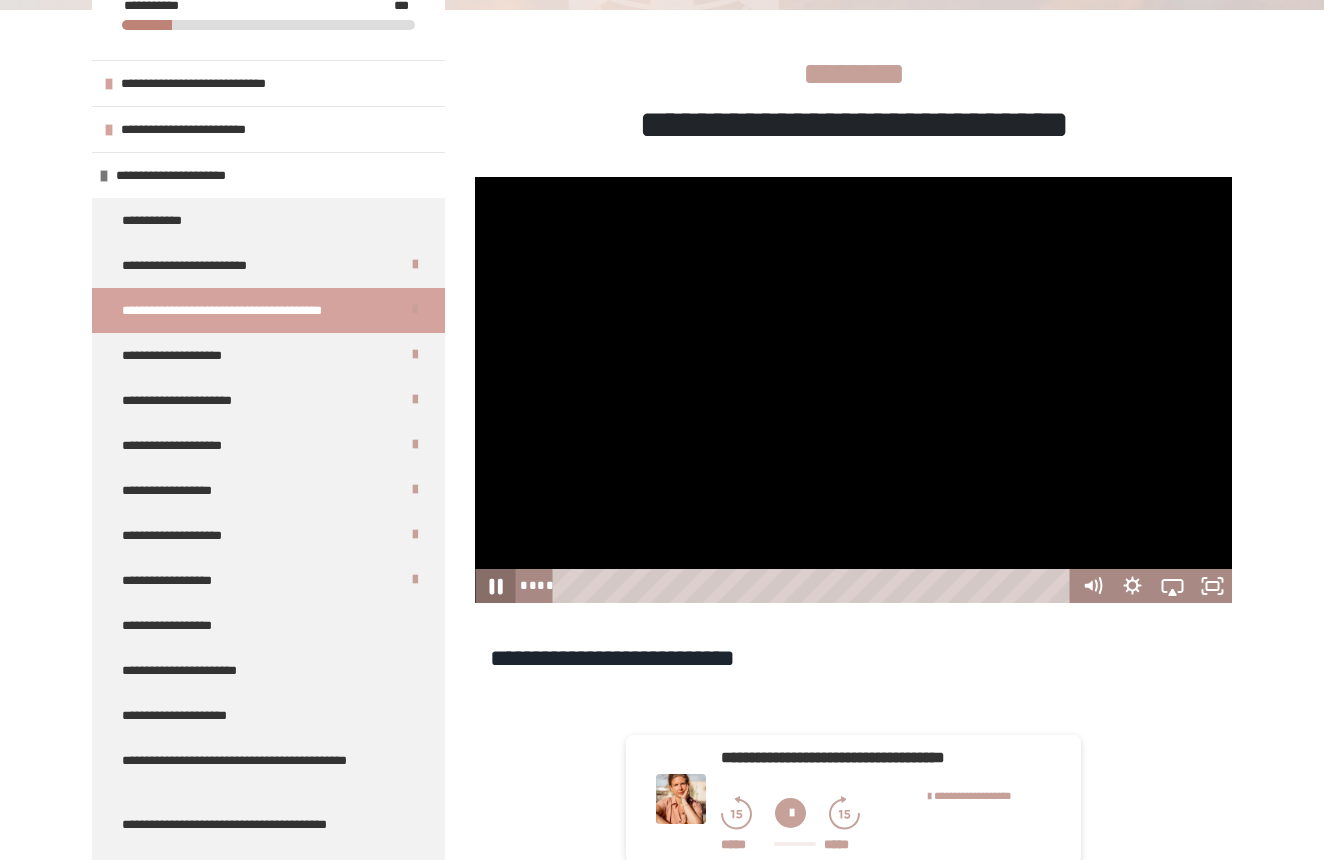click 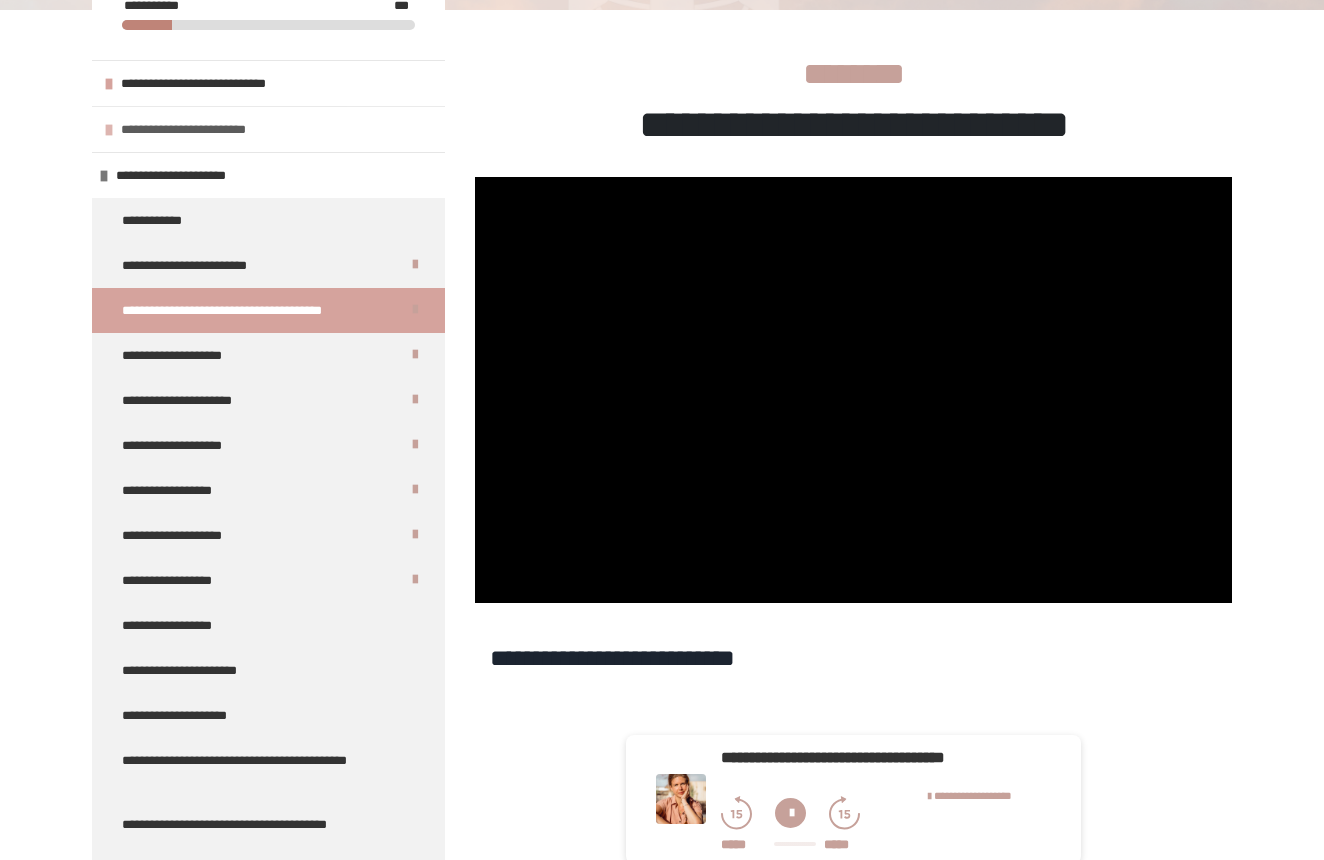 click on "**********" at bounding box center (198, 129) 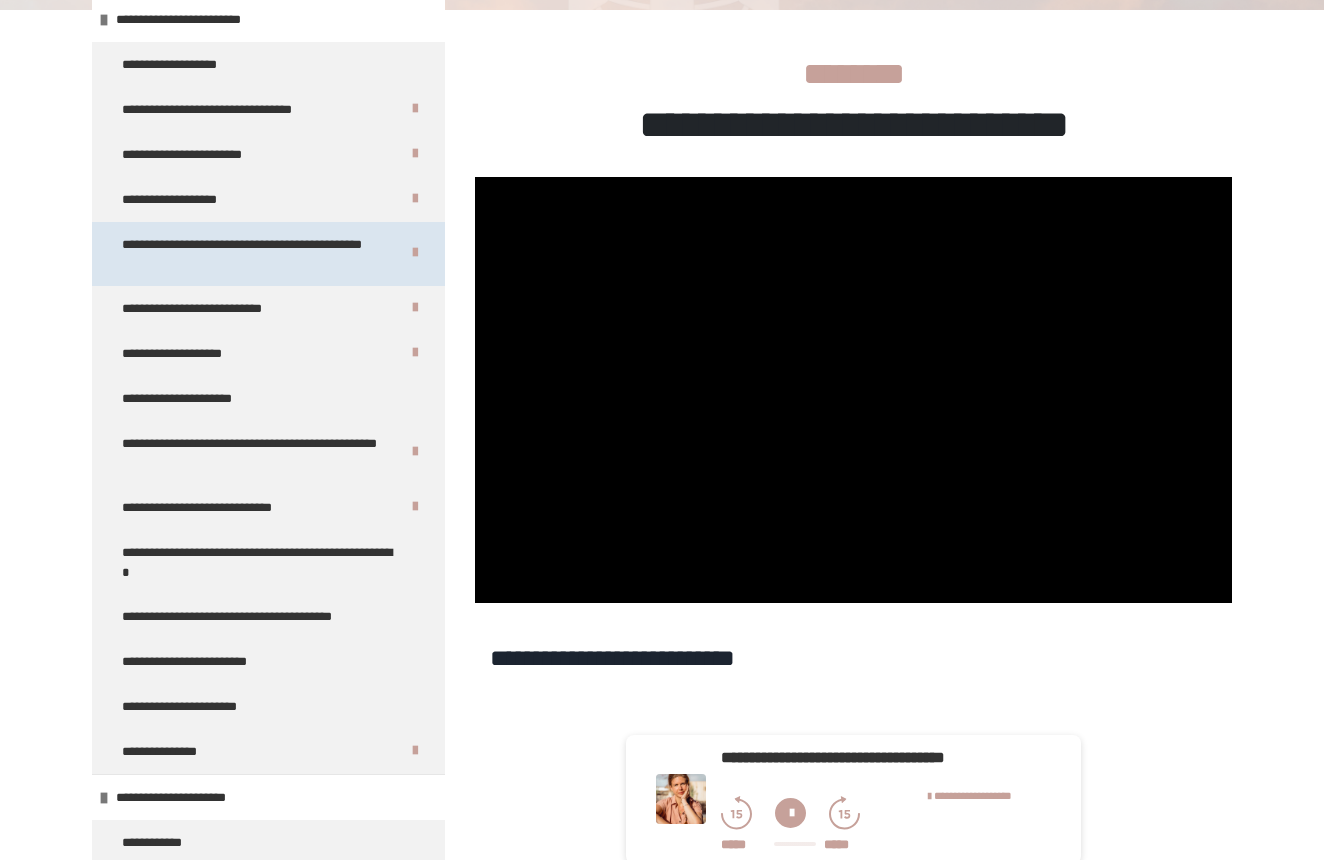 scroll, scrollTop: 159, scrollLeft: 0, axis: vertical 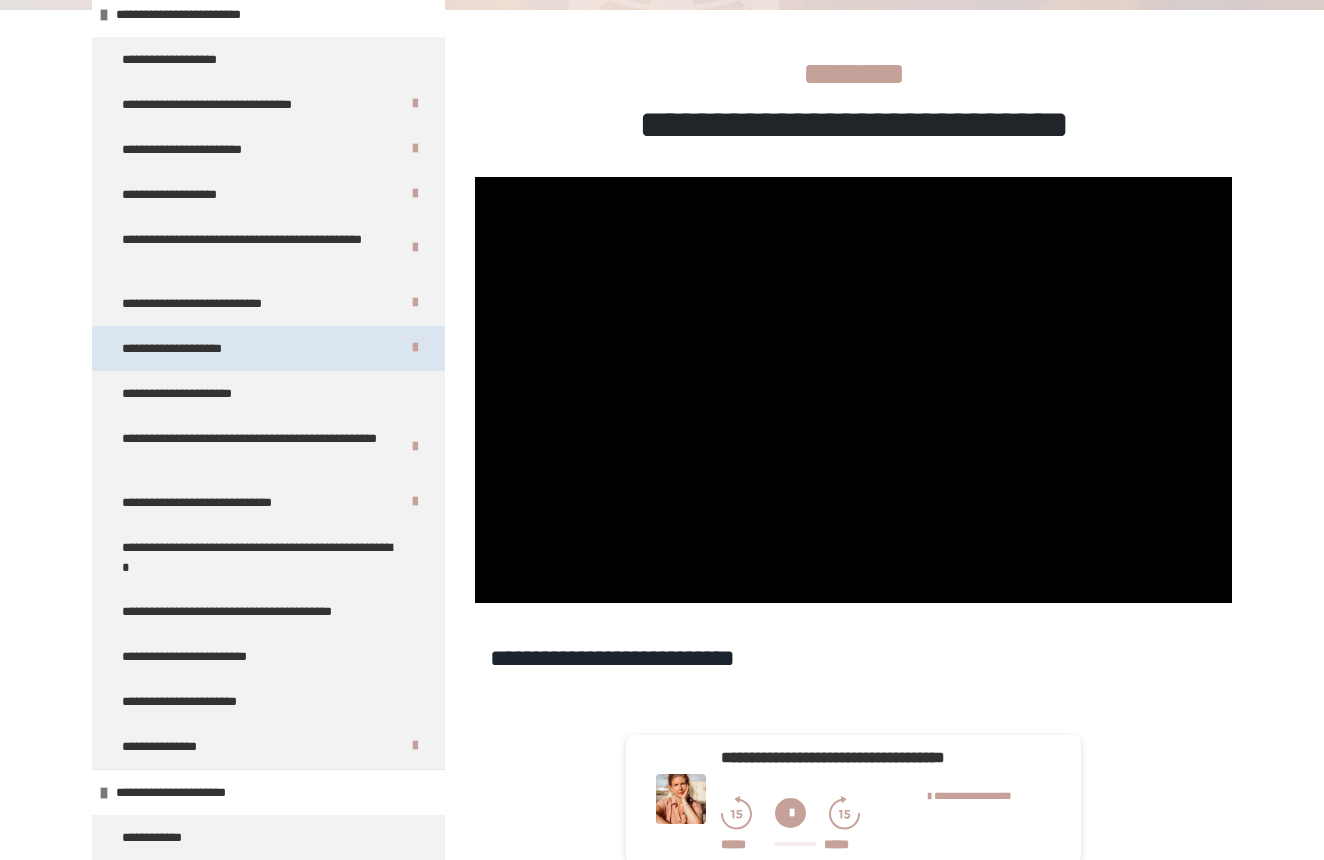 click on "**********" at bounding box center [182, 348] 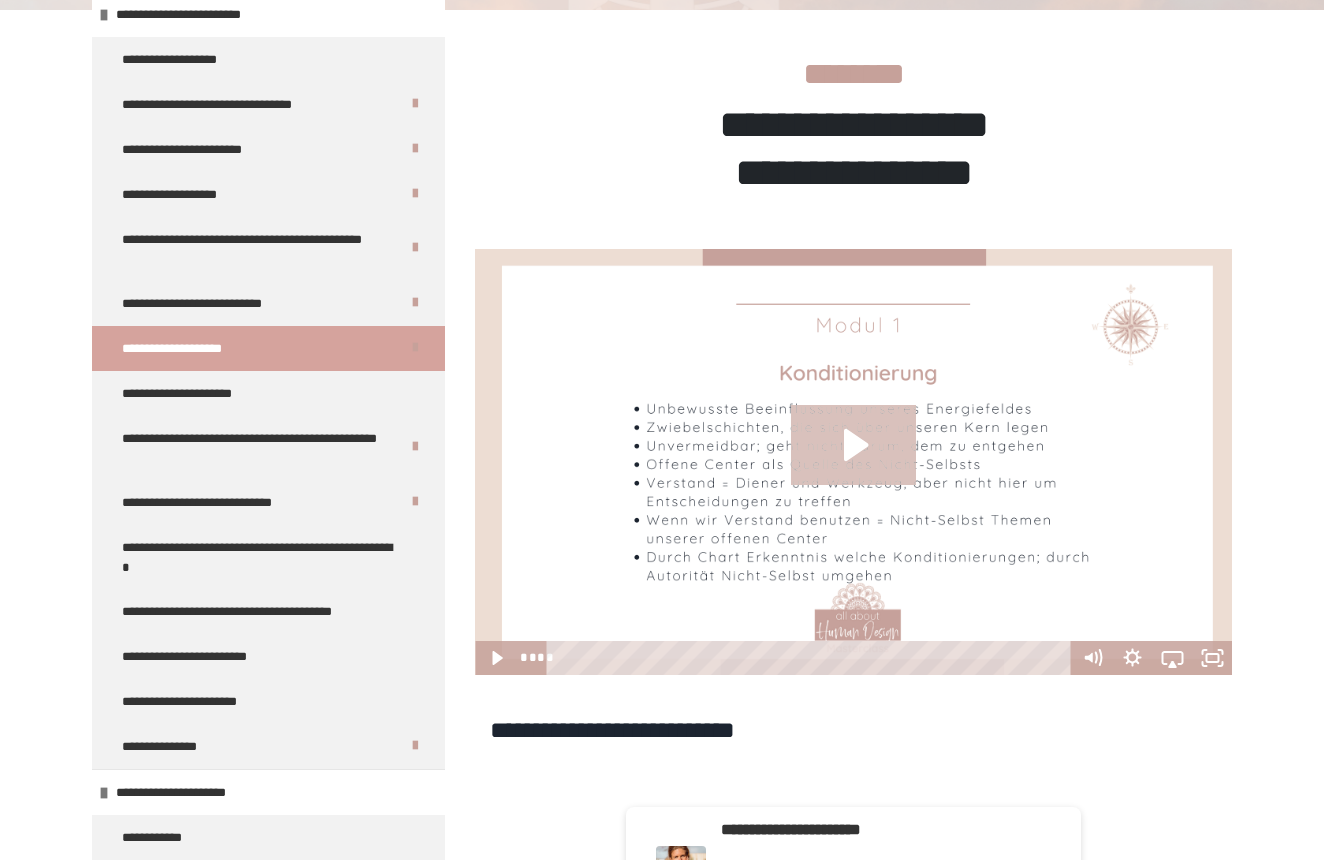 click 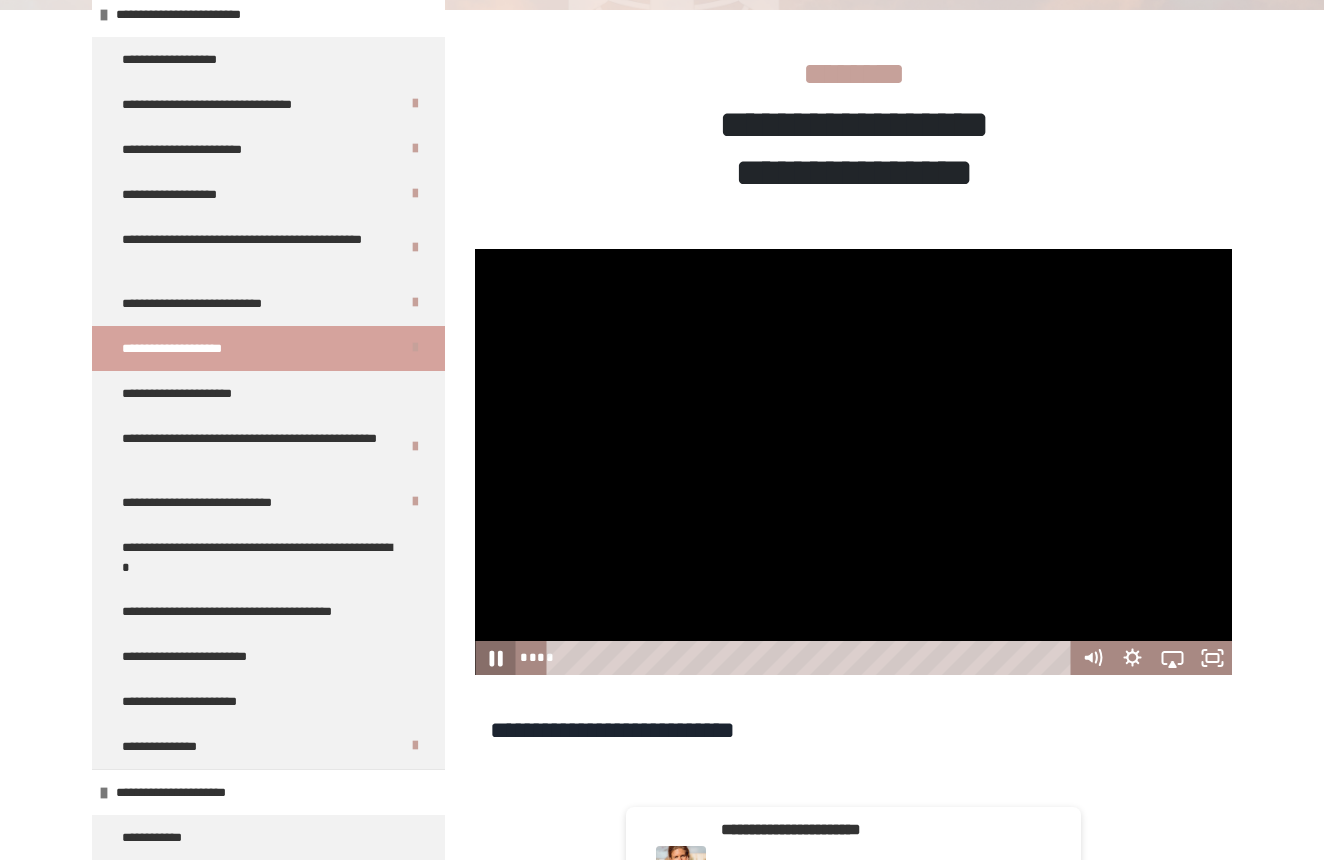 click 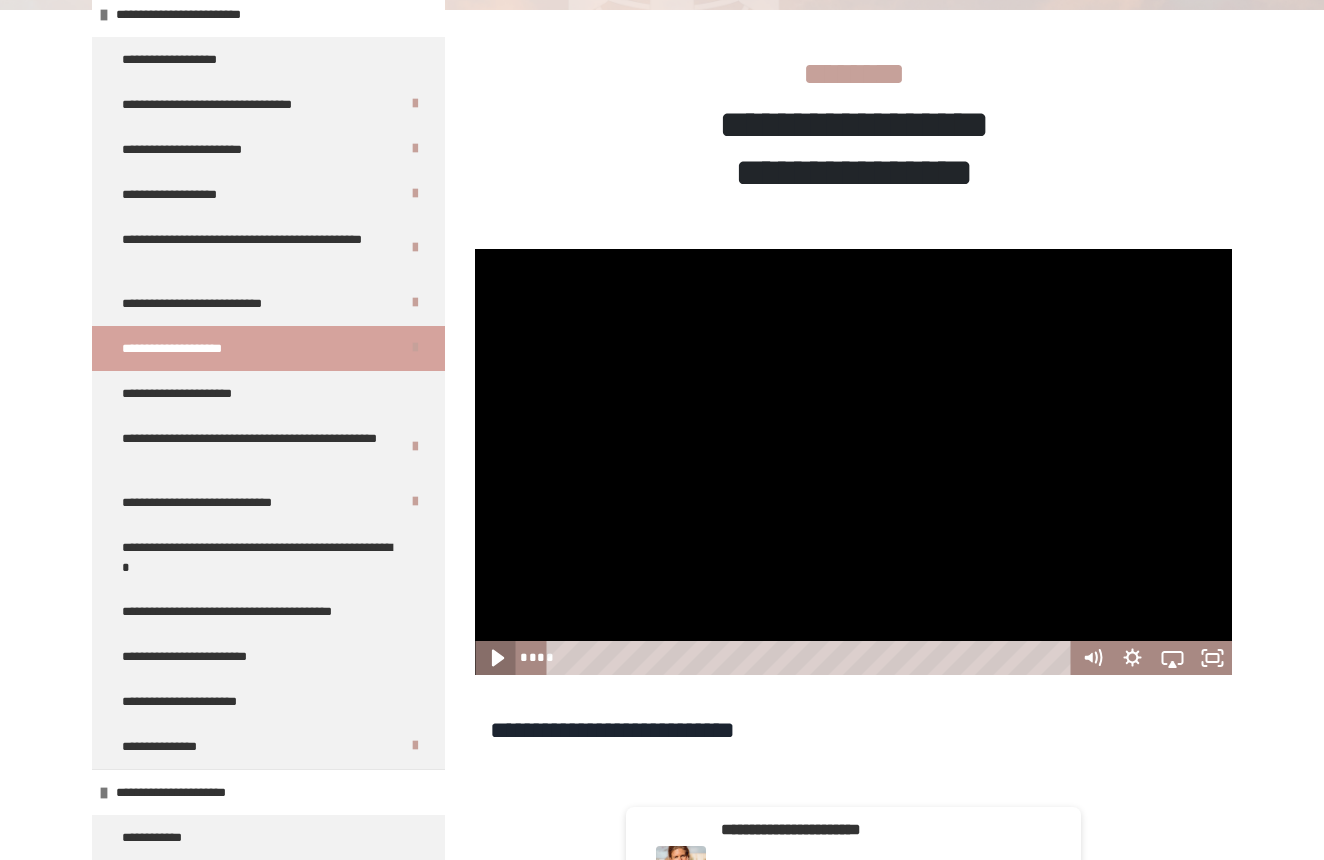 click 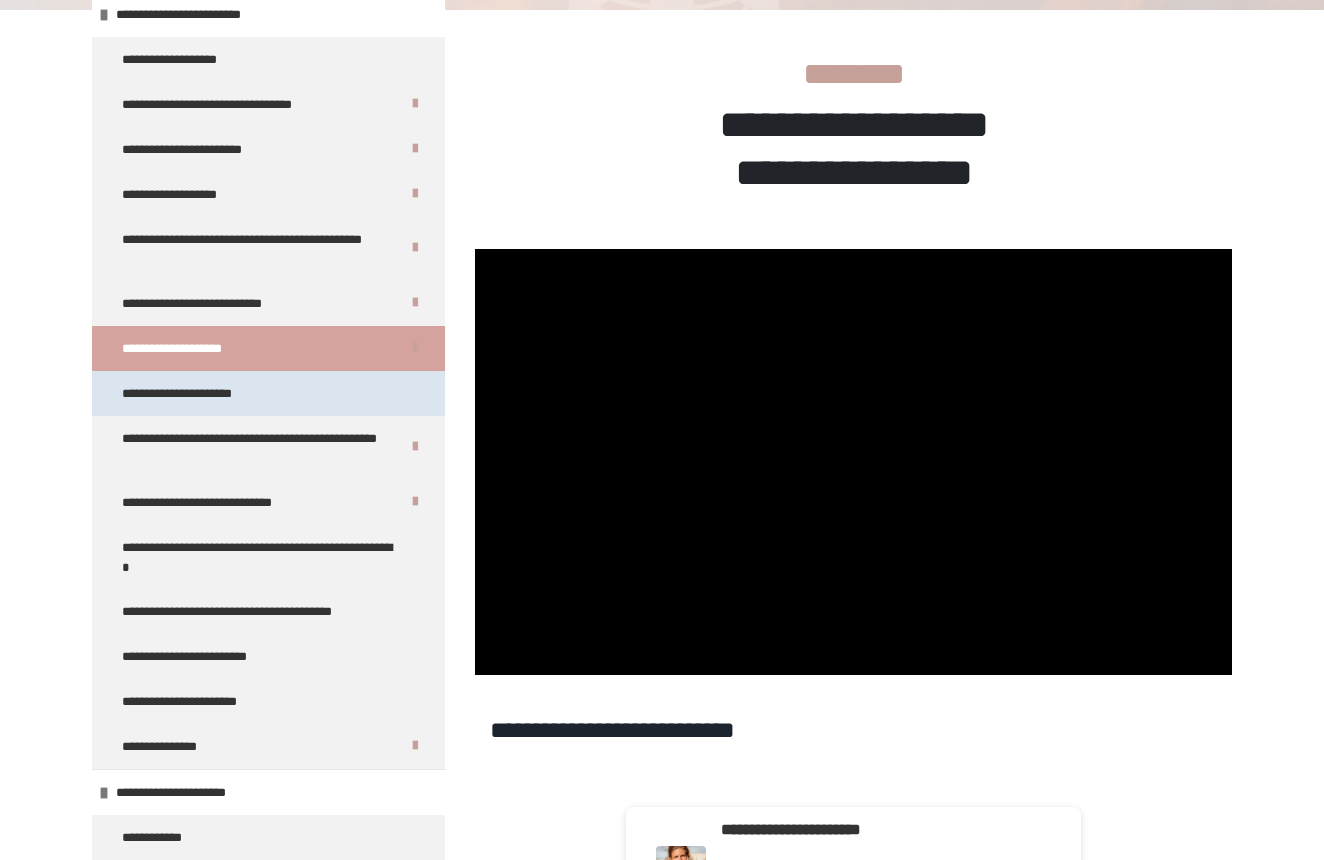 click on "**********" at bounding box center [185, 393] 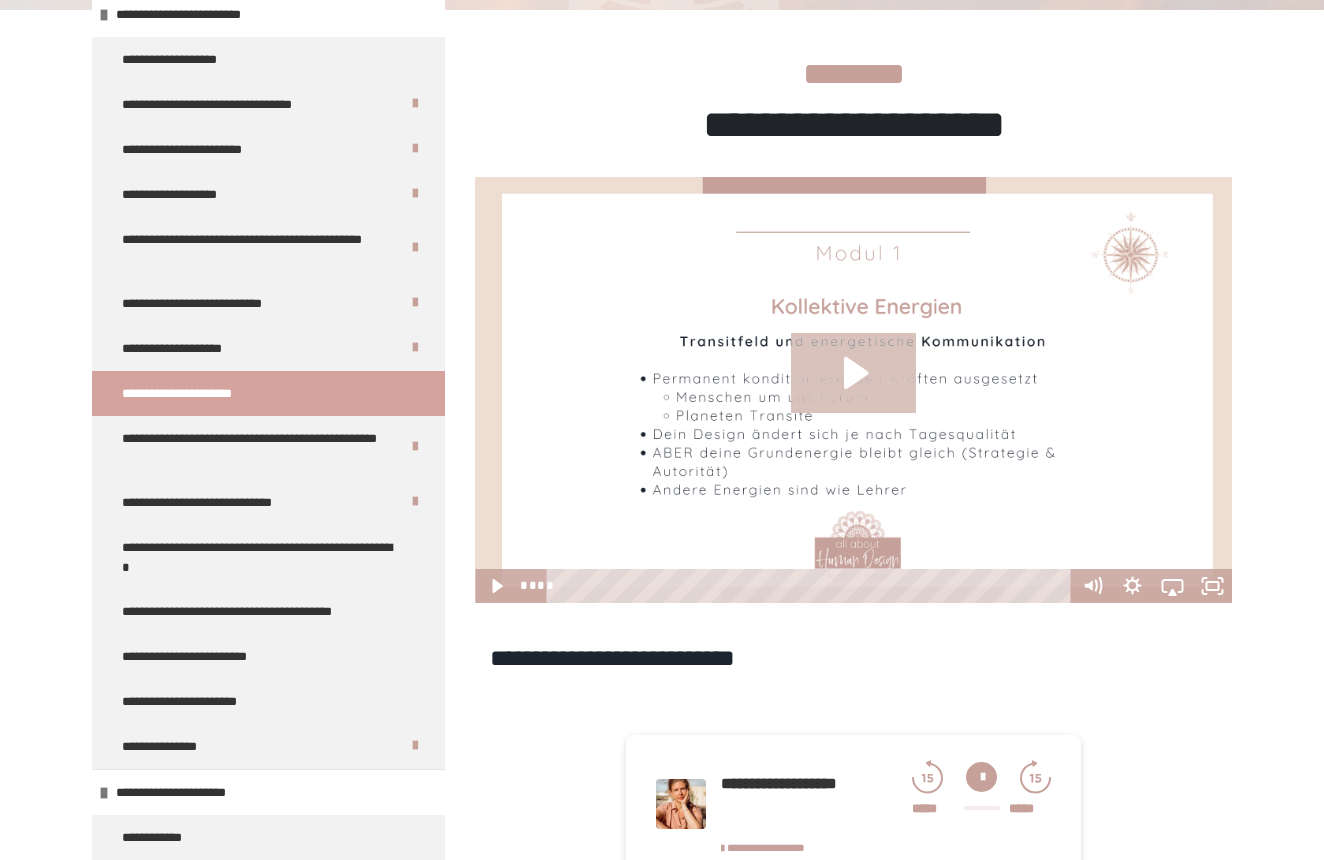 click 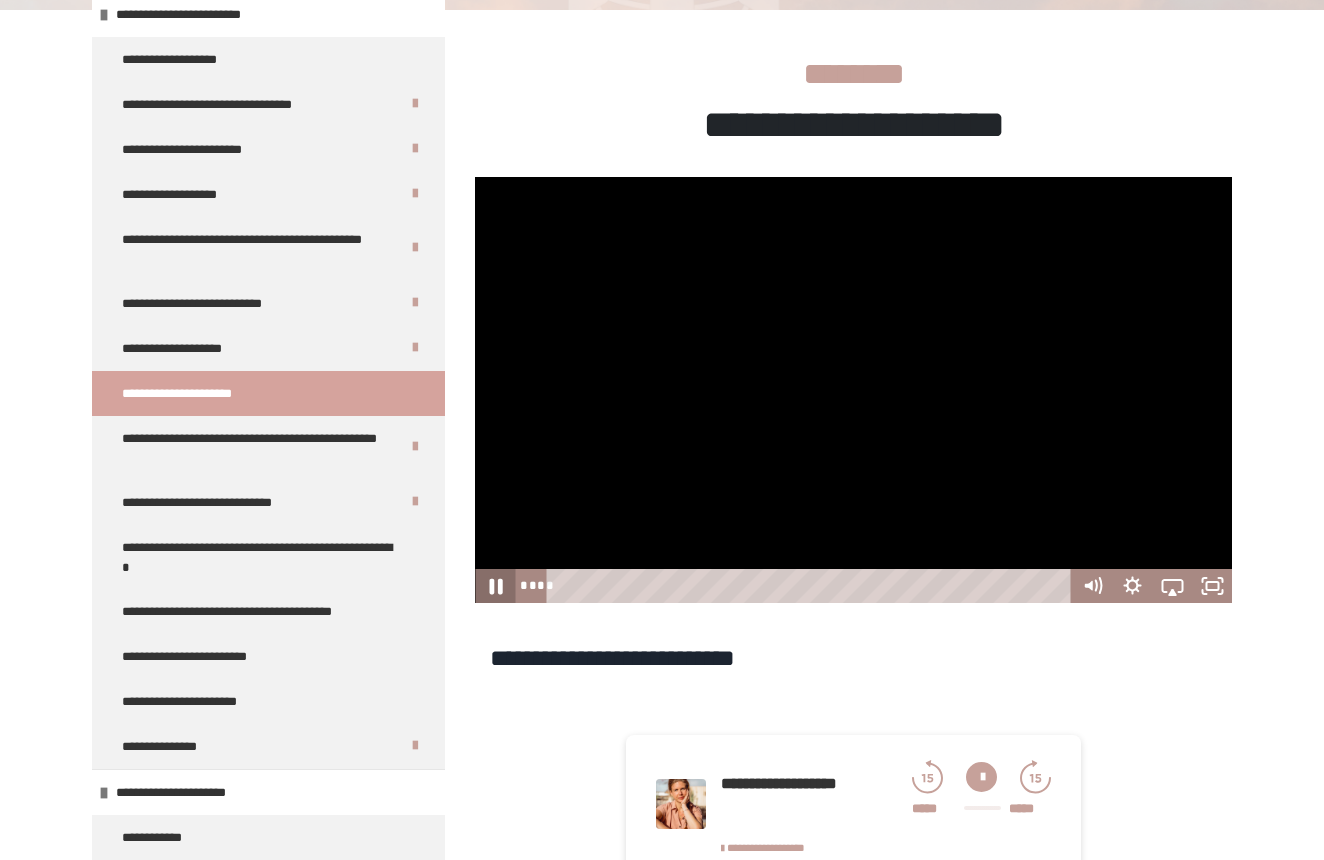 click 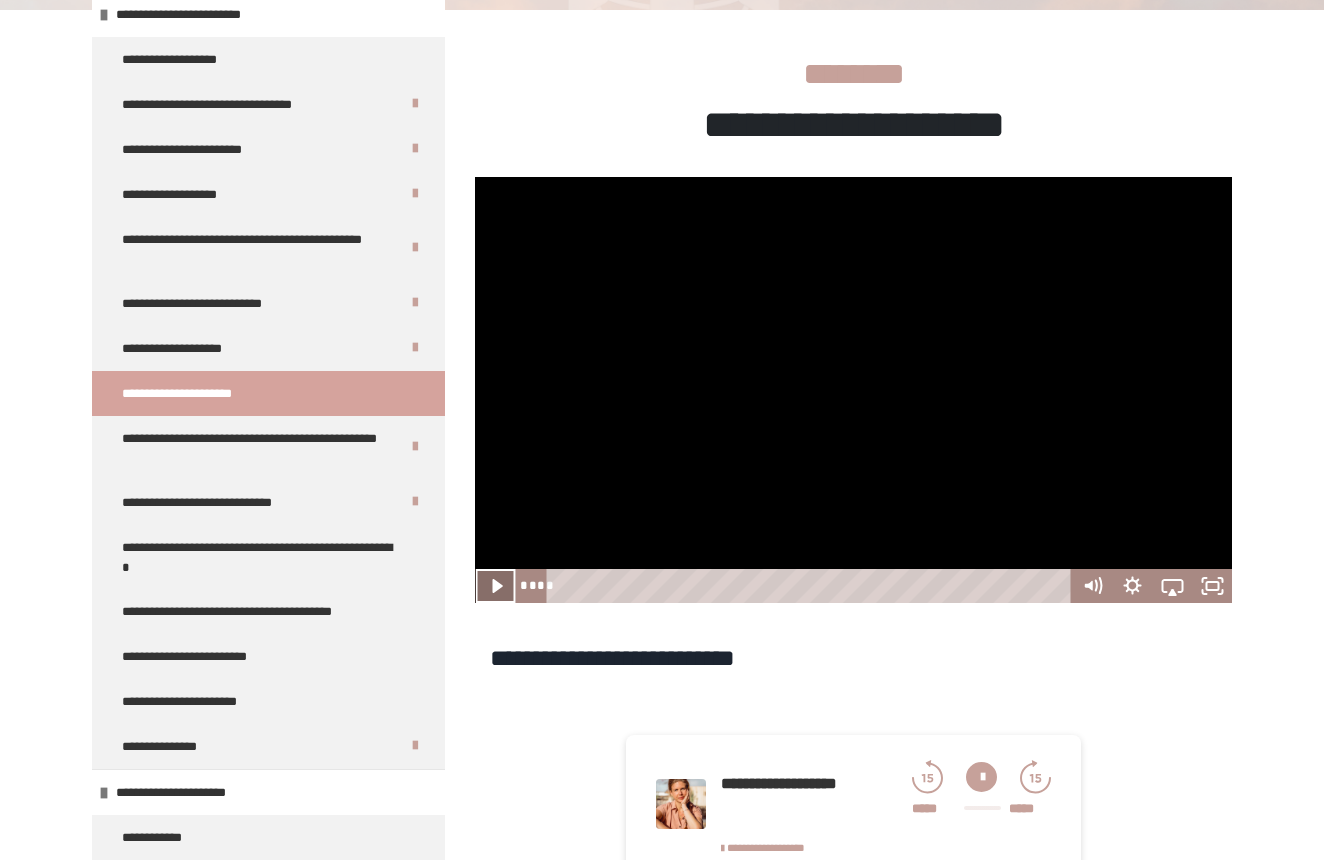 click 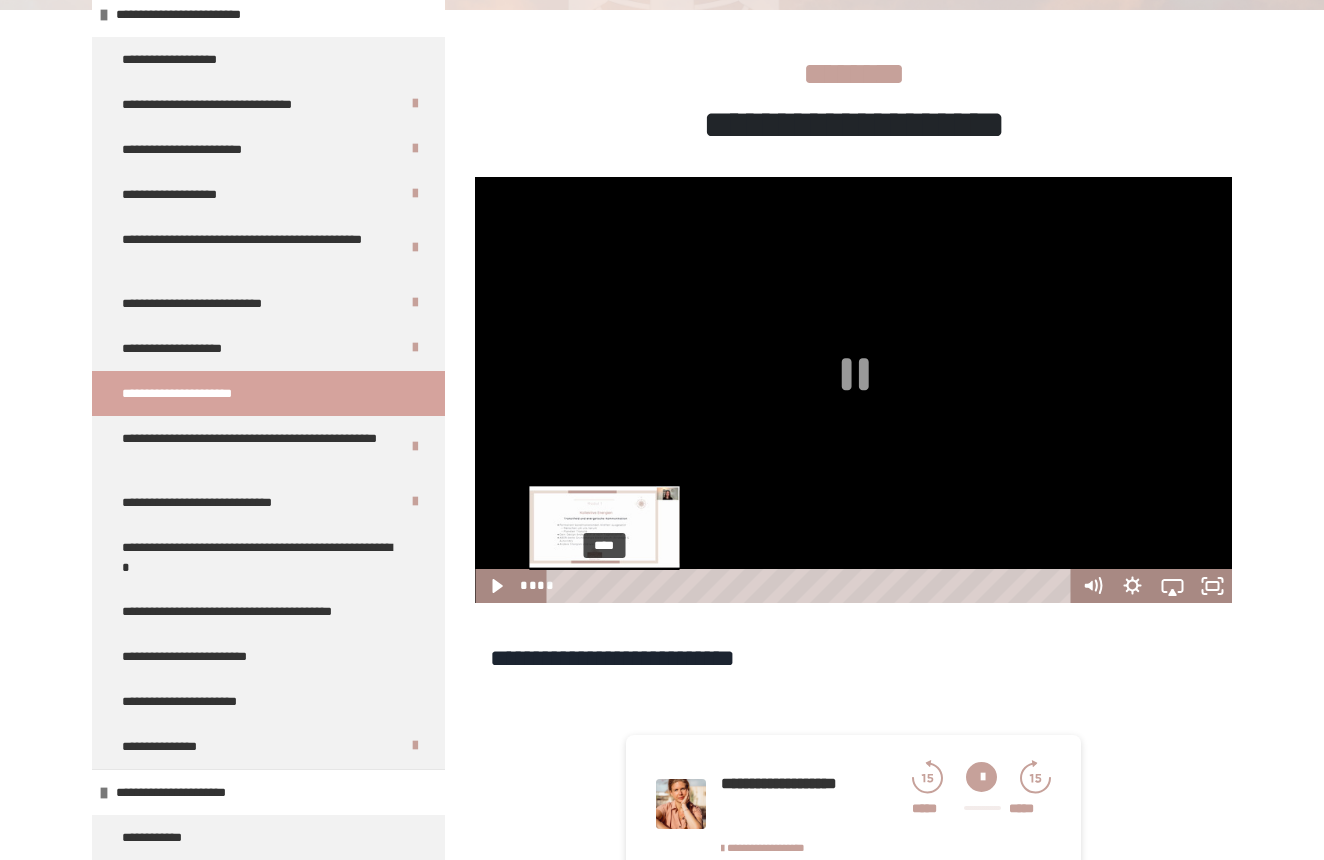 click on "****" at bounding box center [811, 586] 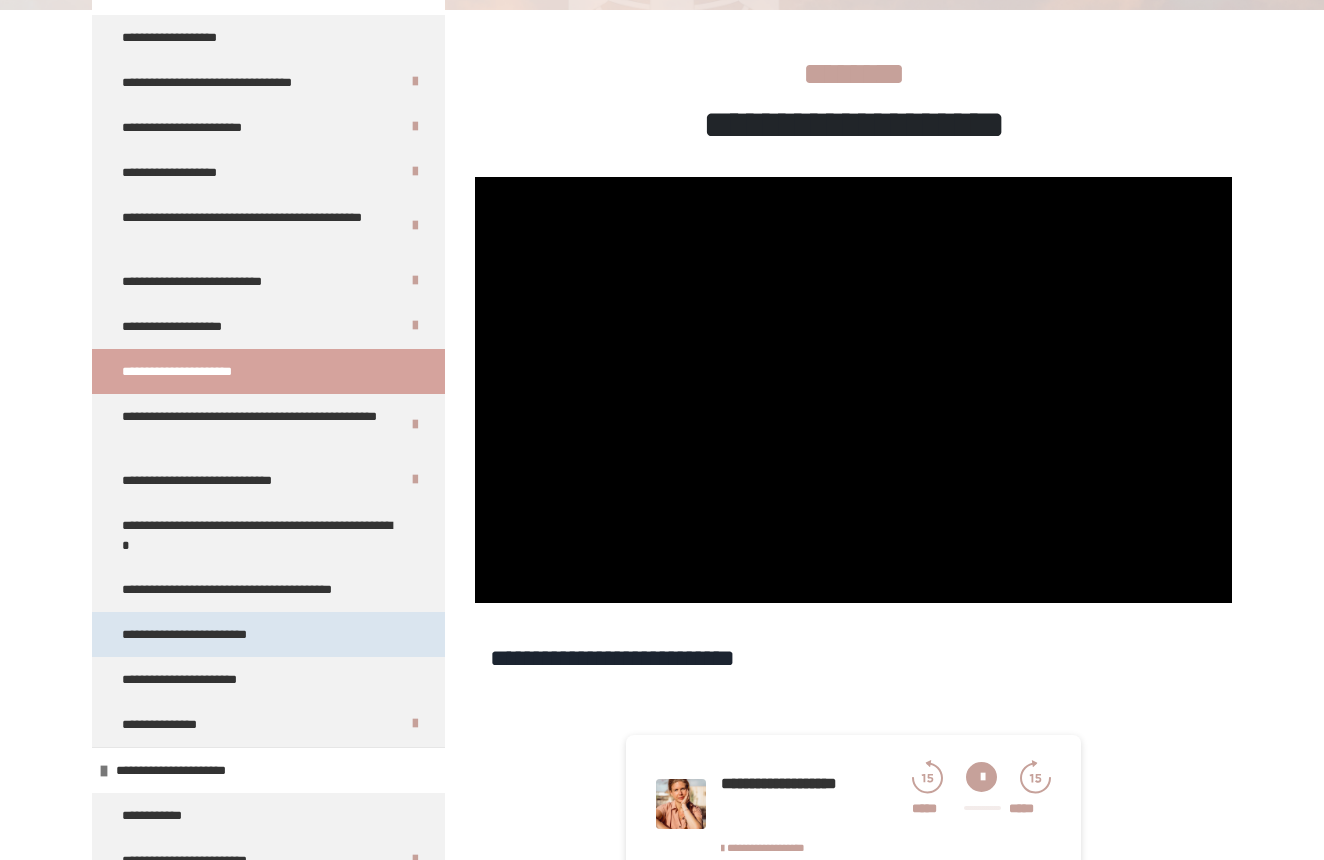 scroll, scrollTop: 193, scrollLeft: 0, axis: vertical 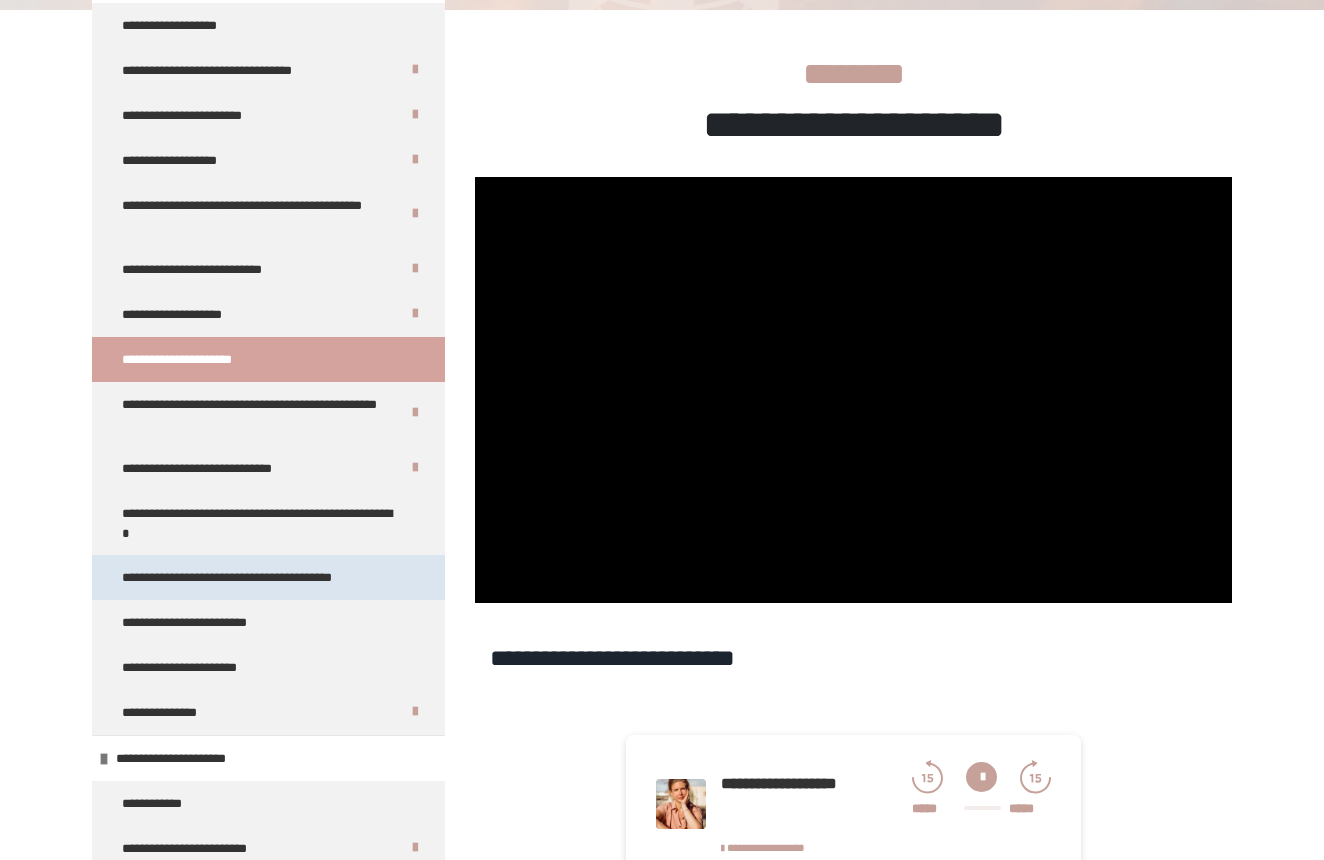 click on "**********" at bounding box center [252, 577] 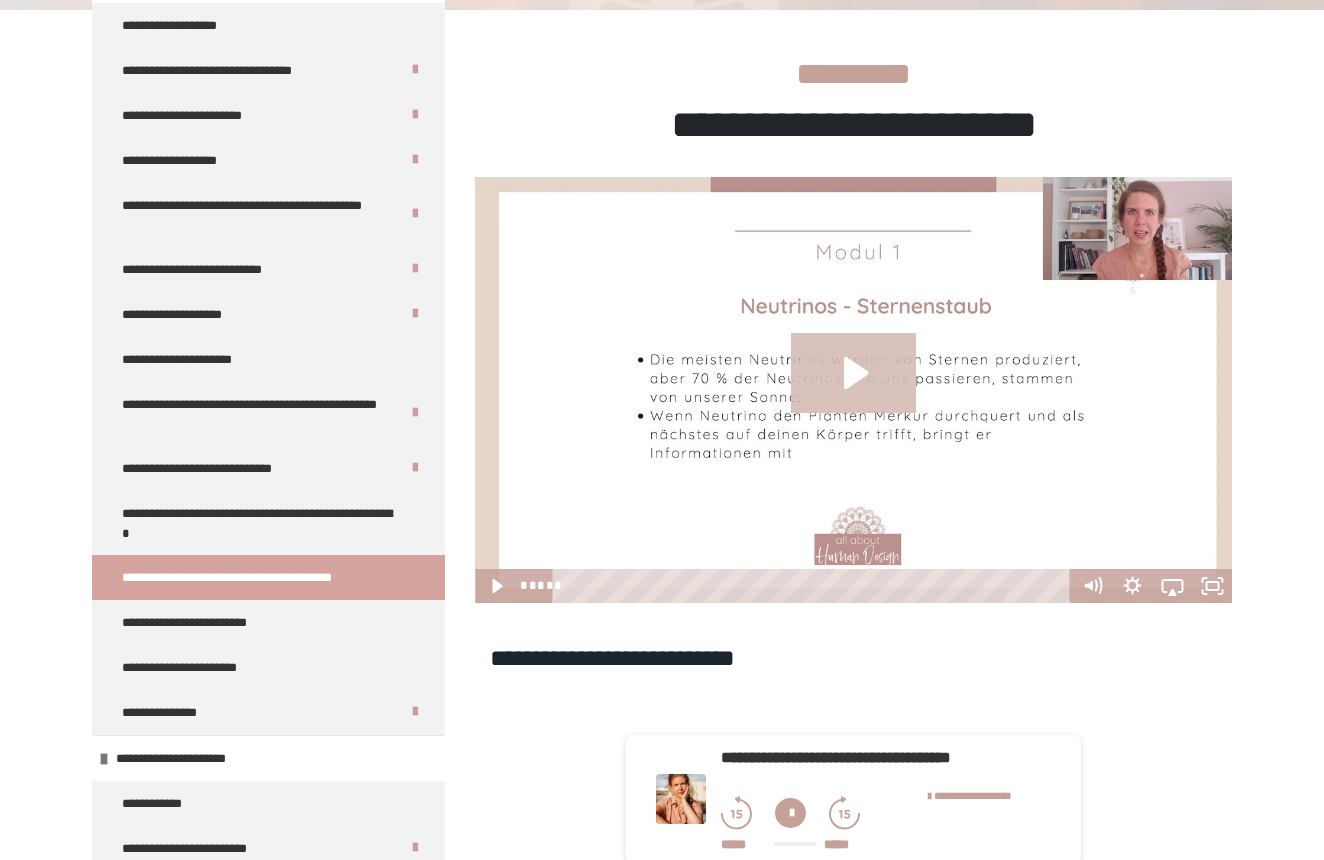 click 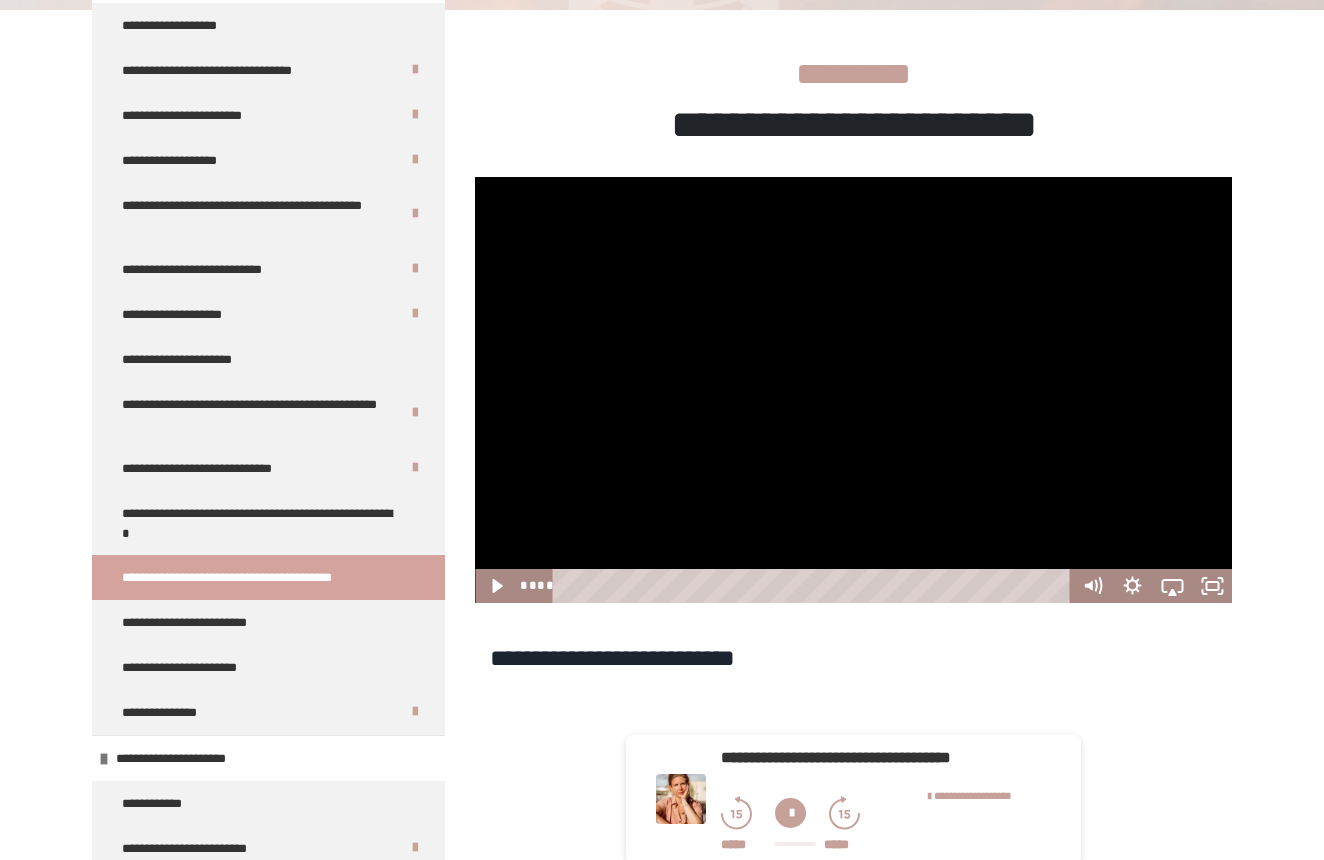 click at bounding box center [853, 390] 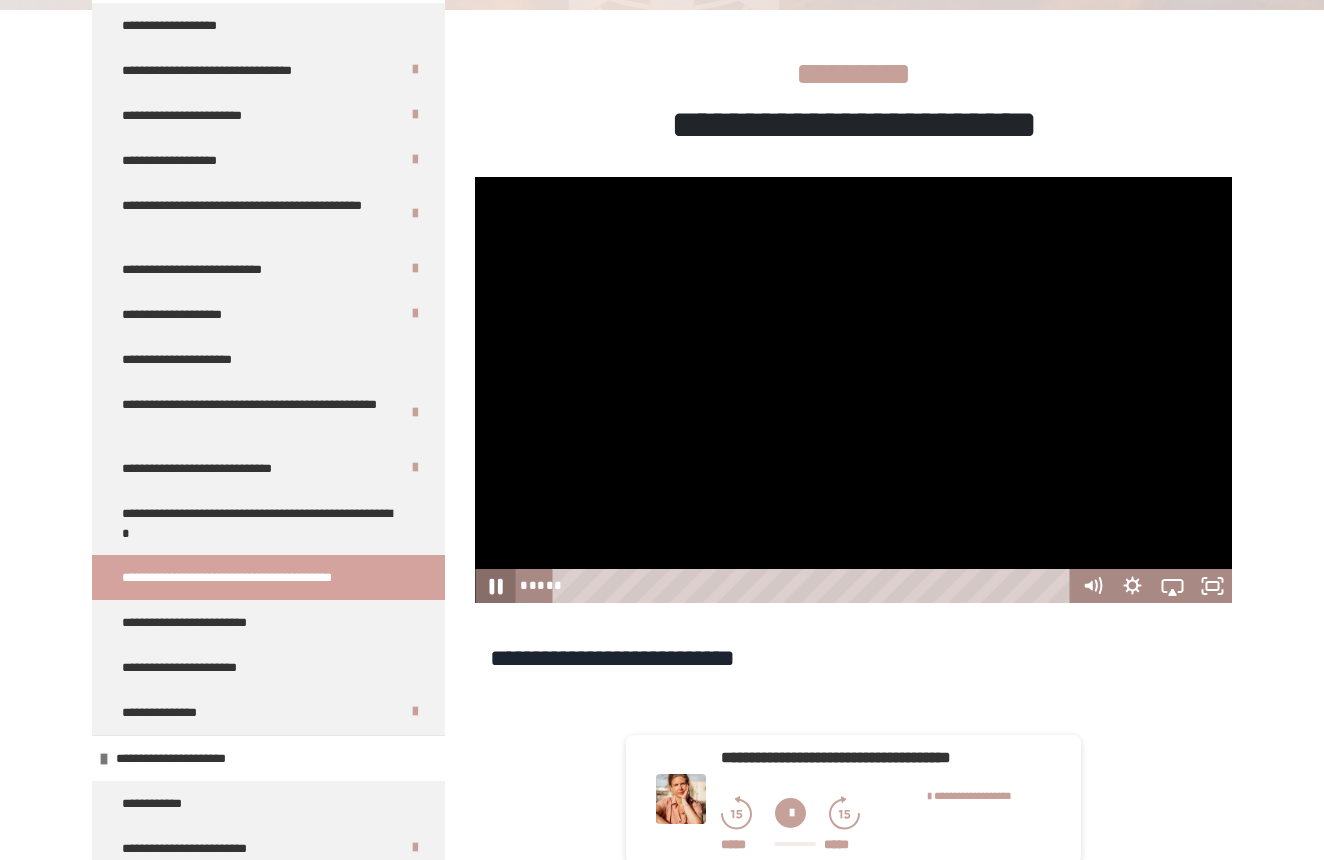 click 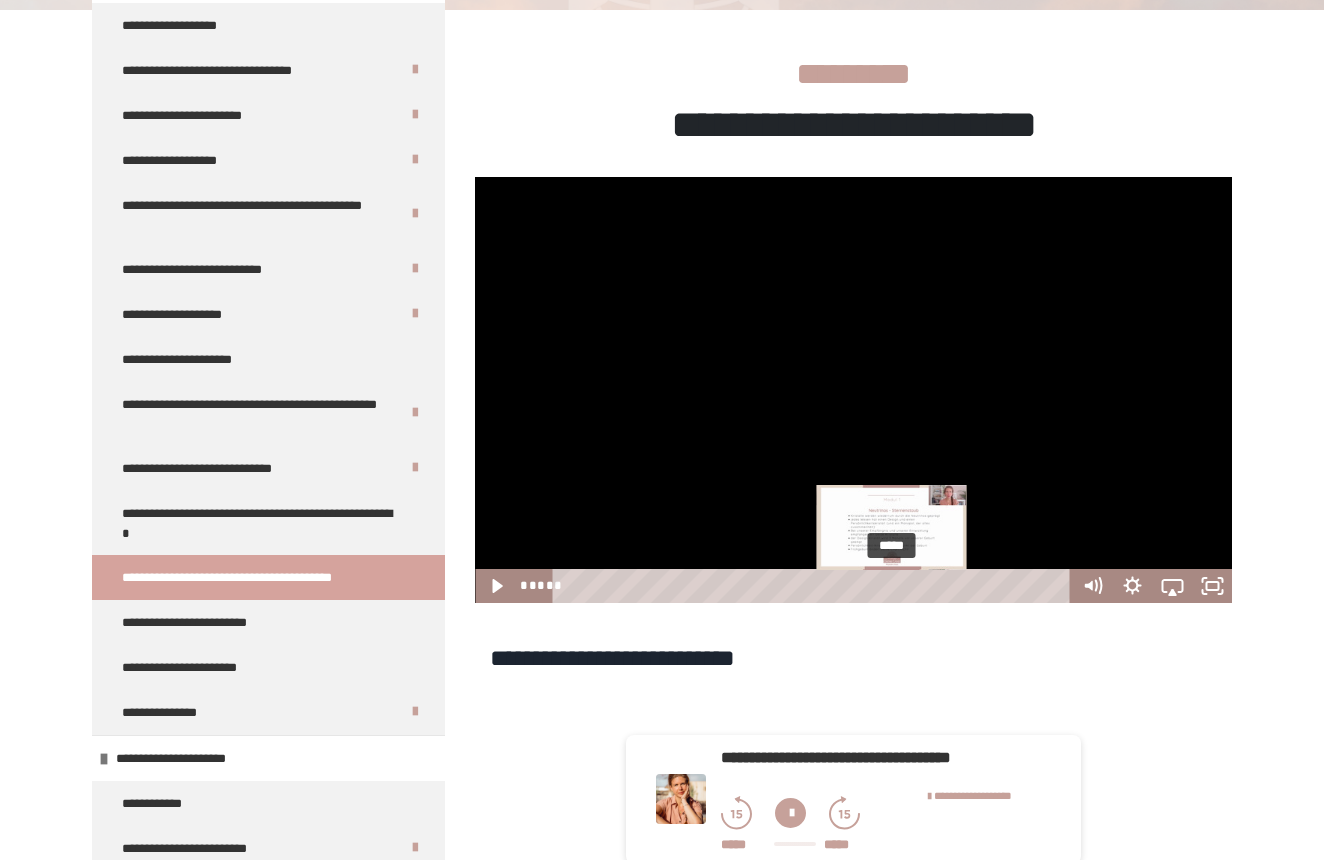 click on "*****" at bounding box center [815, 586] 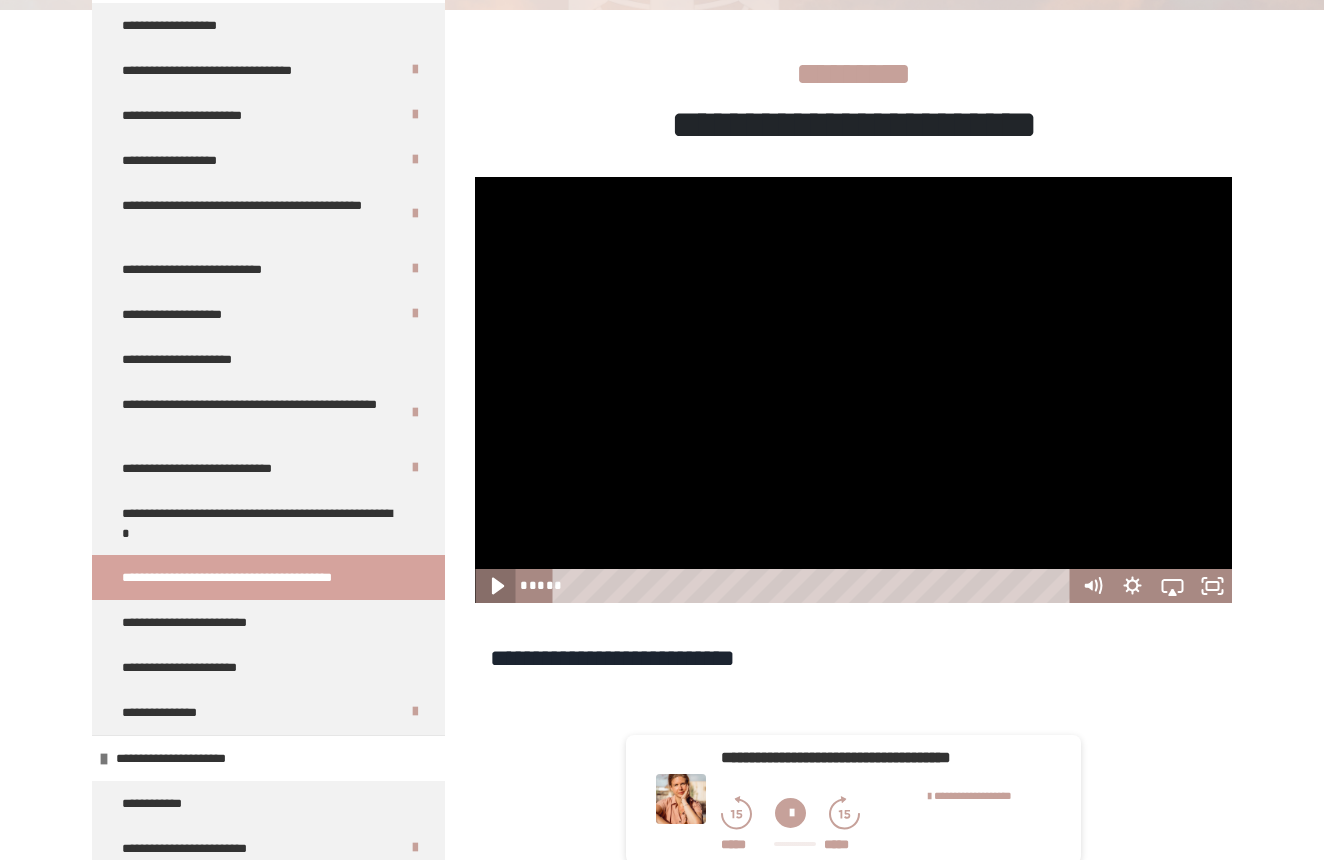 click 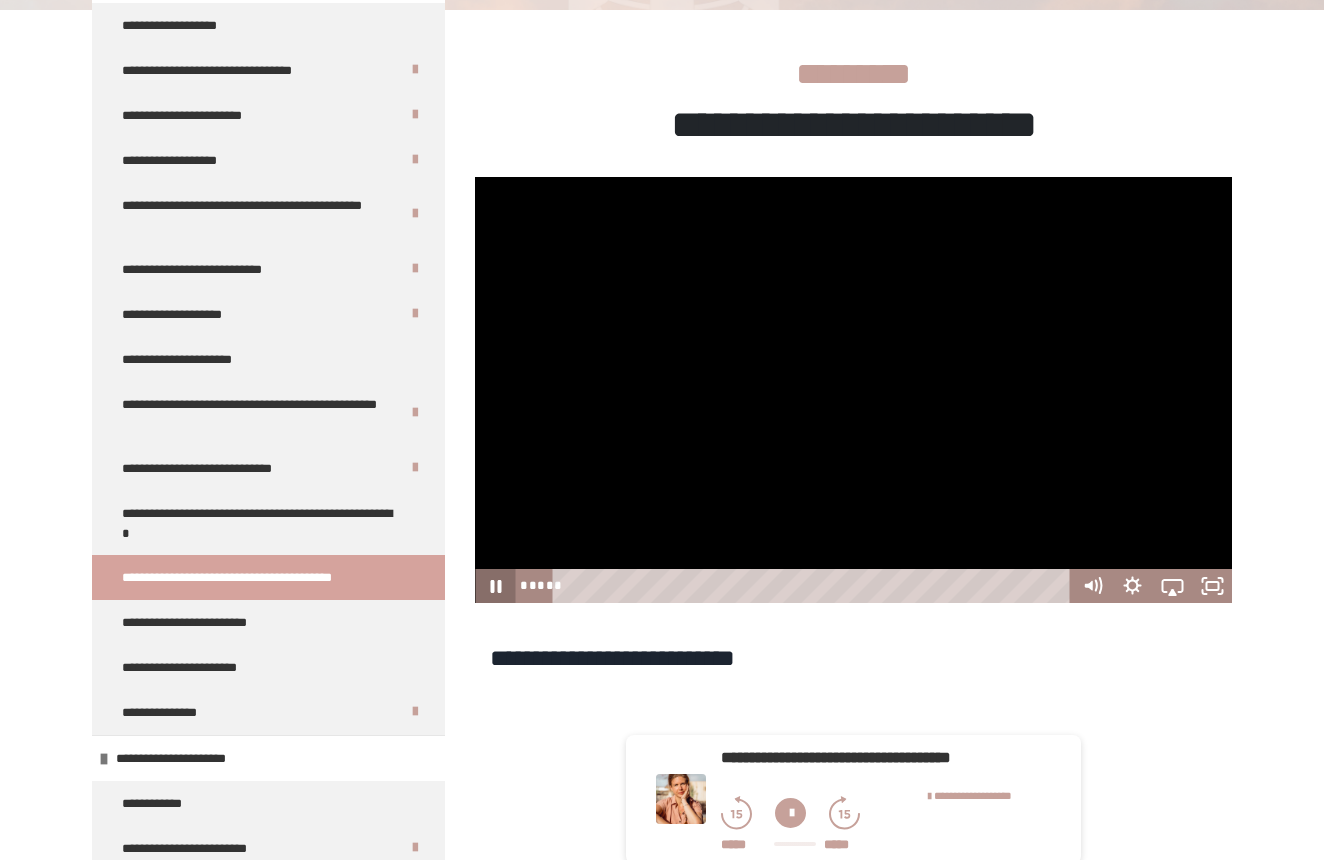 type 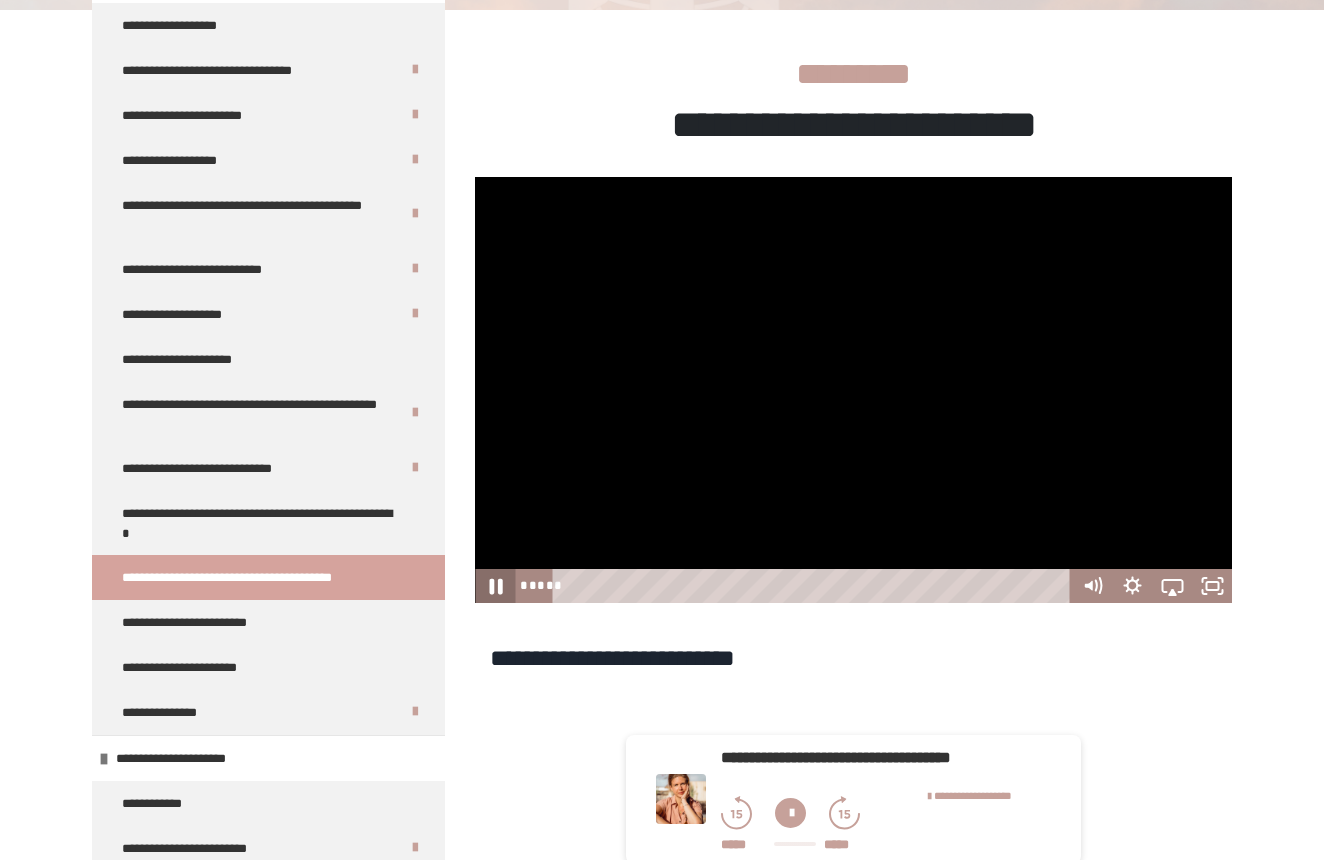 click 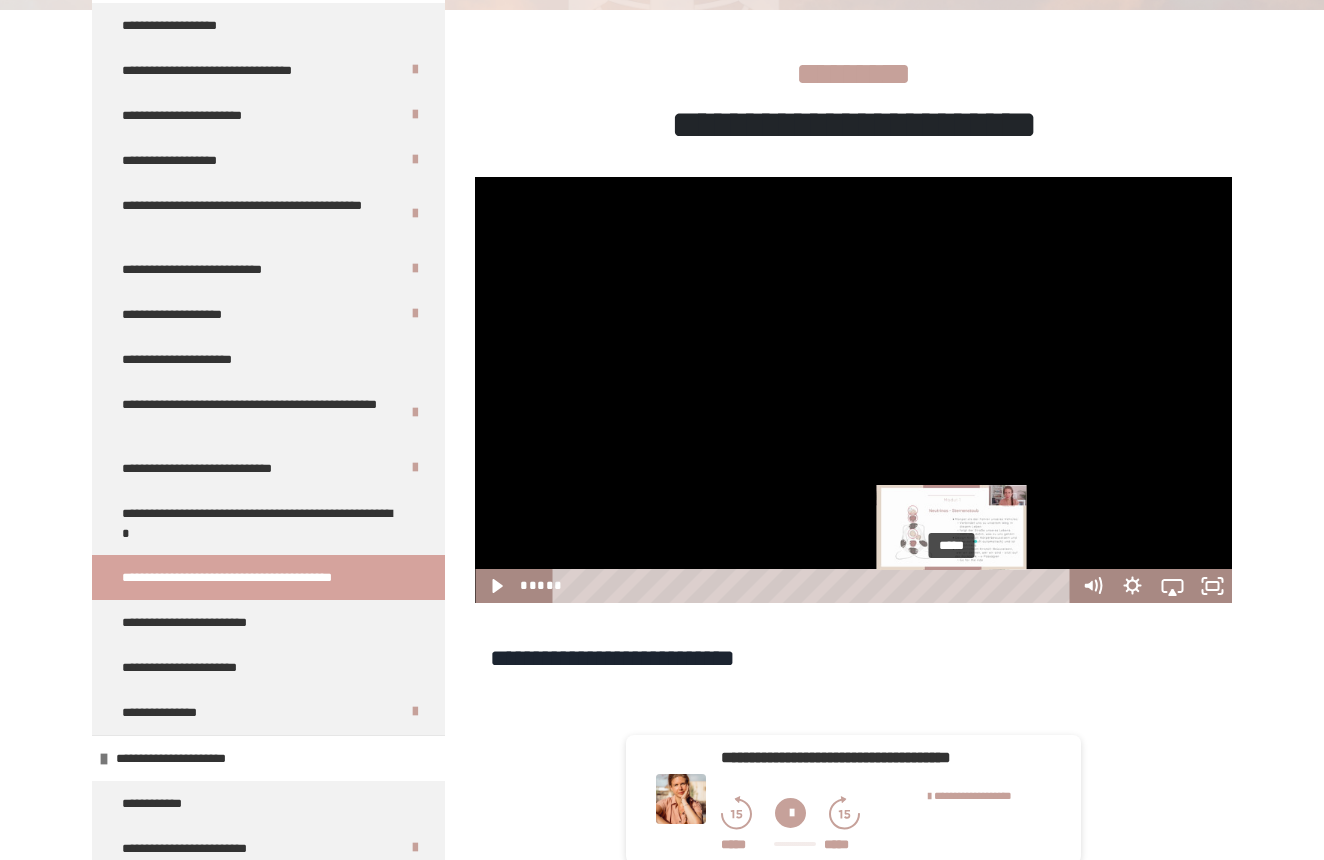 click on "*****" at bounding box center [815, 586] 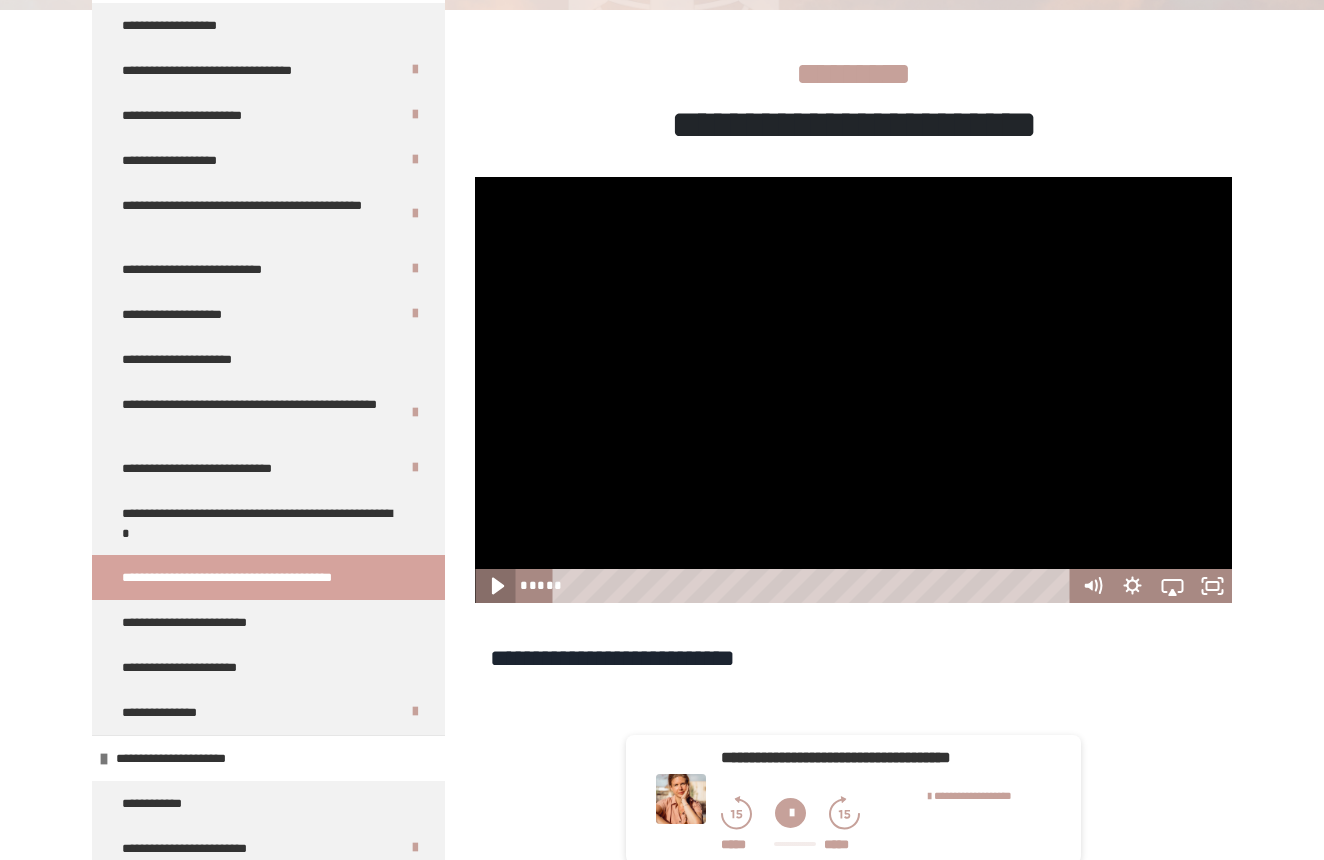 click 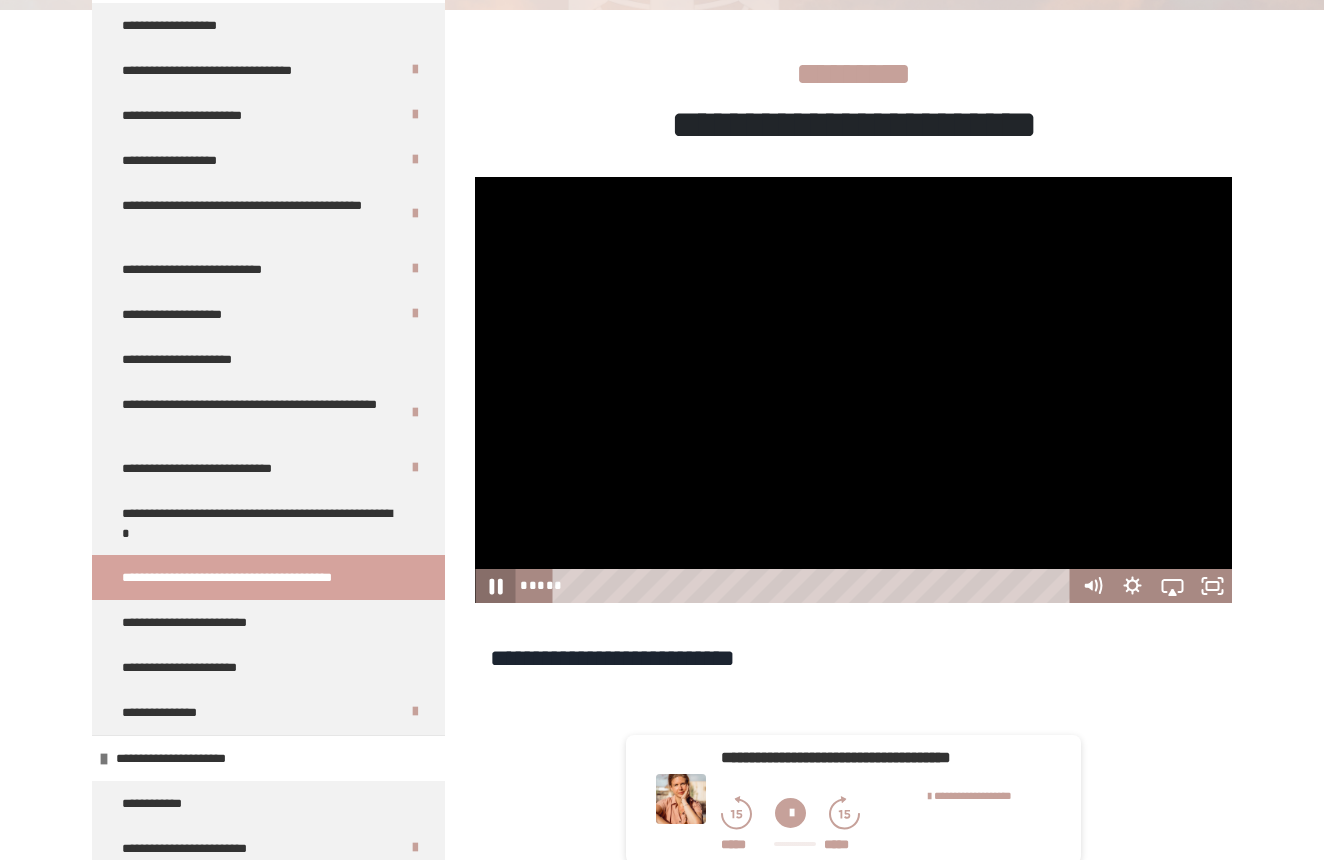 click 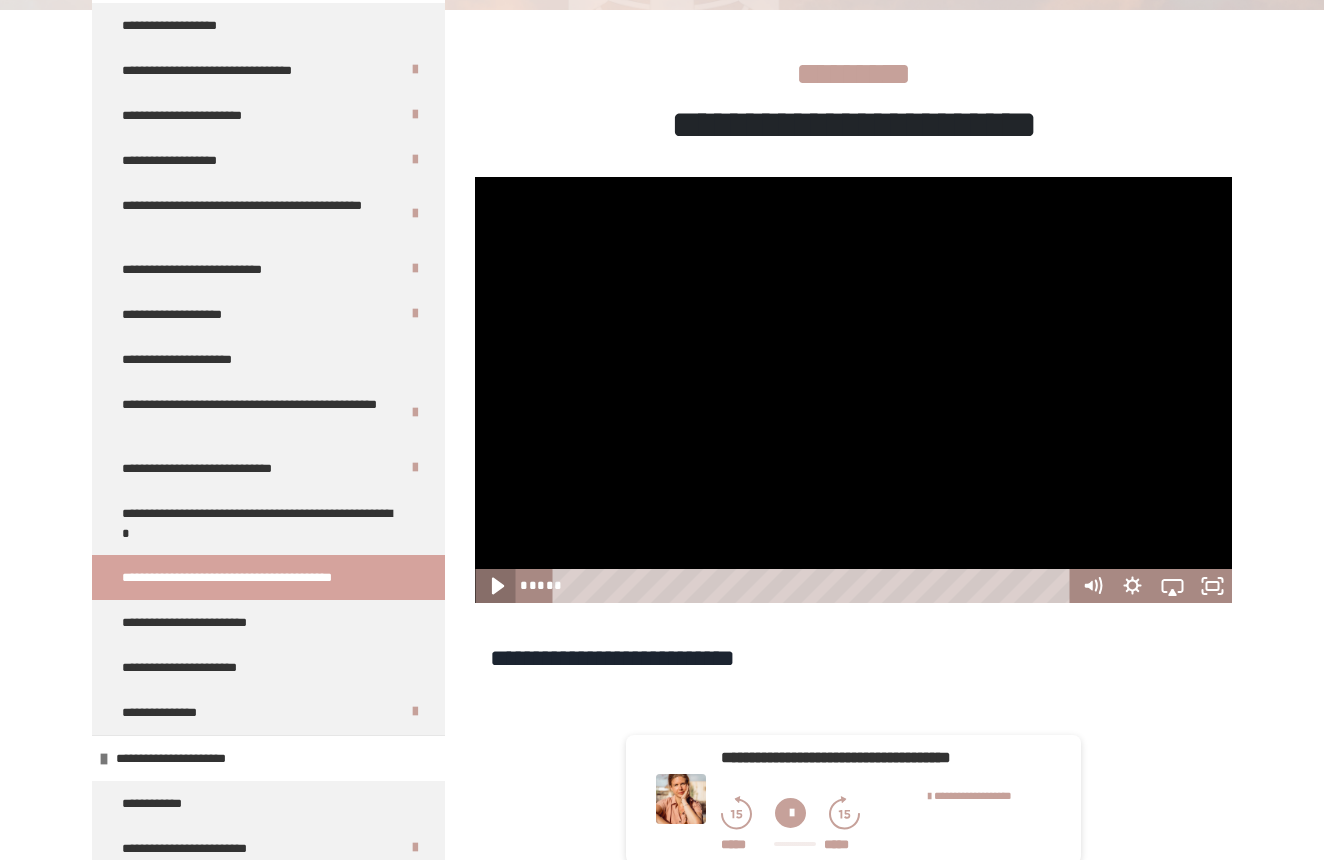 click 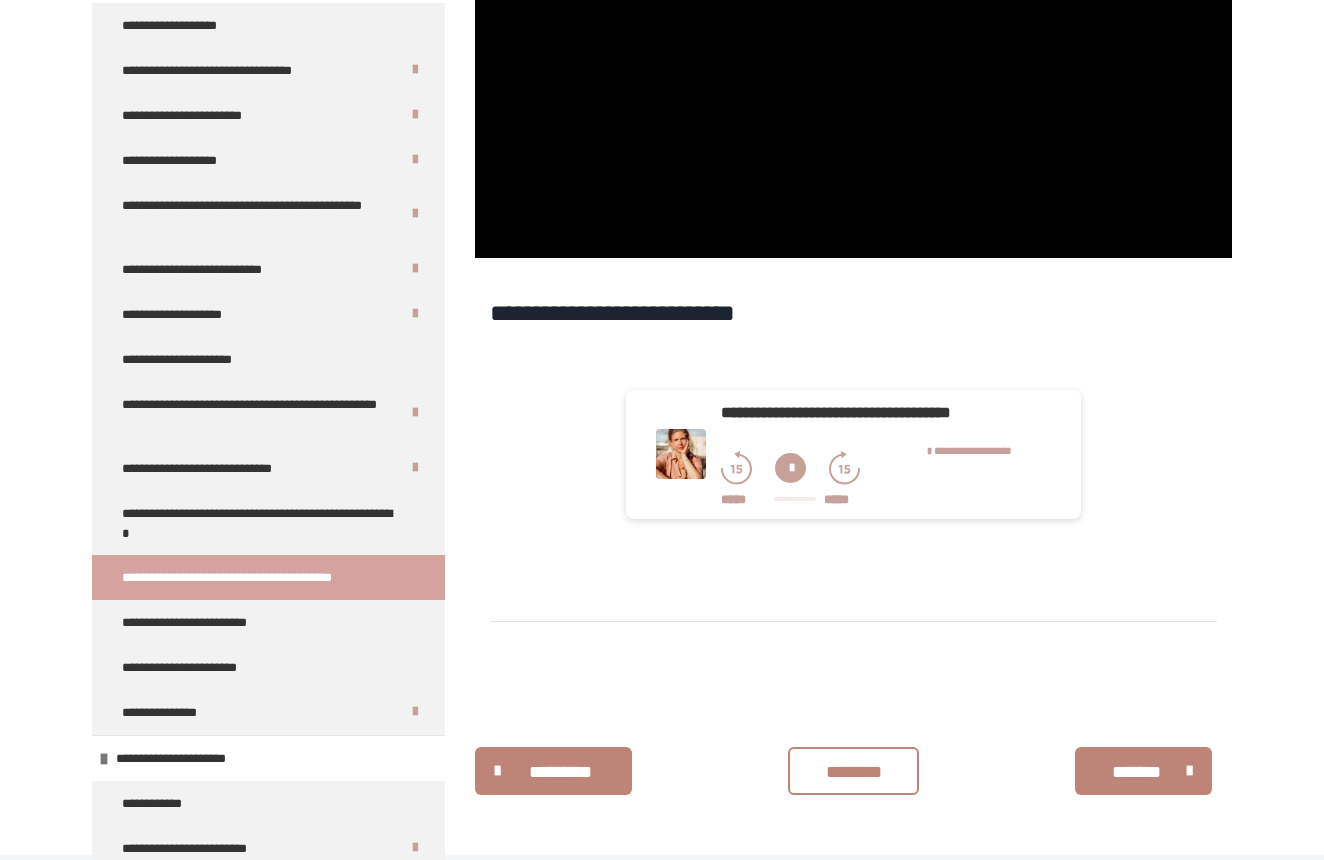 scroll, scrollTop: 615, scrollLeft: 0, axis: vertical 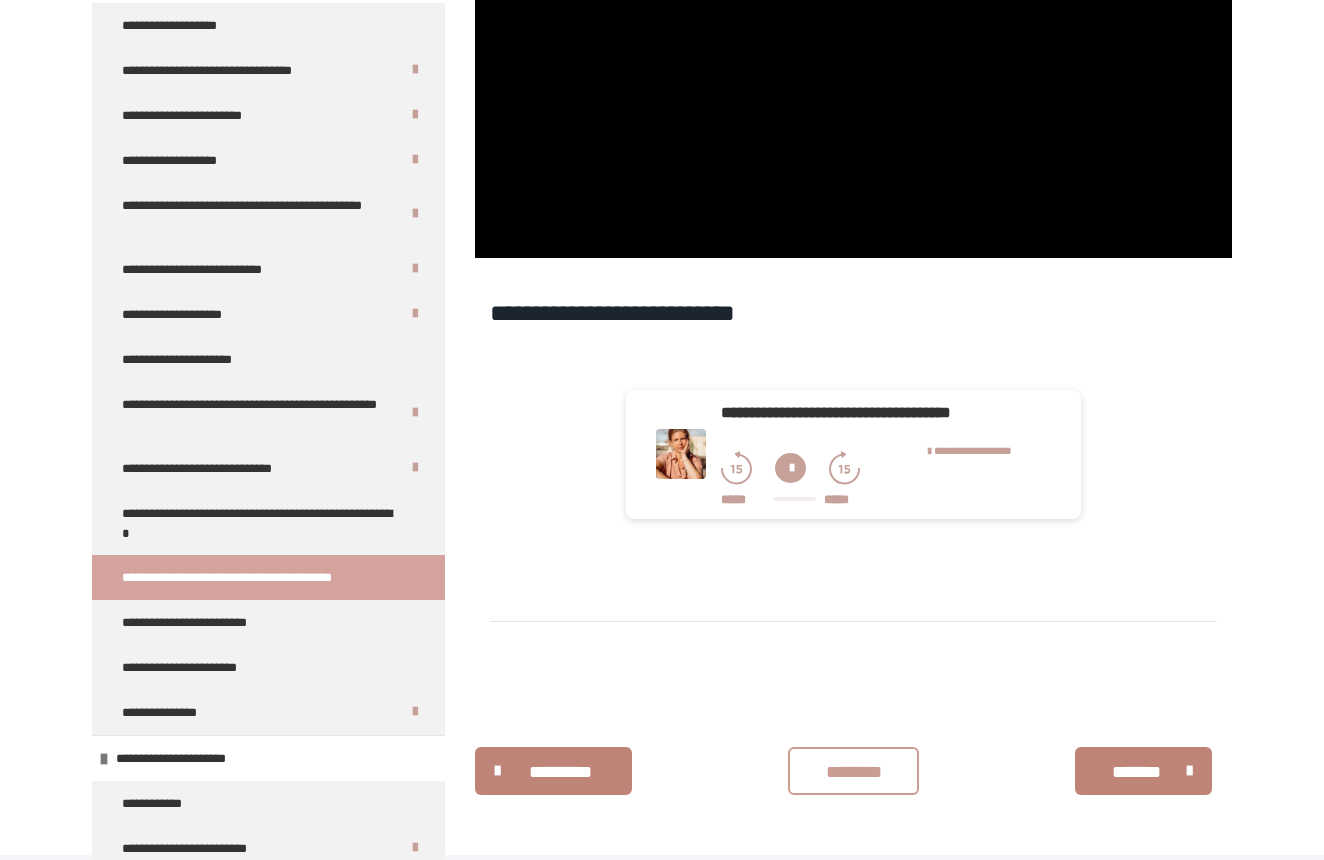 click on "********" at bounding box center (853, 772) 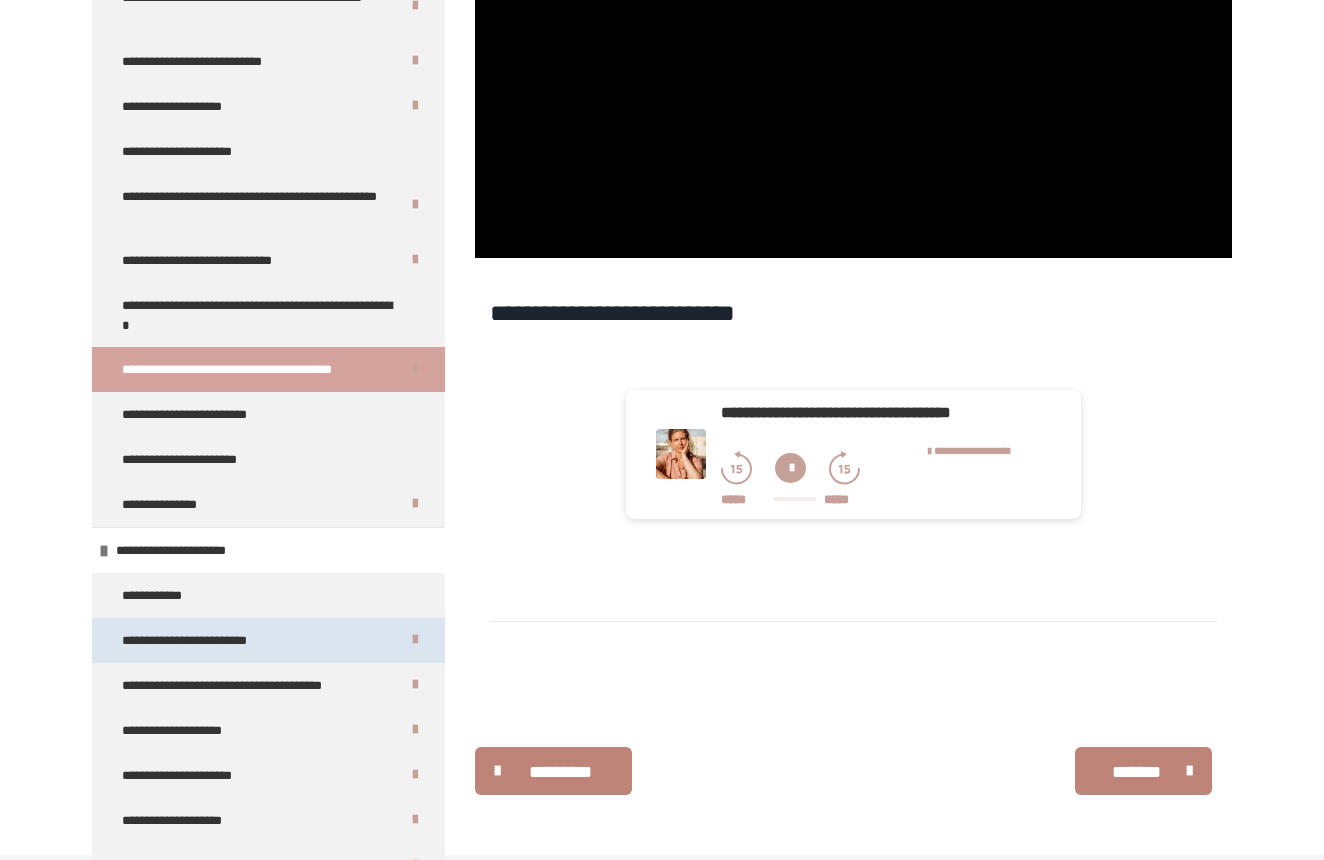 scroll, scrollTop: 410, scrollLeft: 0, axis: vertical 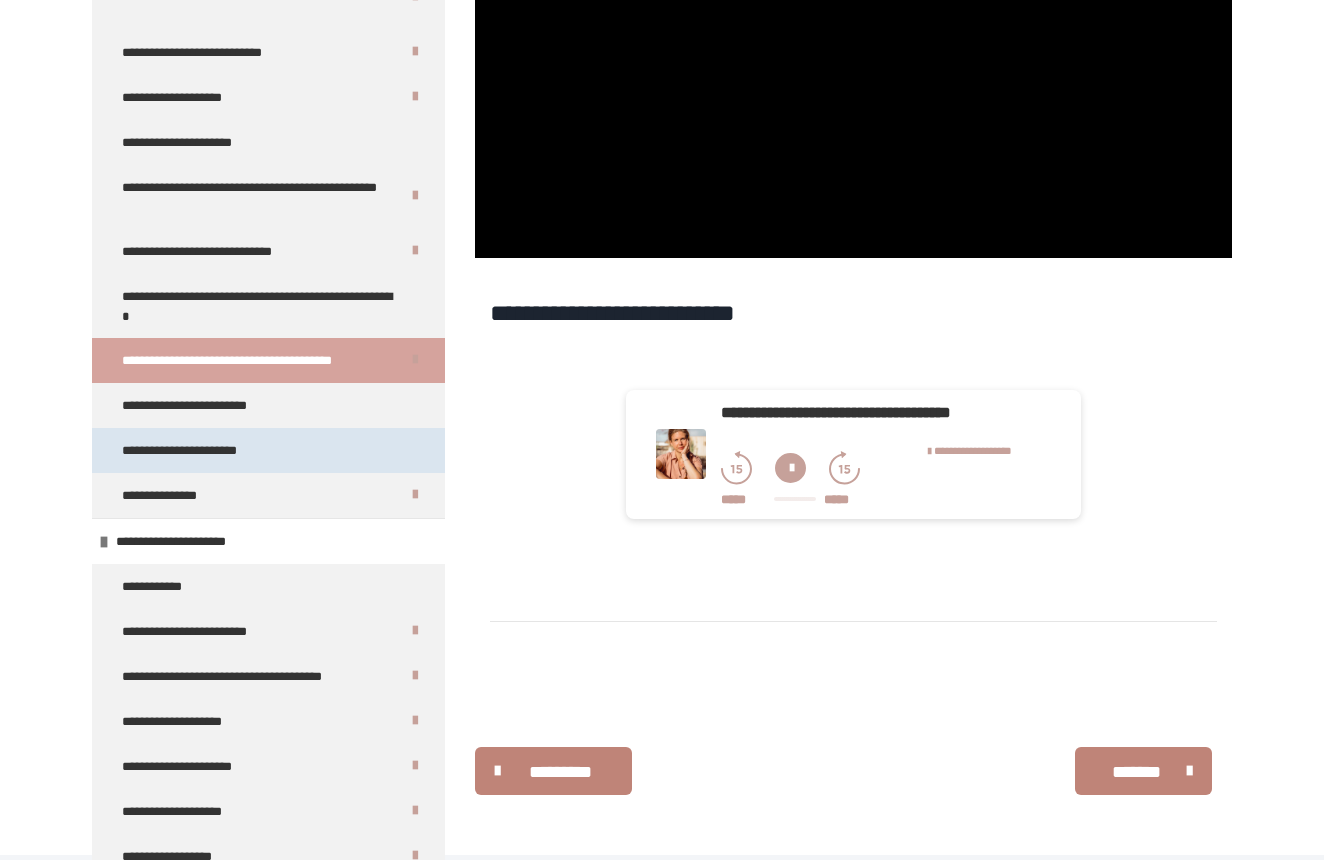 click on "**********" at bounding box center (268, 450) 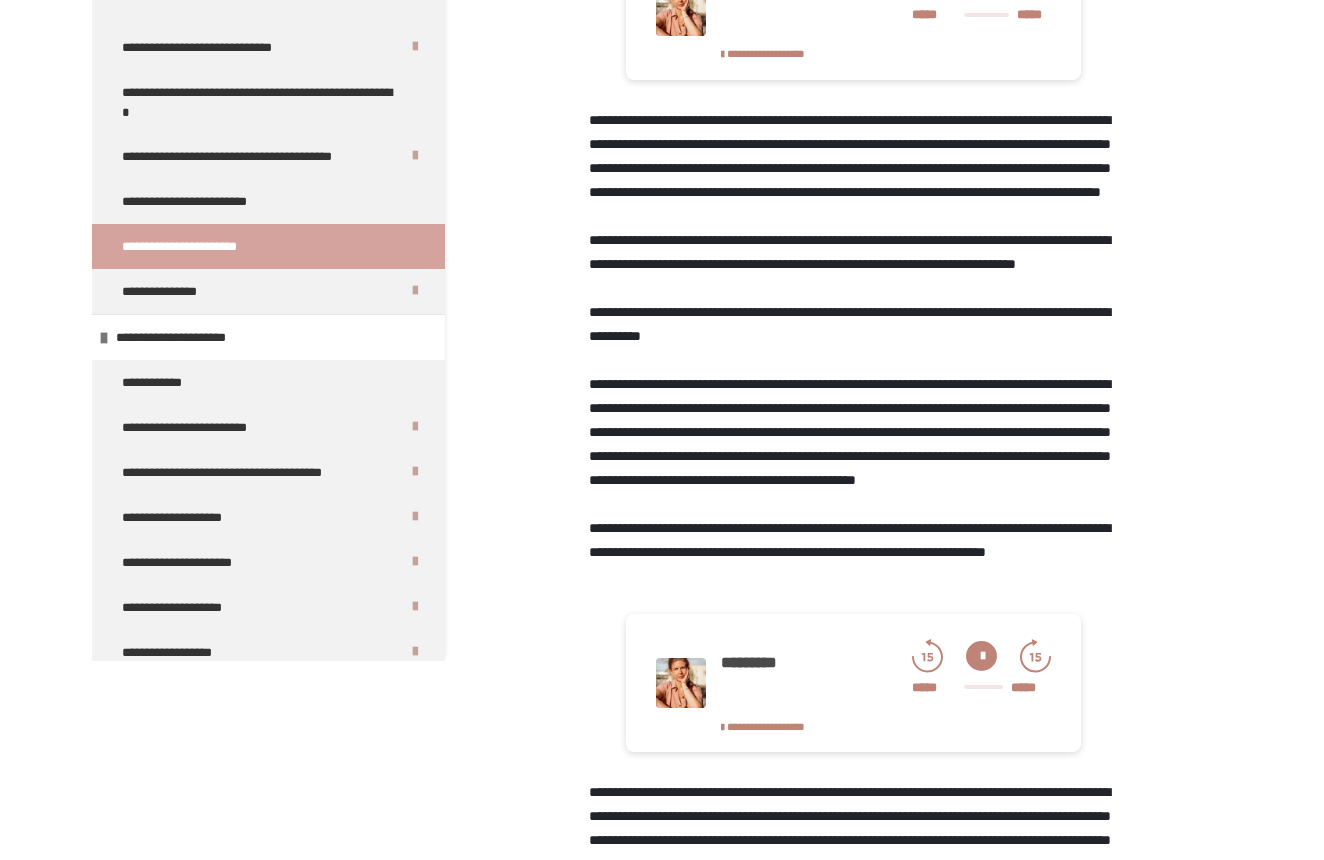 scroll, scrollTop: 156, scrollLeft: 0, axis: vertical 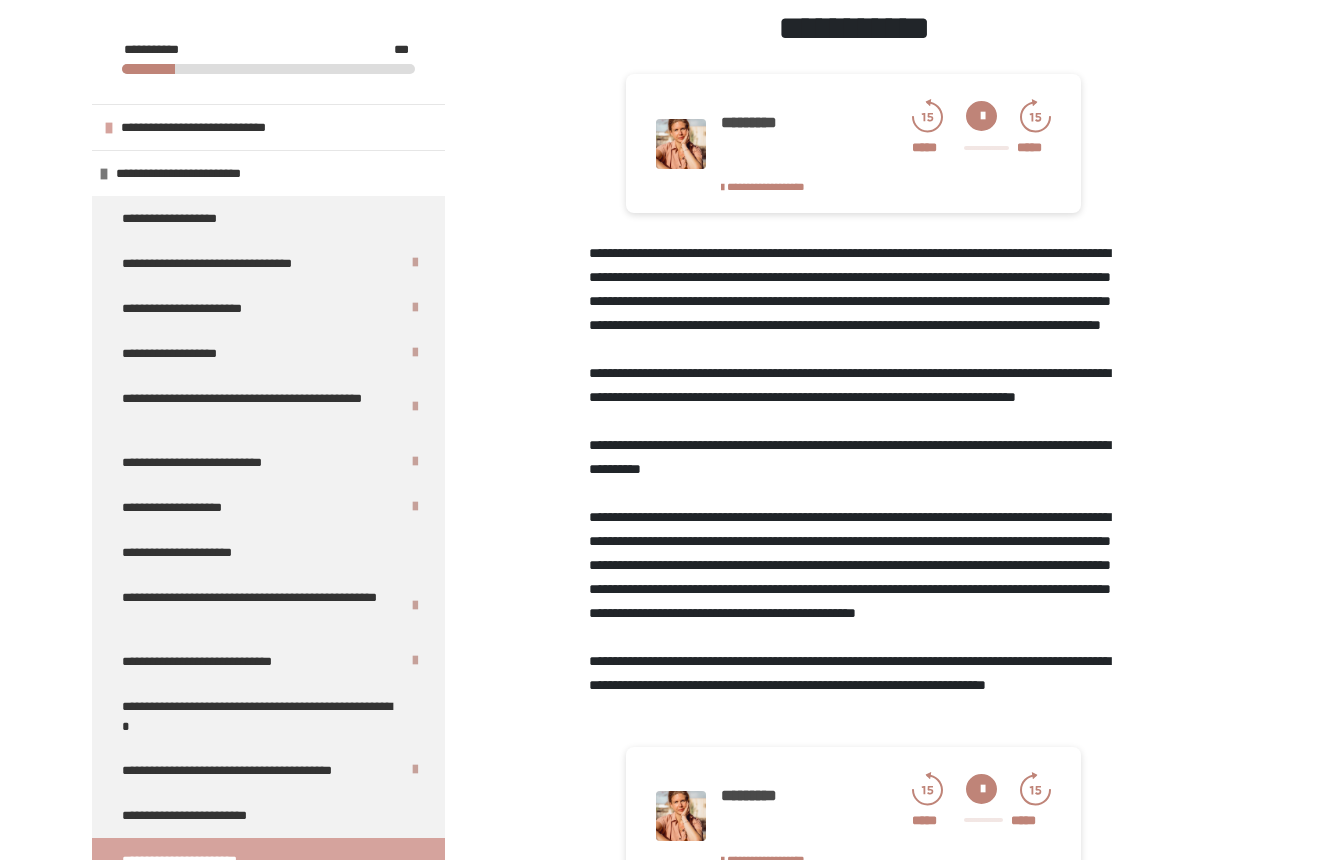 click at bounding box center [981, 116] 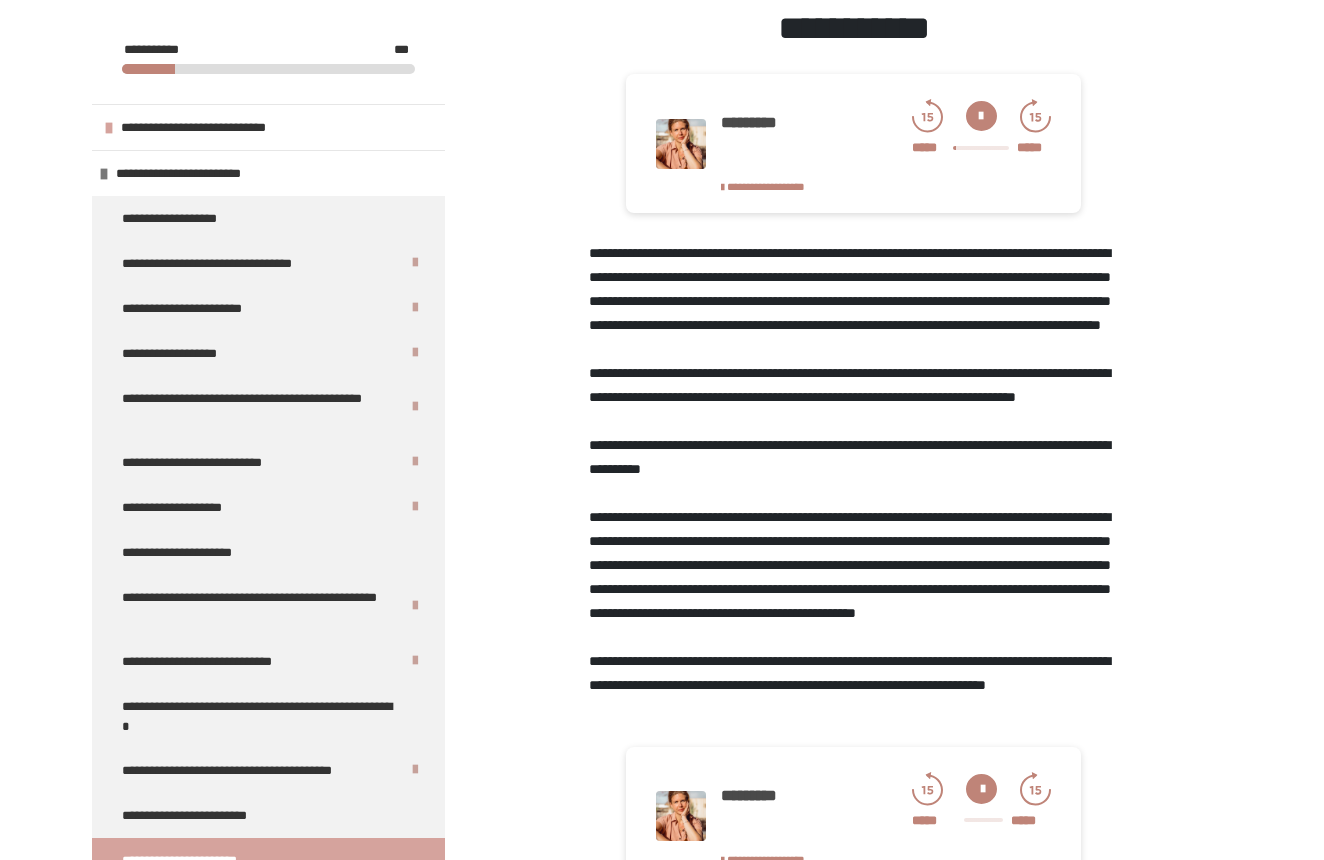 click at bounding box center [981, 116] 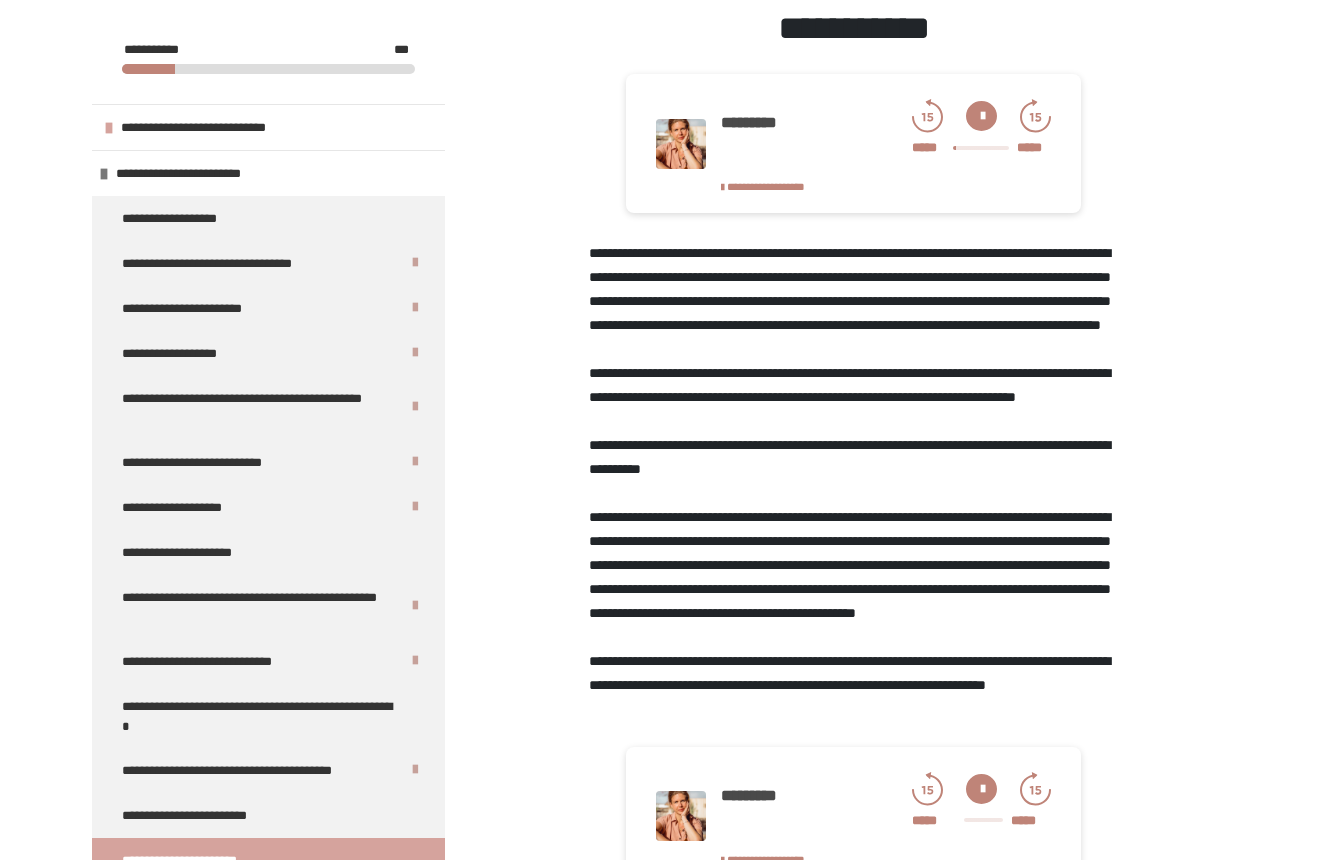 click at bounding box center [981, 116] 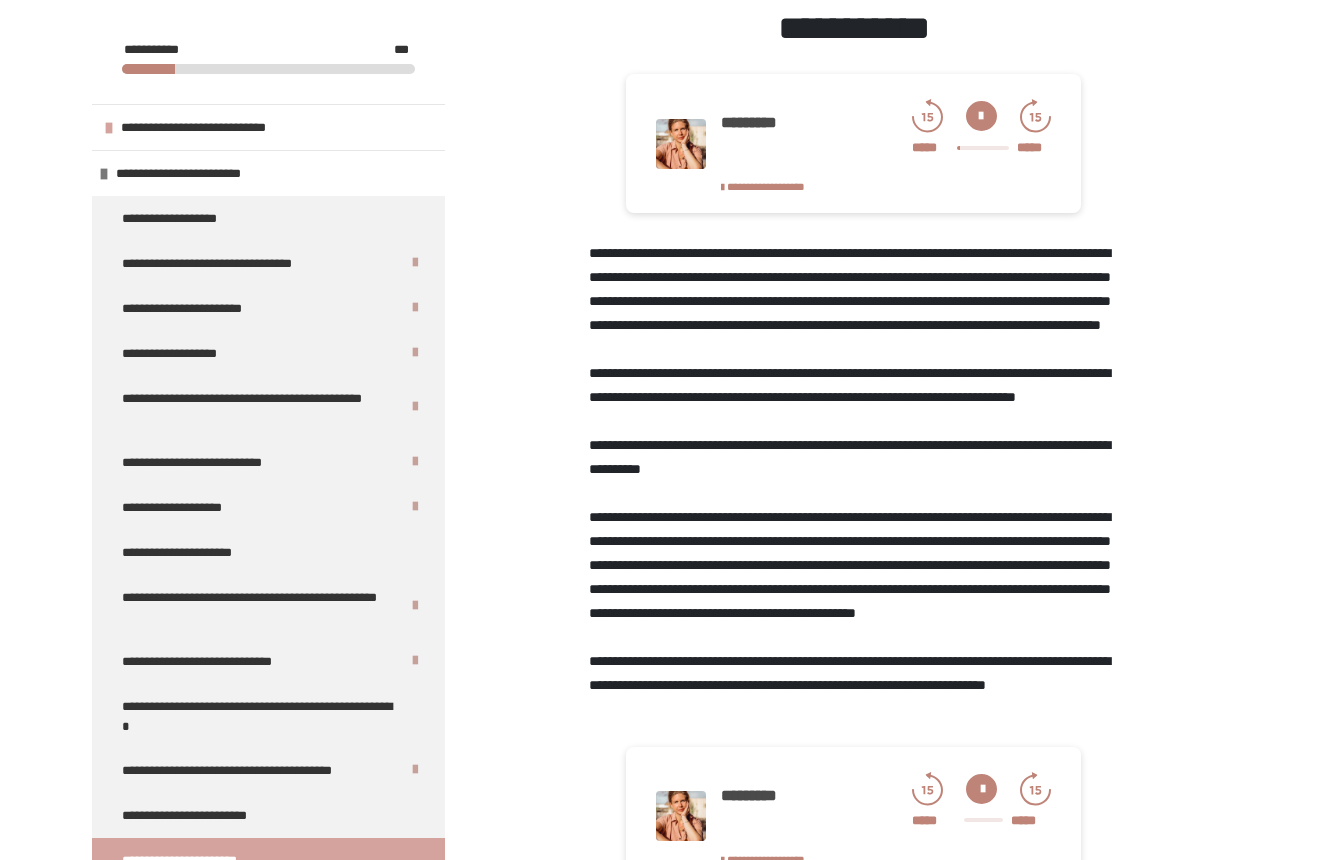 click at bounding box center (983, 148) 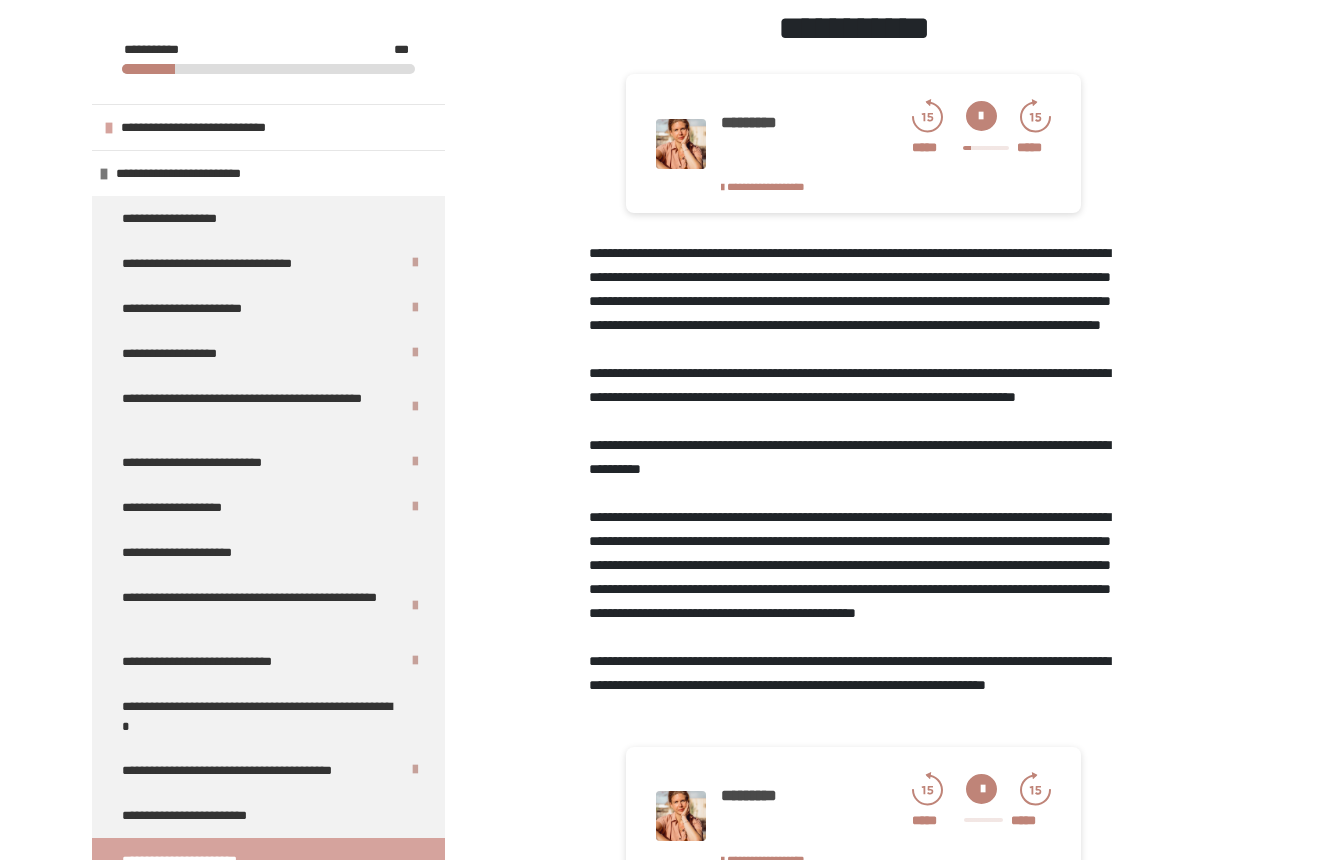 click at bounding box center [986, 148] 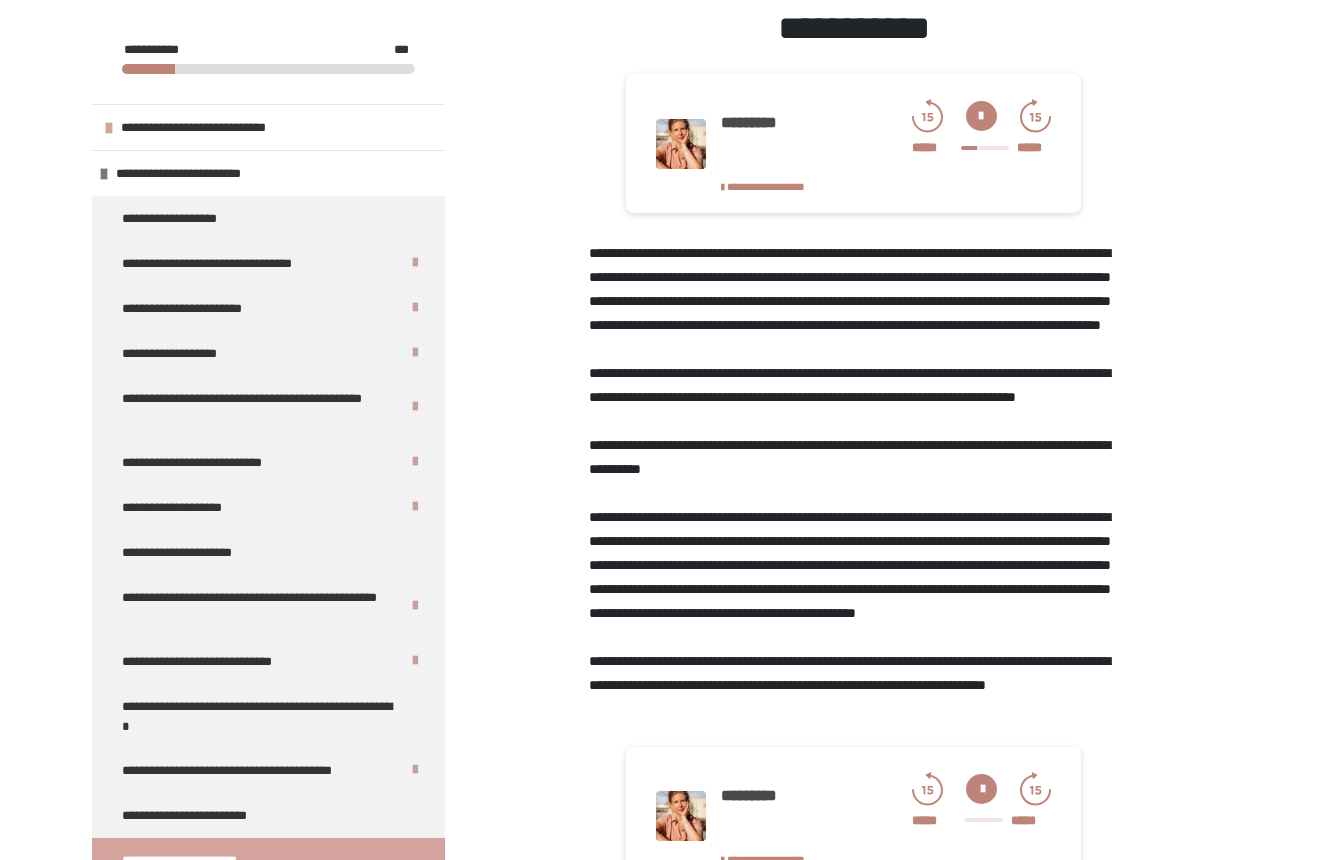 click at bounding box center (985, 148) 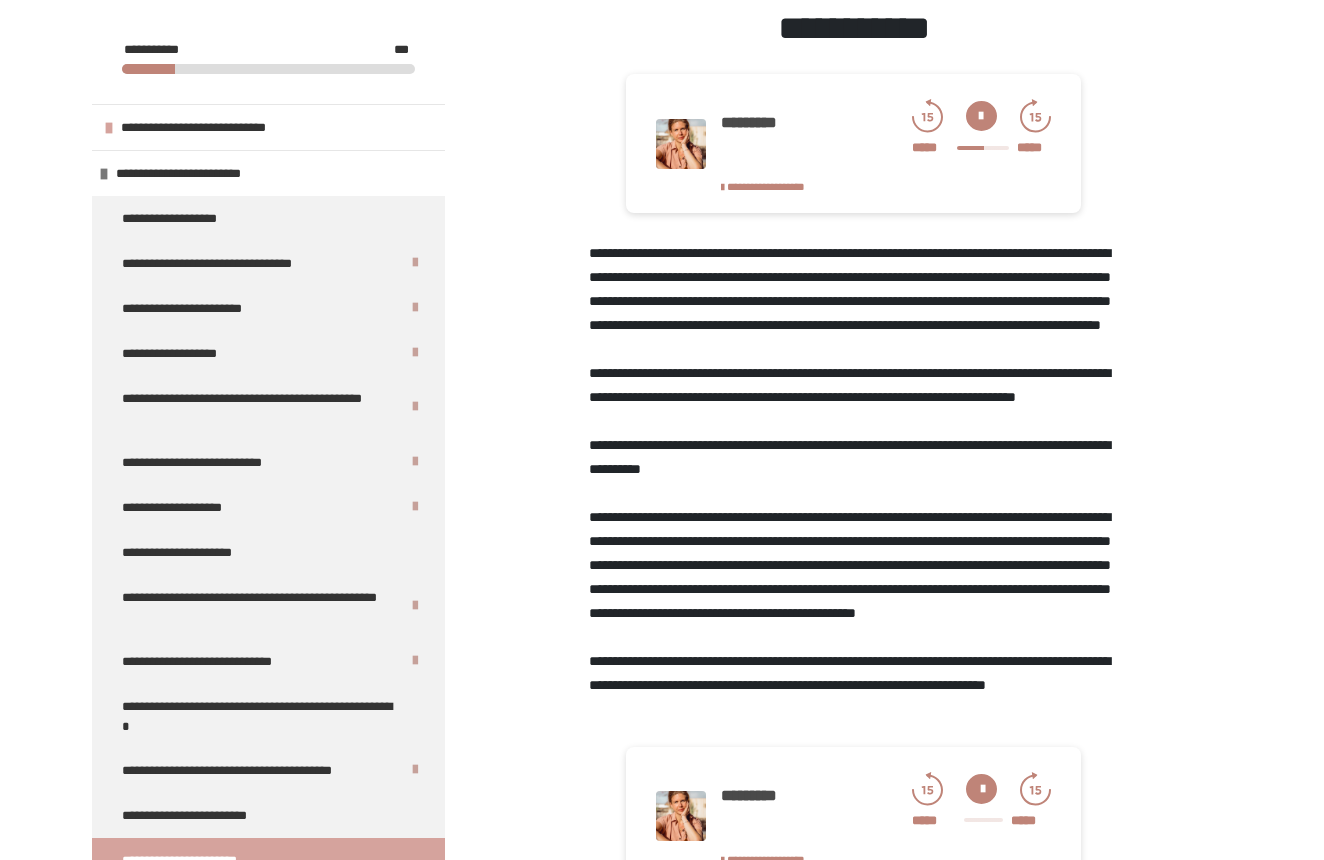 click at bounding box center [983, 148] 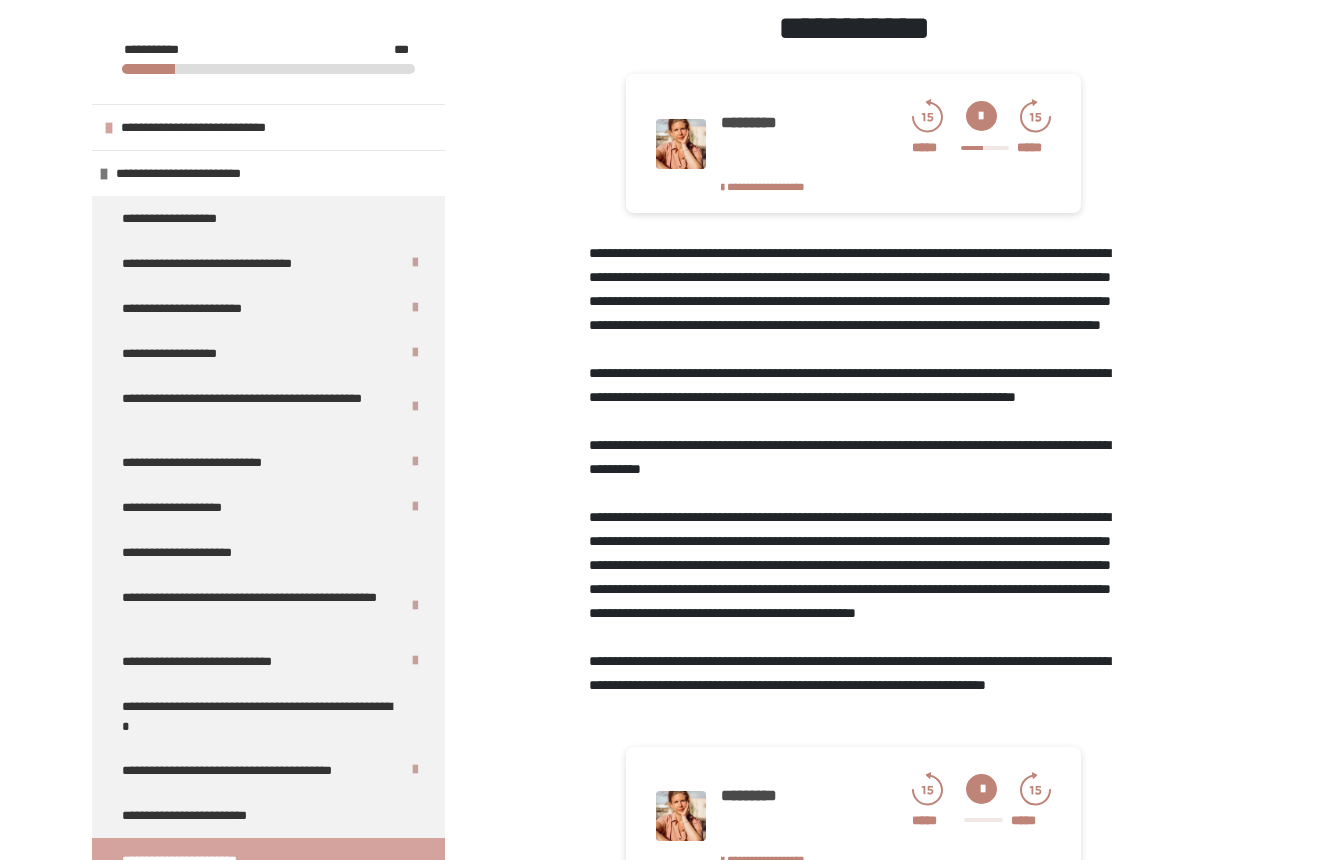 click at bounding box center (985, 148) 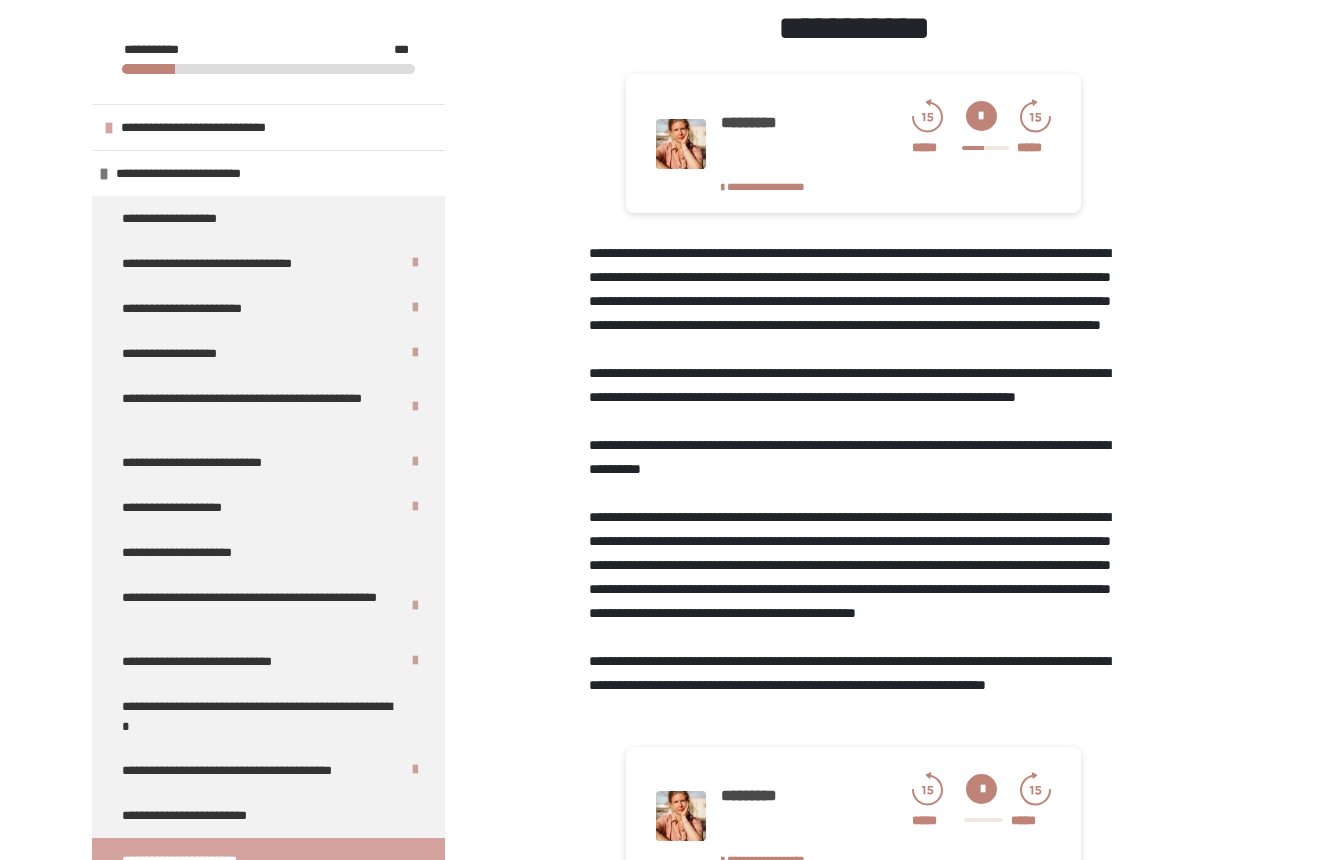 click at bounding box center [985, 148] 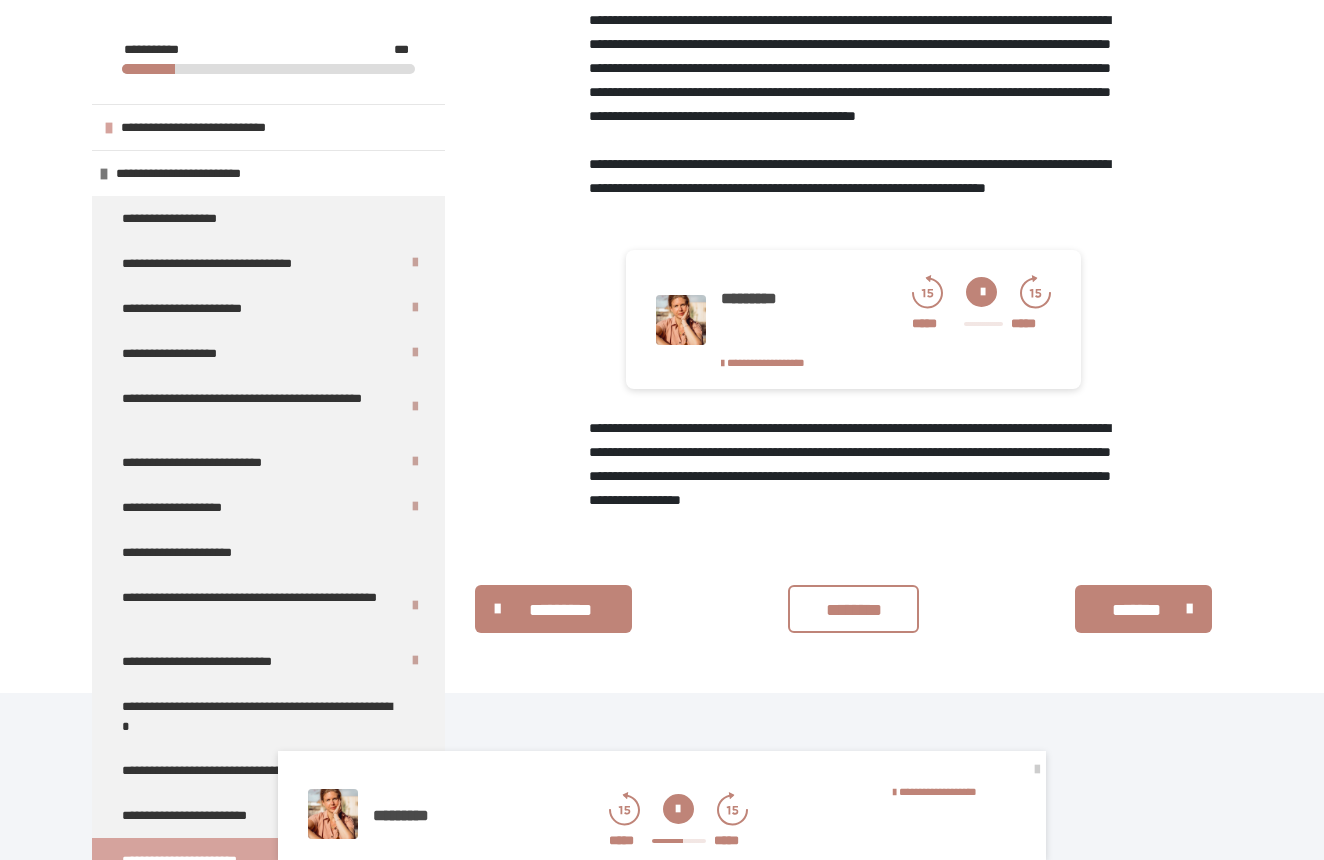 scroll, scrollTop: 674, scrollLeft: 0, axis: vertical 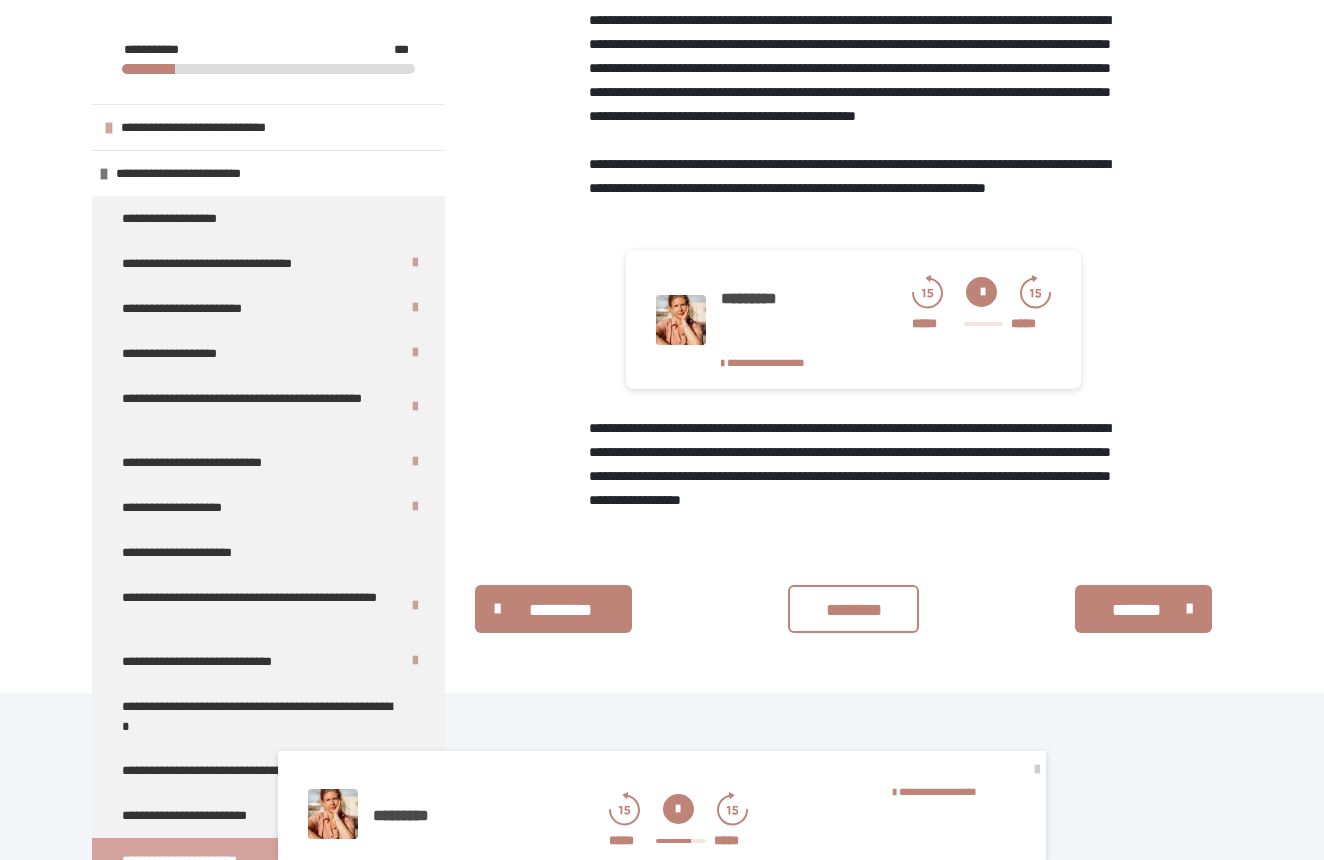 click at bounding box center (681, 841) 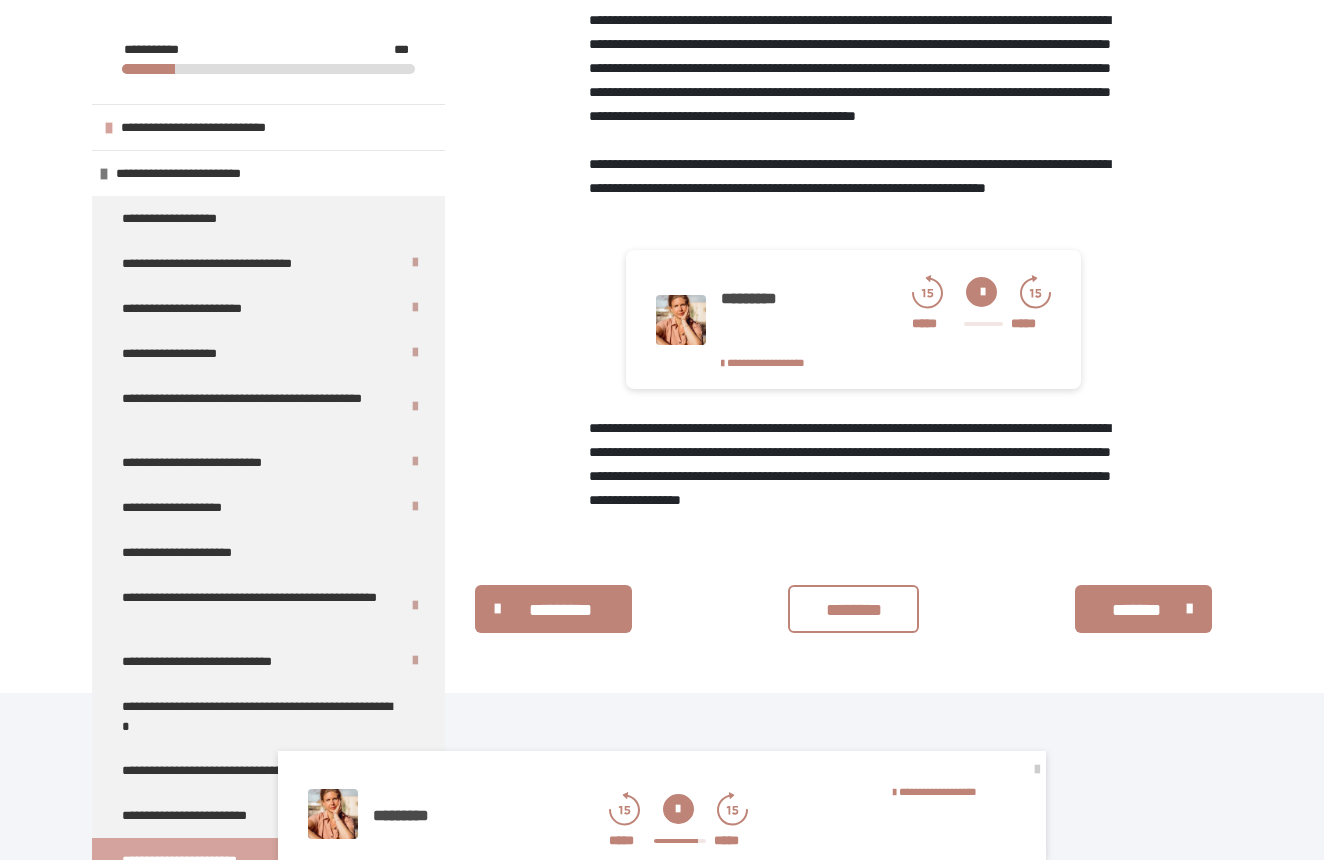 click at bounding box center (680, 841) 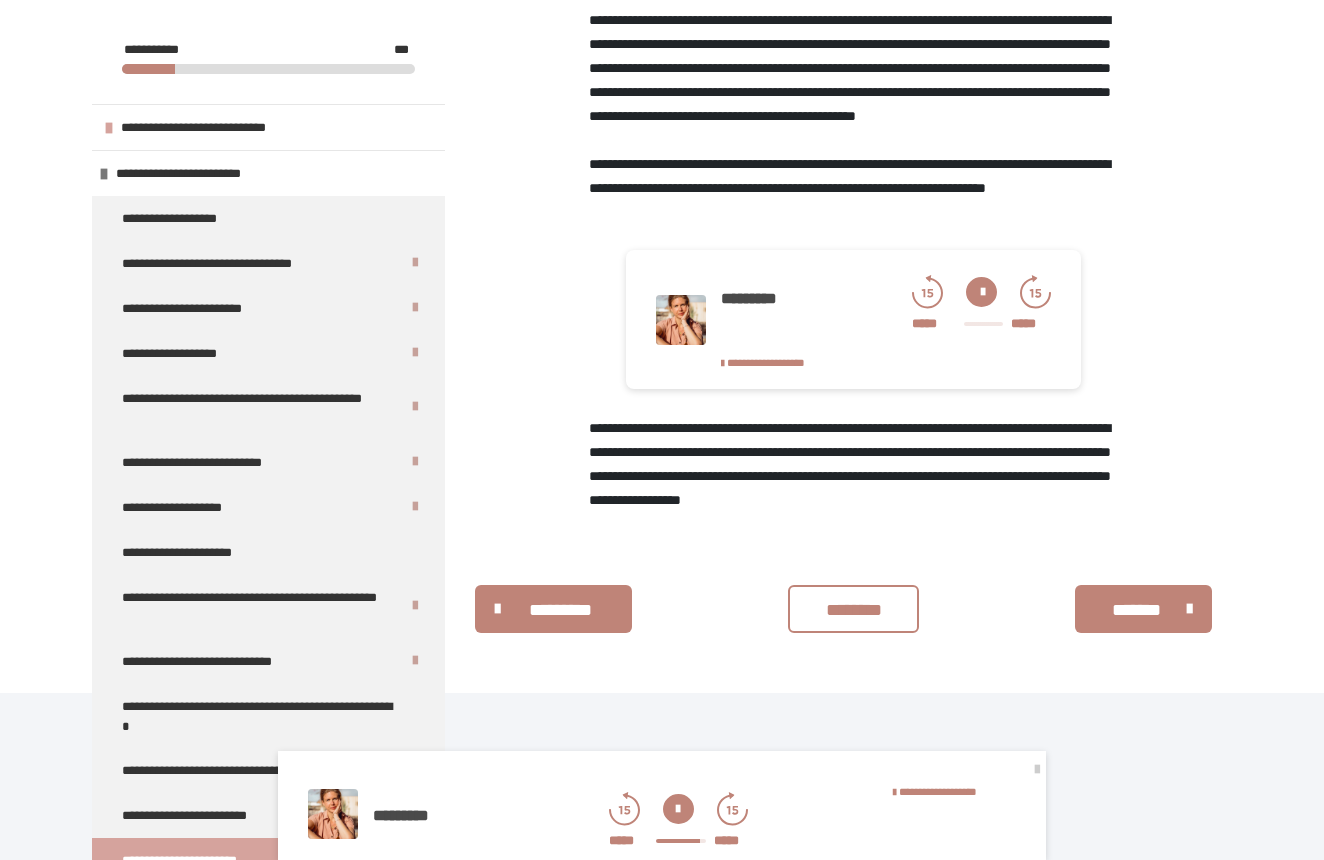 click at bounding box center [678, 809] 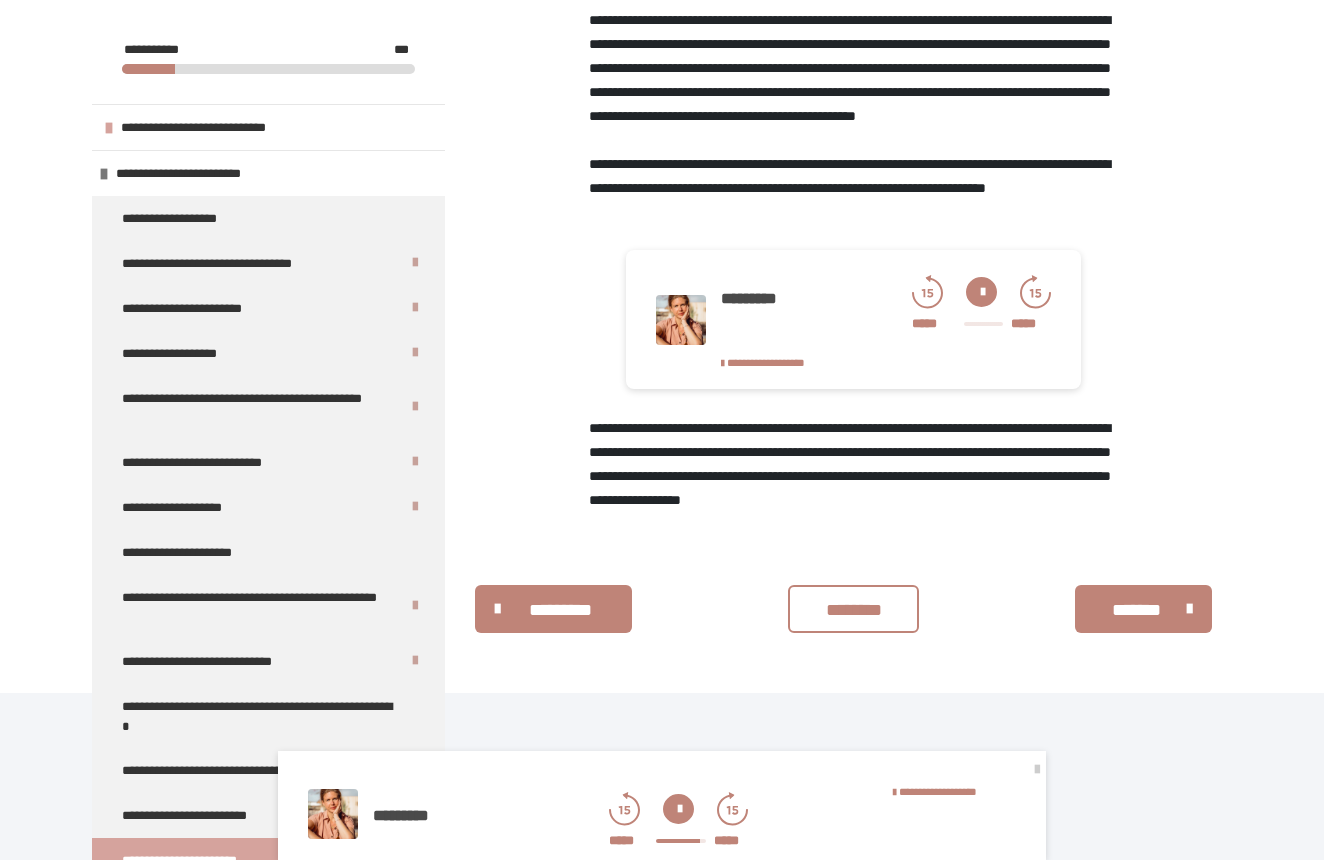 click at bounding box center [678, 809] 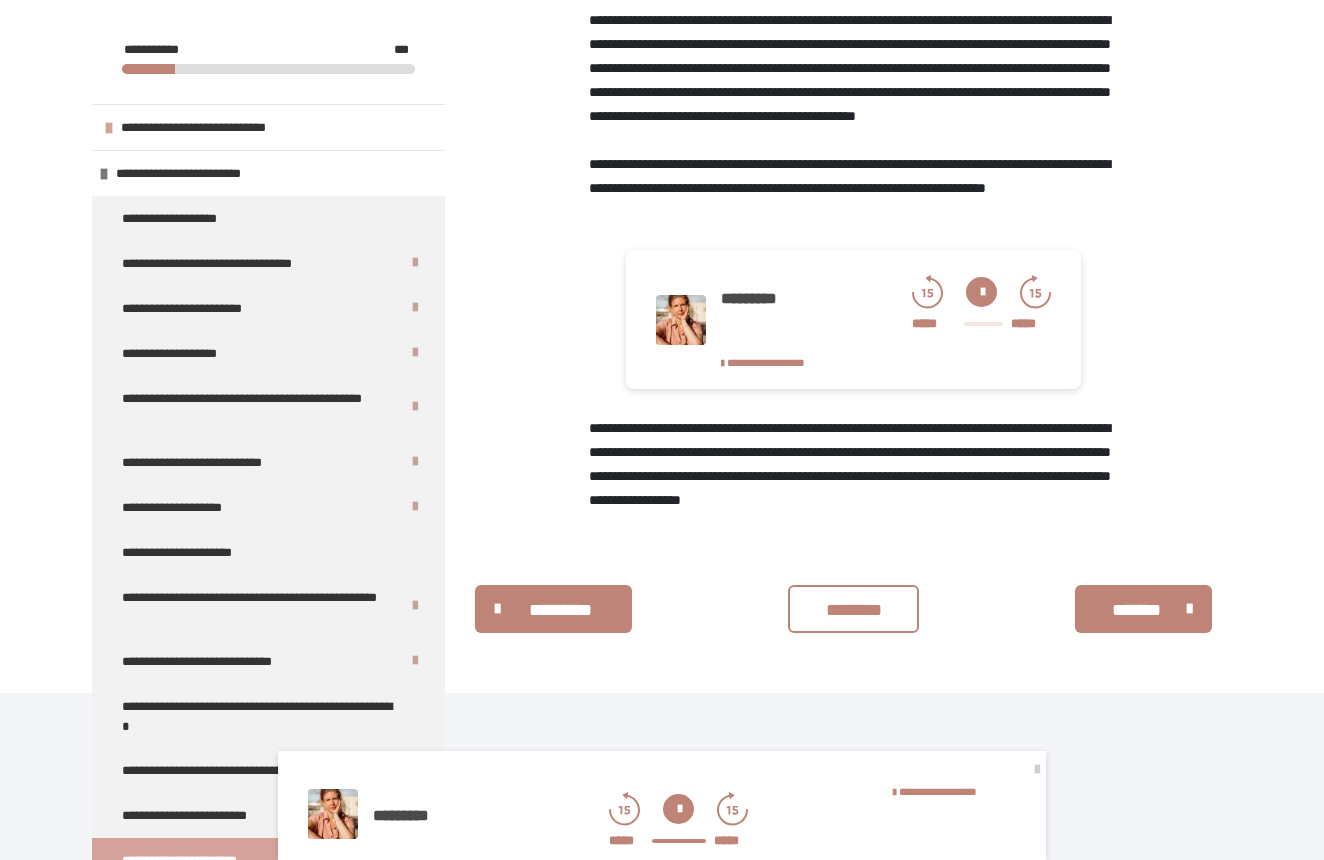 scroll, scrollTop: 674, scrollLeft: 0, axis: vertical 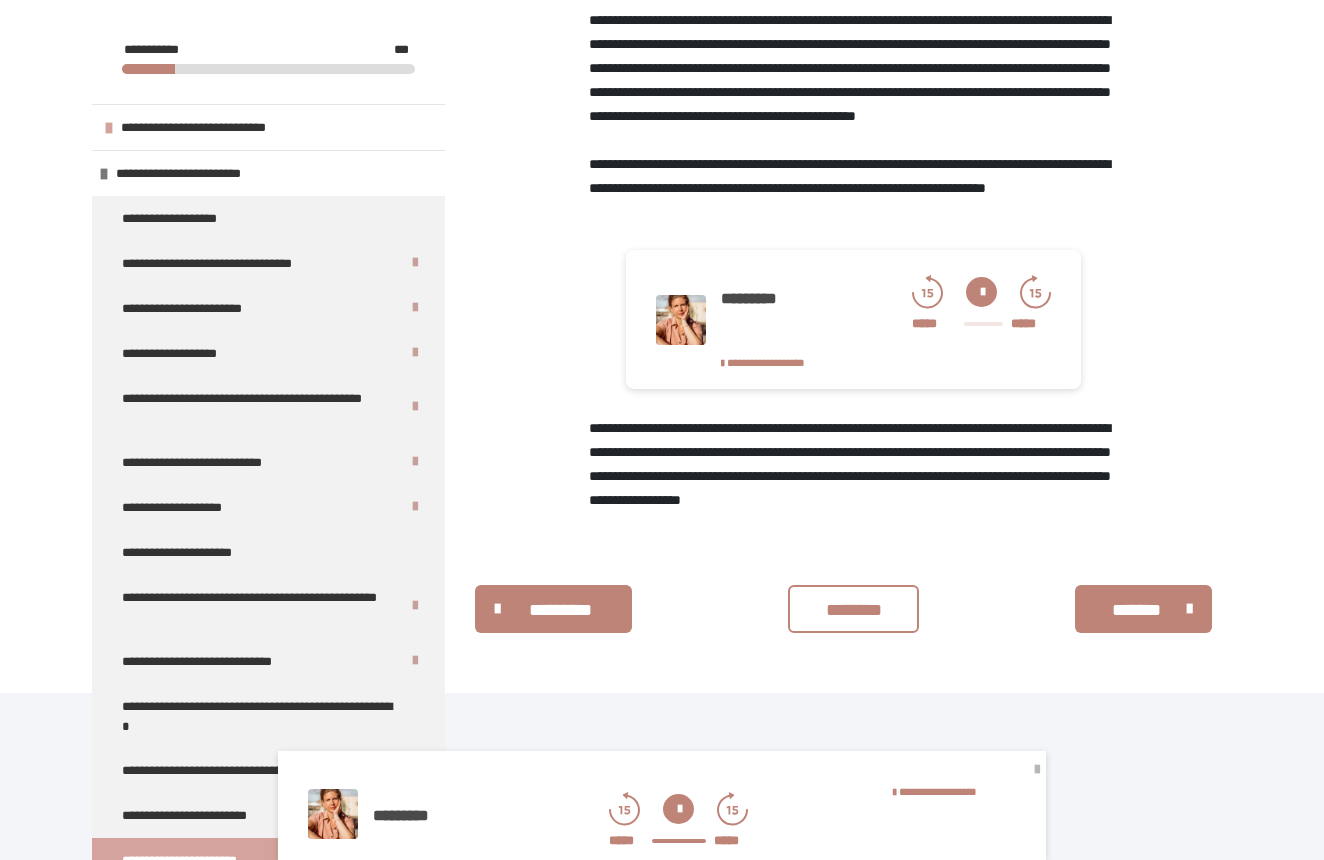 click at bounding box center [1037, 770] 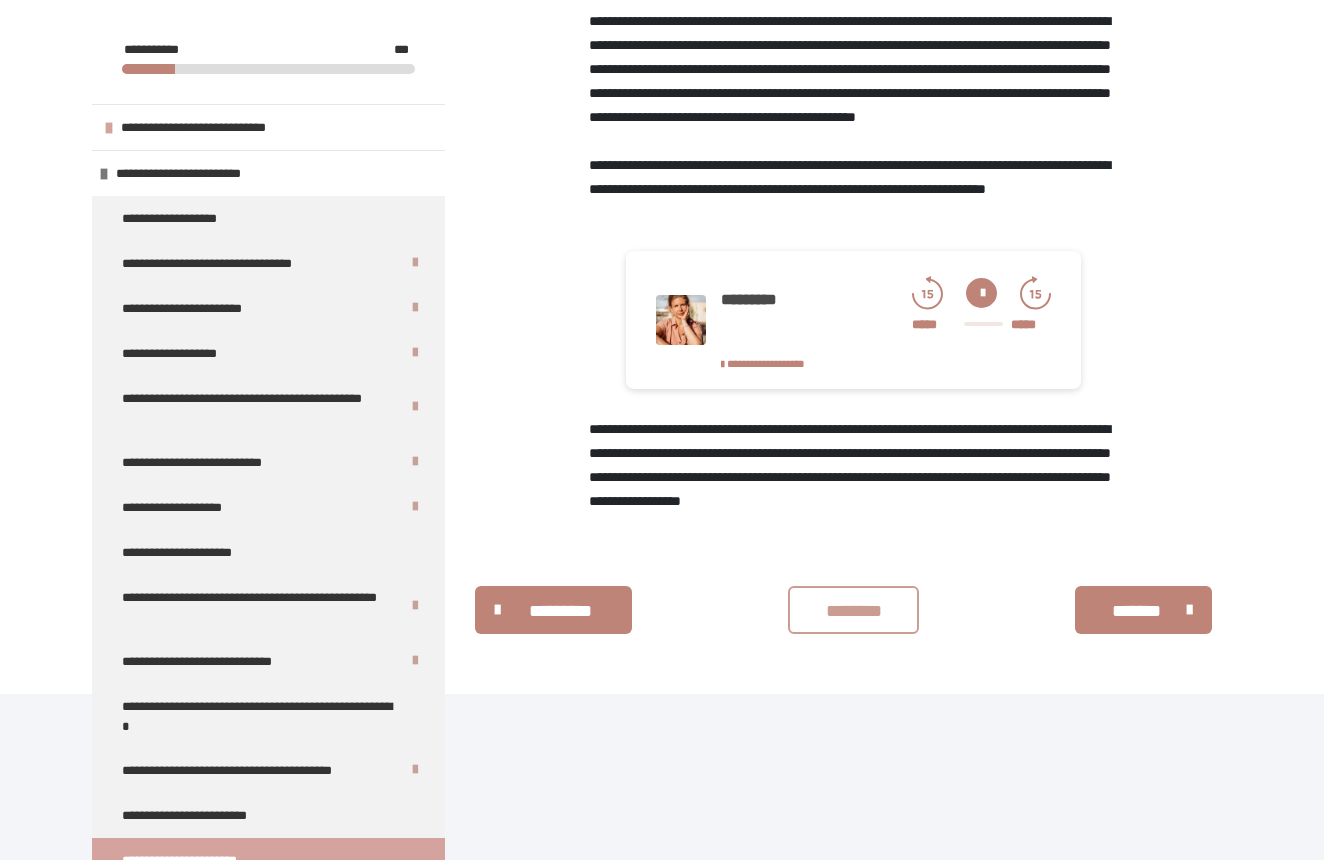 scroll, scrollTop: 827, scrollLeft: 0, axis: vertical 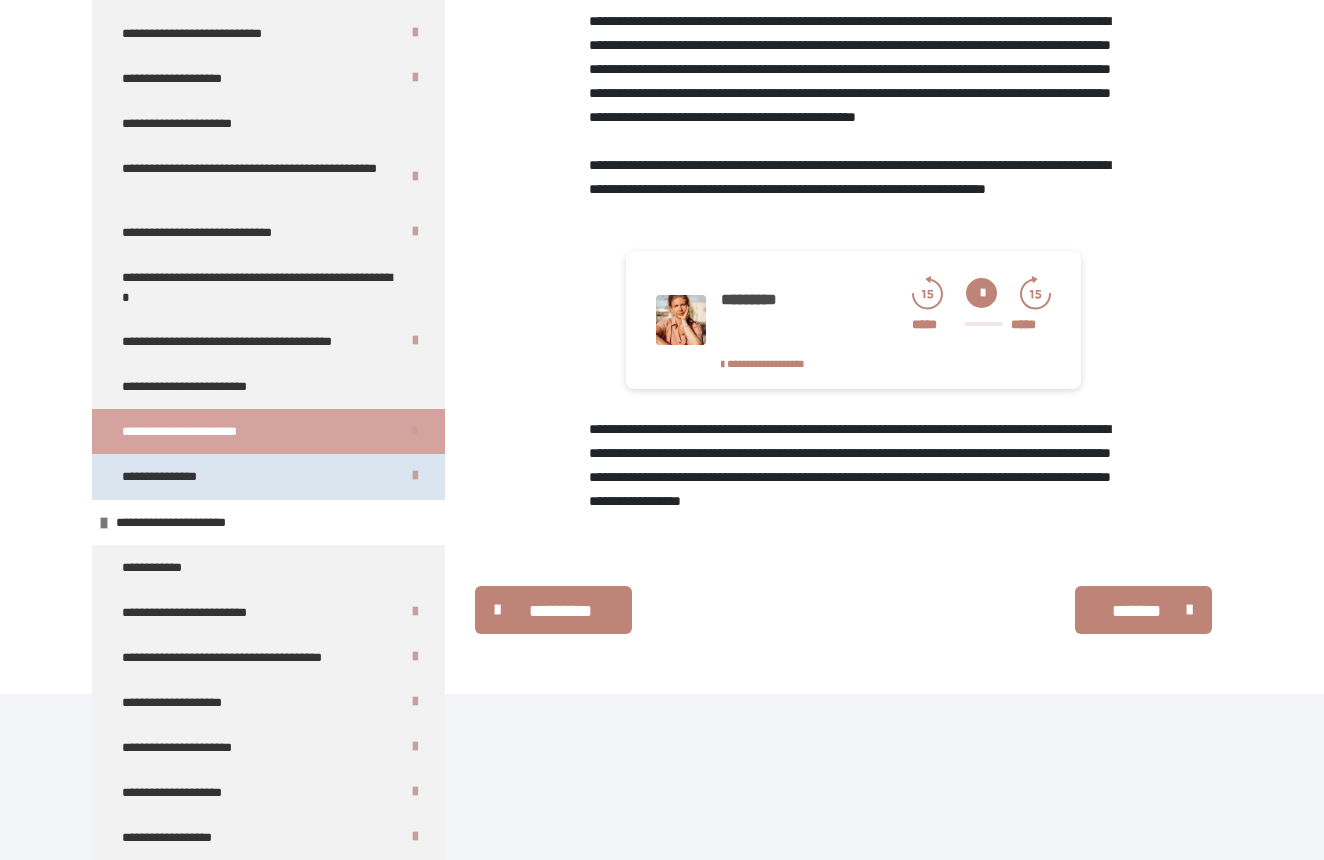 click on "**********" at bounding box center [268, 476] 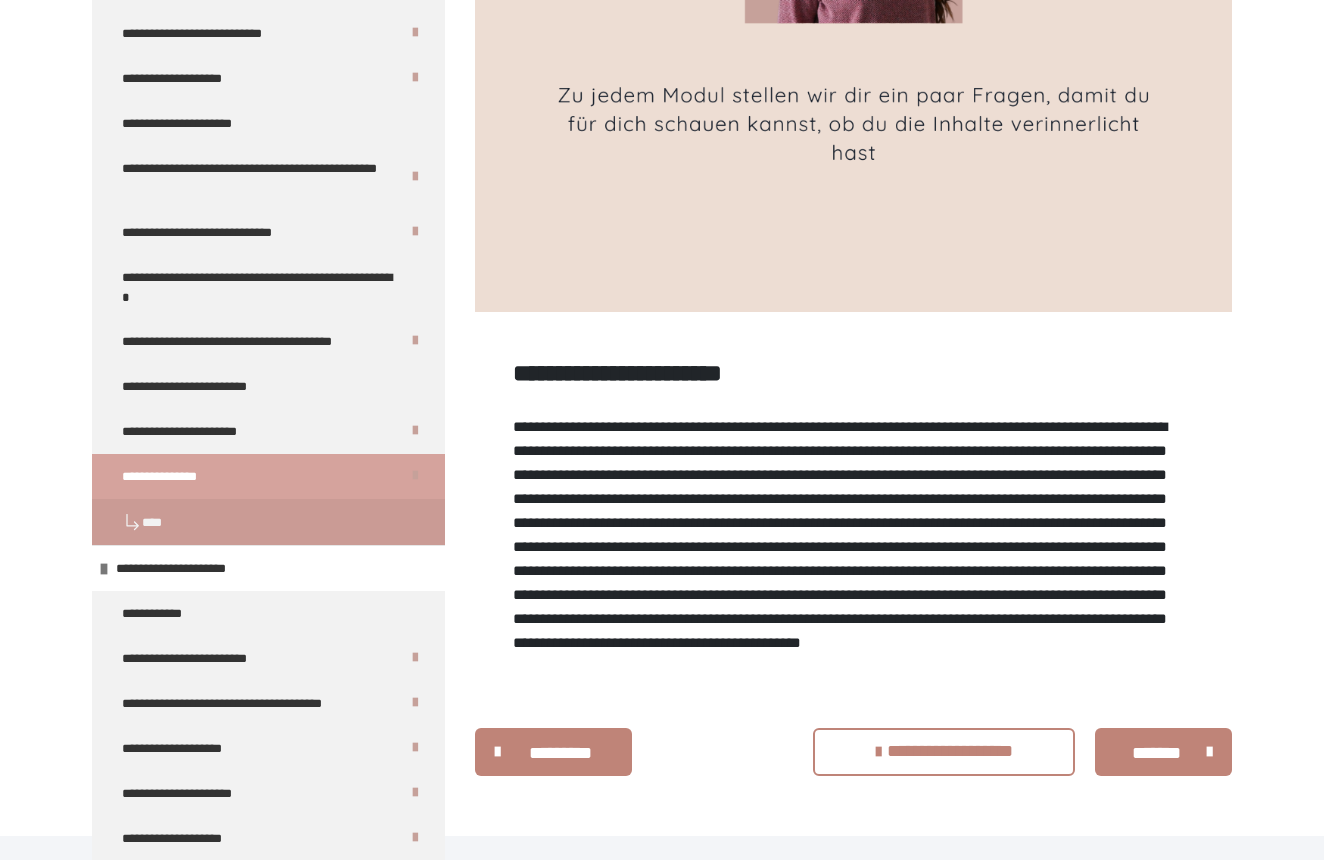 scroll, scrollTop: 1002, scrollLeft: 0, axis: vertical 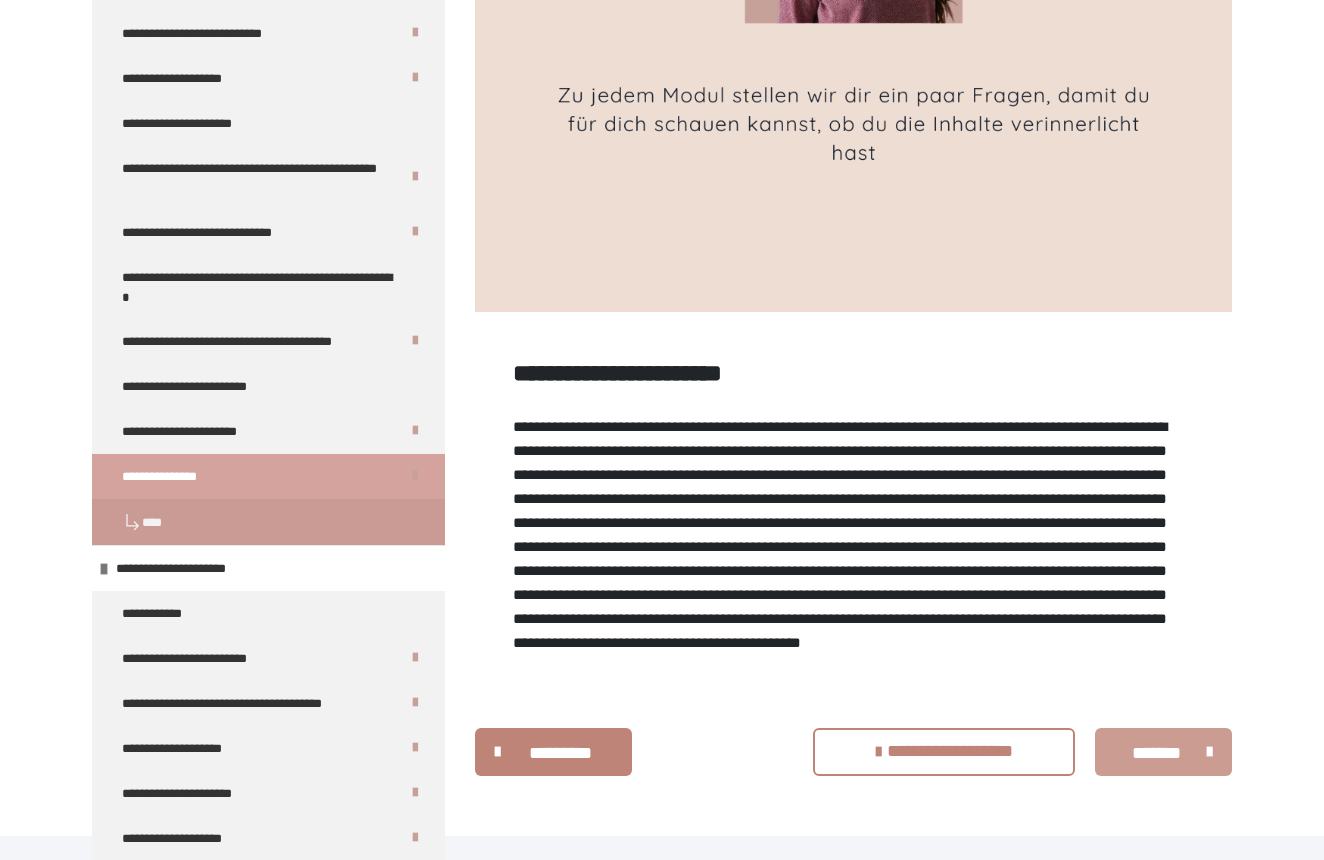 click on "*******" at bounding box center [1156, 753] 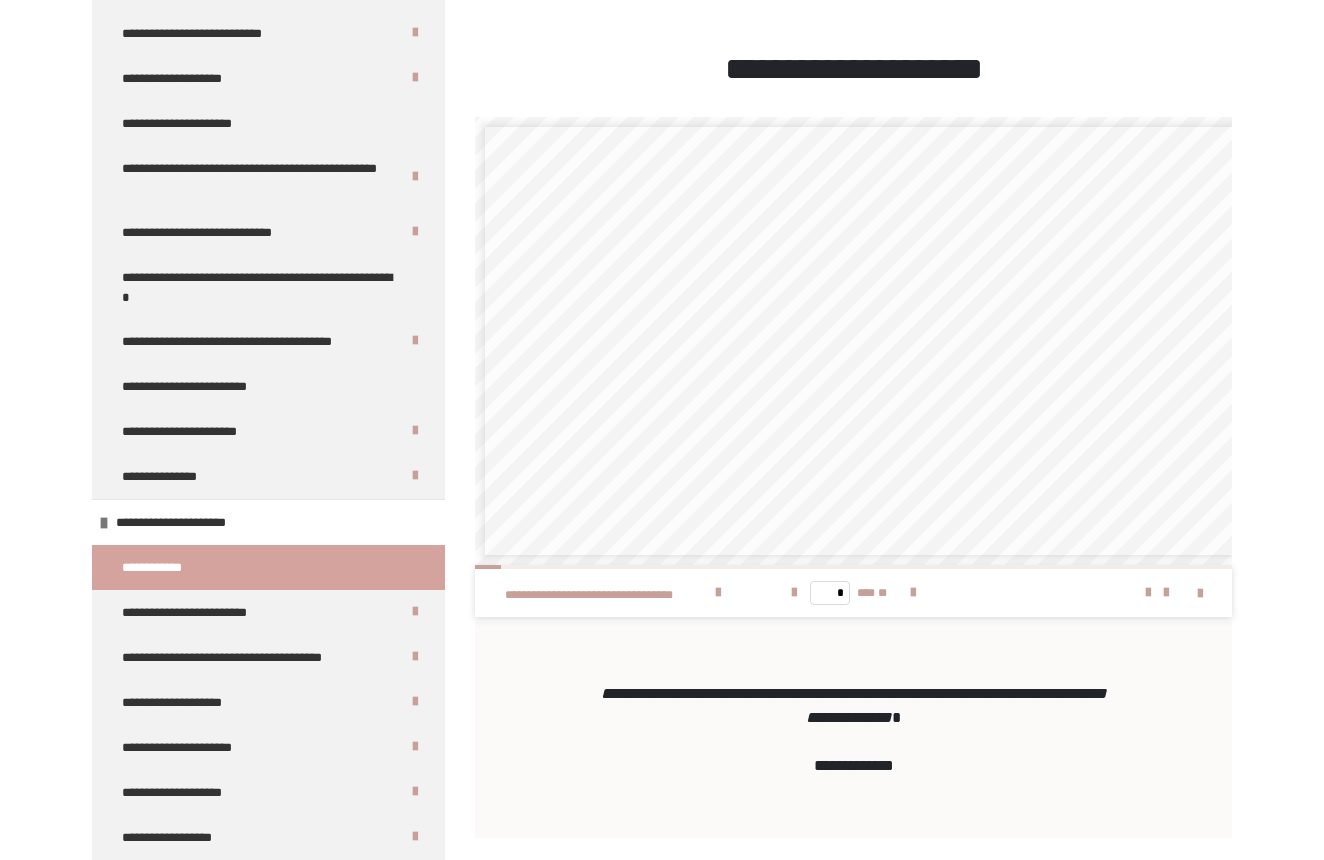 scroll, scrollTop: 711, scrollLeft: 0, axis: vertical 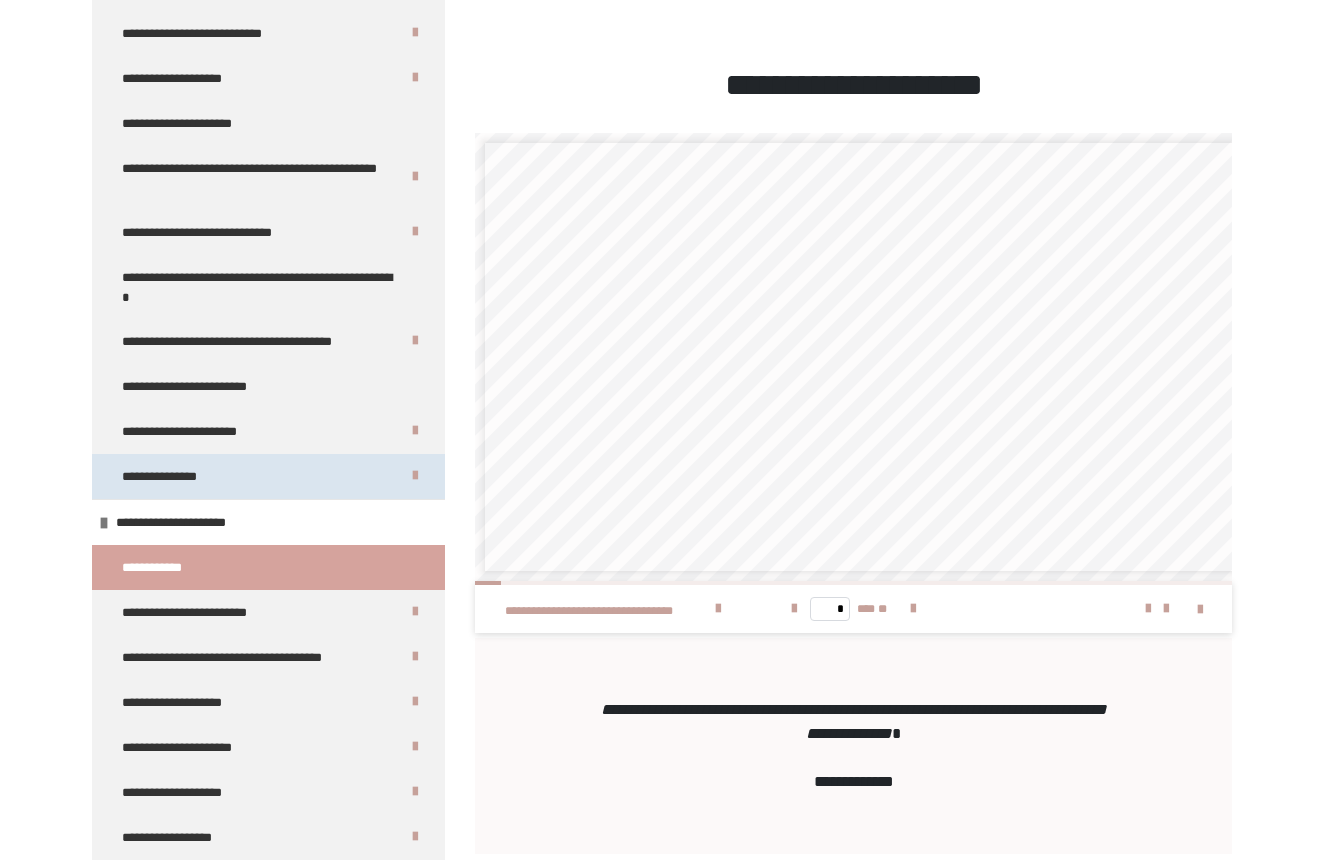 click on "**********" at bounding box center (268, 476) 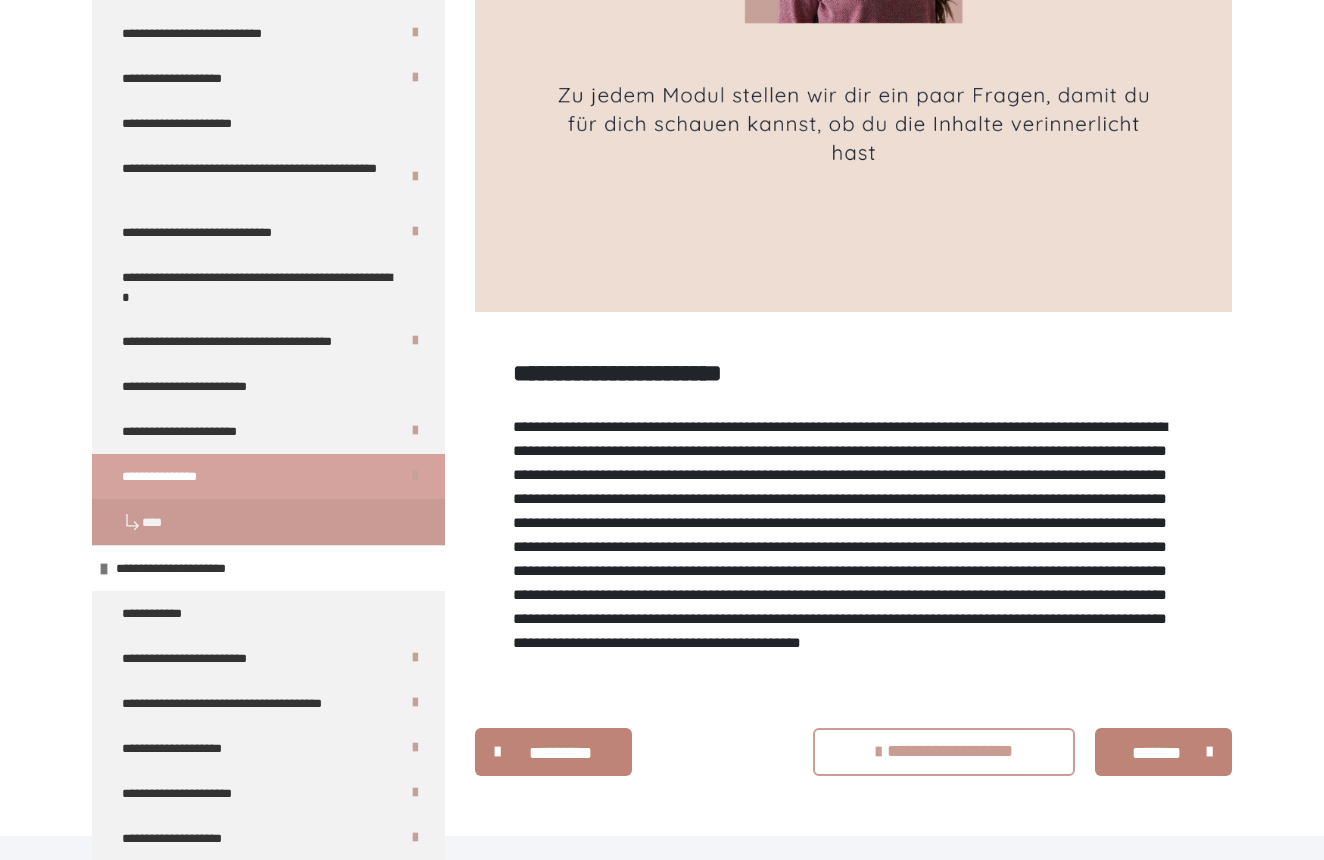scroll, scrollTop: 1002, scrollLeft: 0, axis: vertical 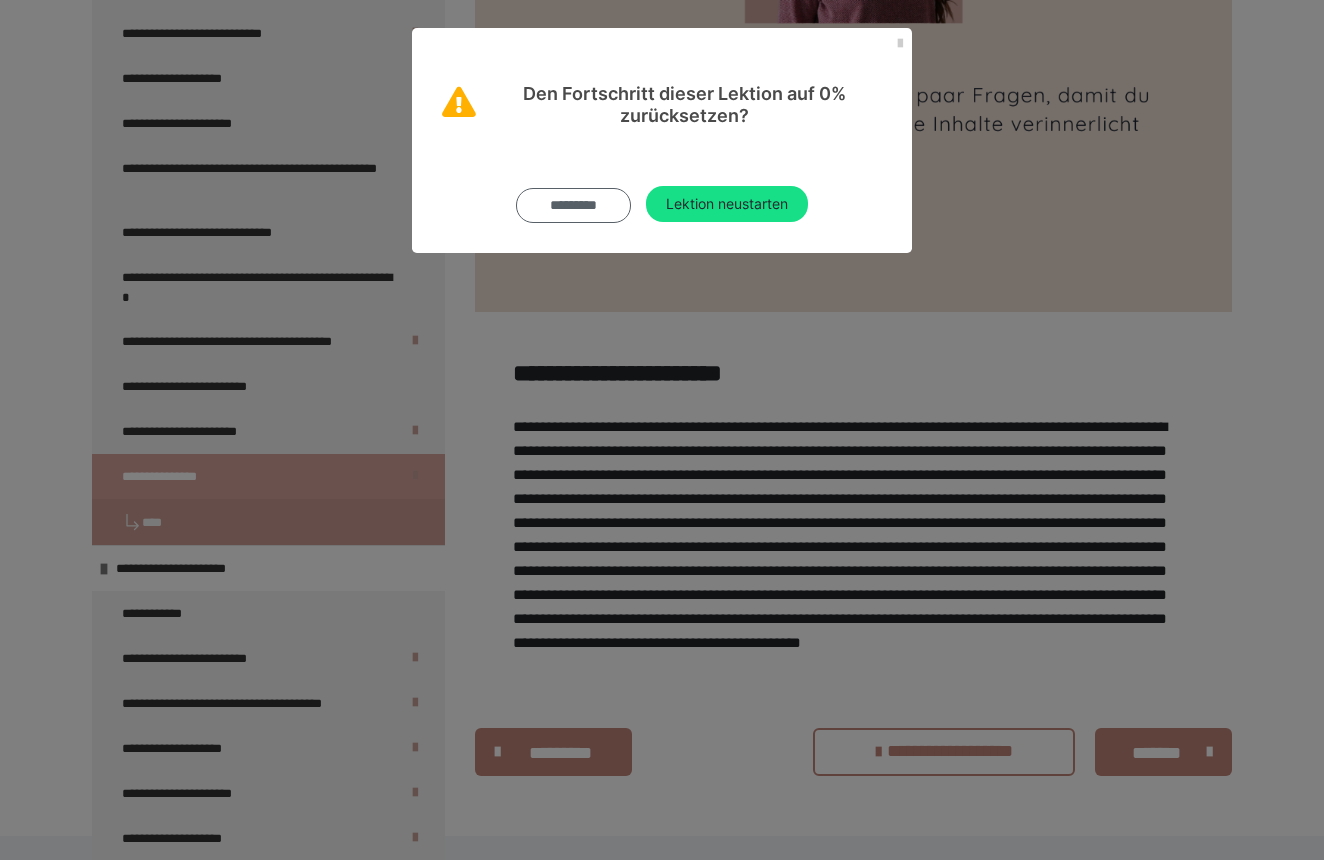 click on "*********" at bounding box center (573, 205) 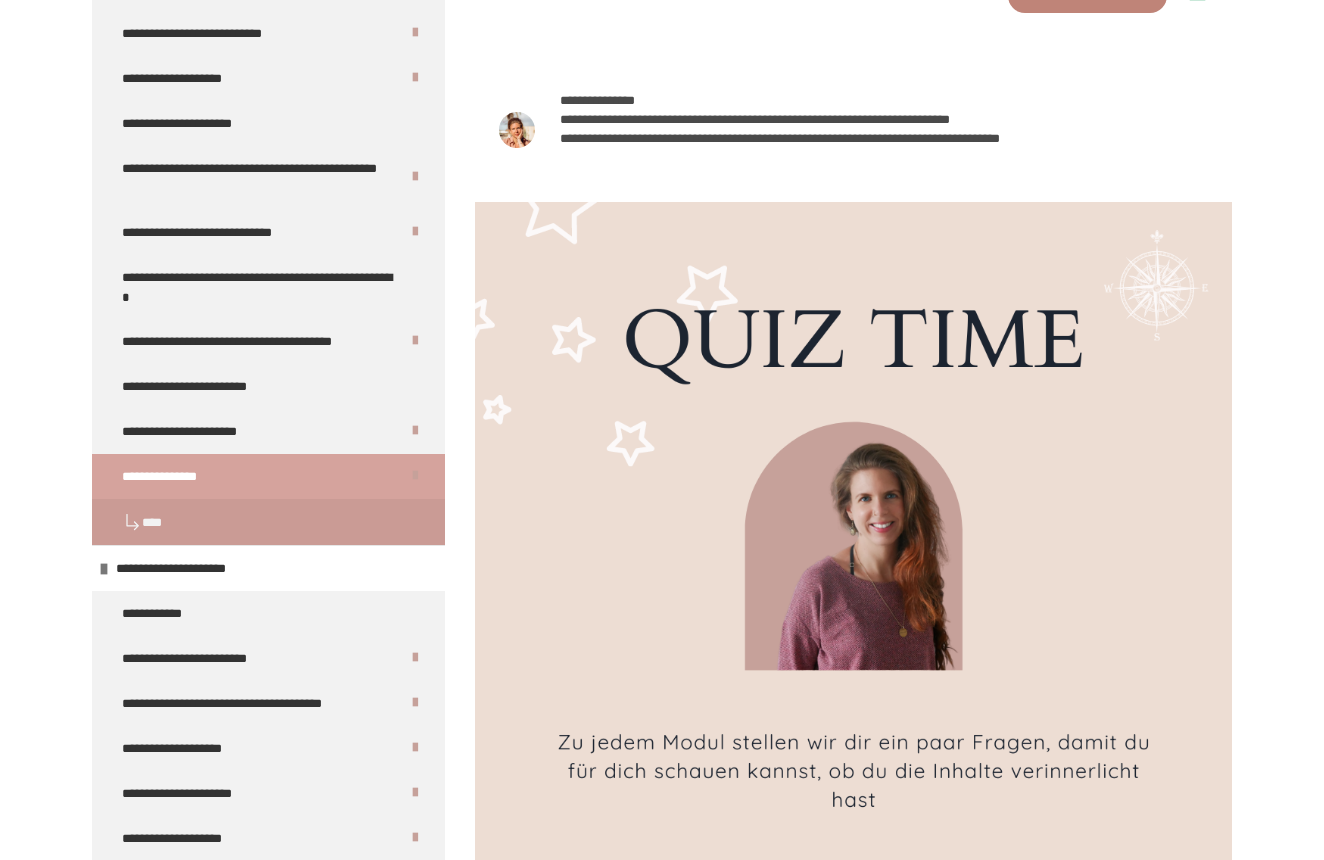 scroll, scrollTop: 340, scrollLeft: 0, axis: vertical 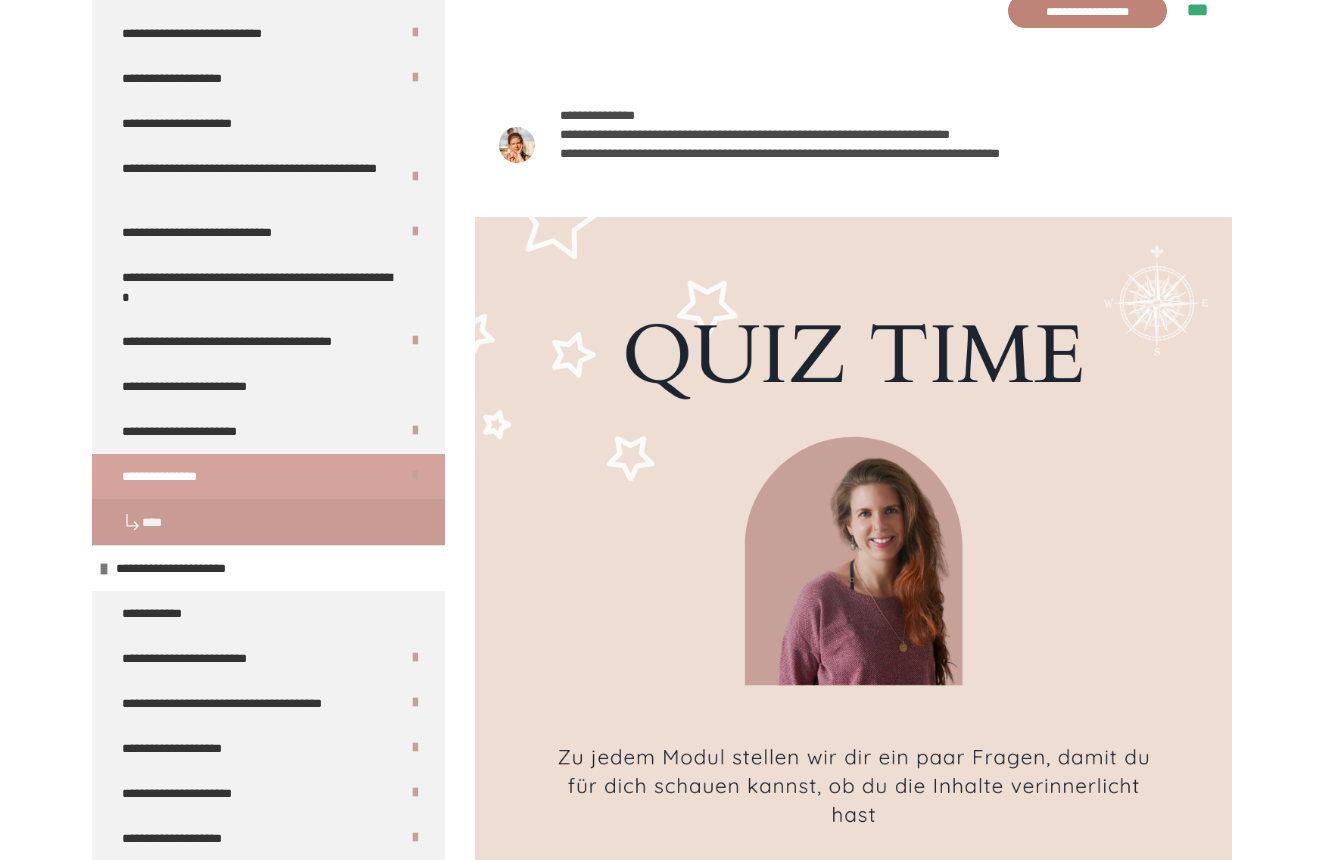 click at bounding box center (853, 595) 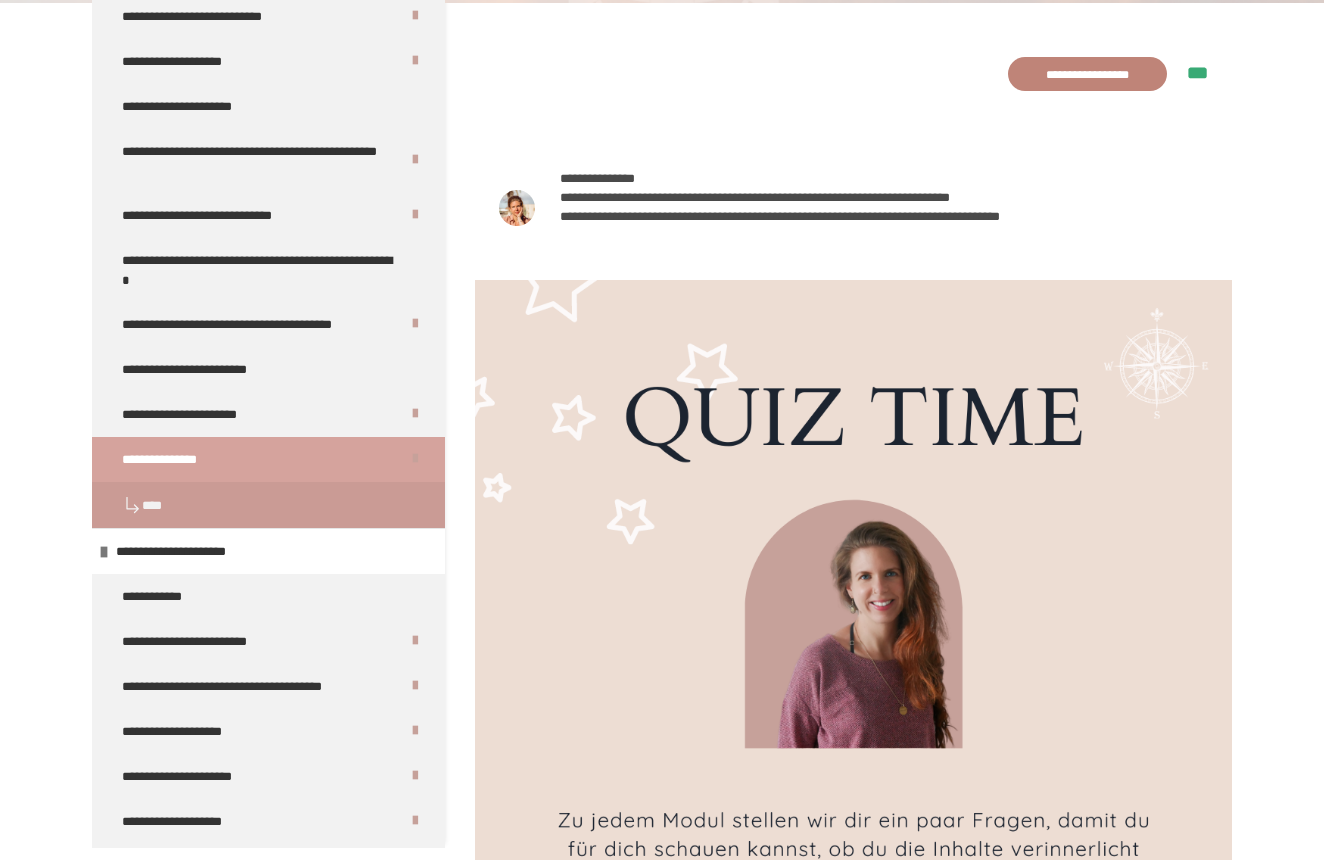 scroll, scrollTop: 236, scrollLeft: 0, axis: vertical 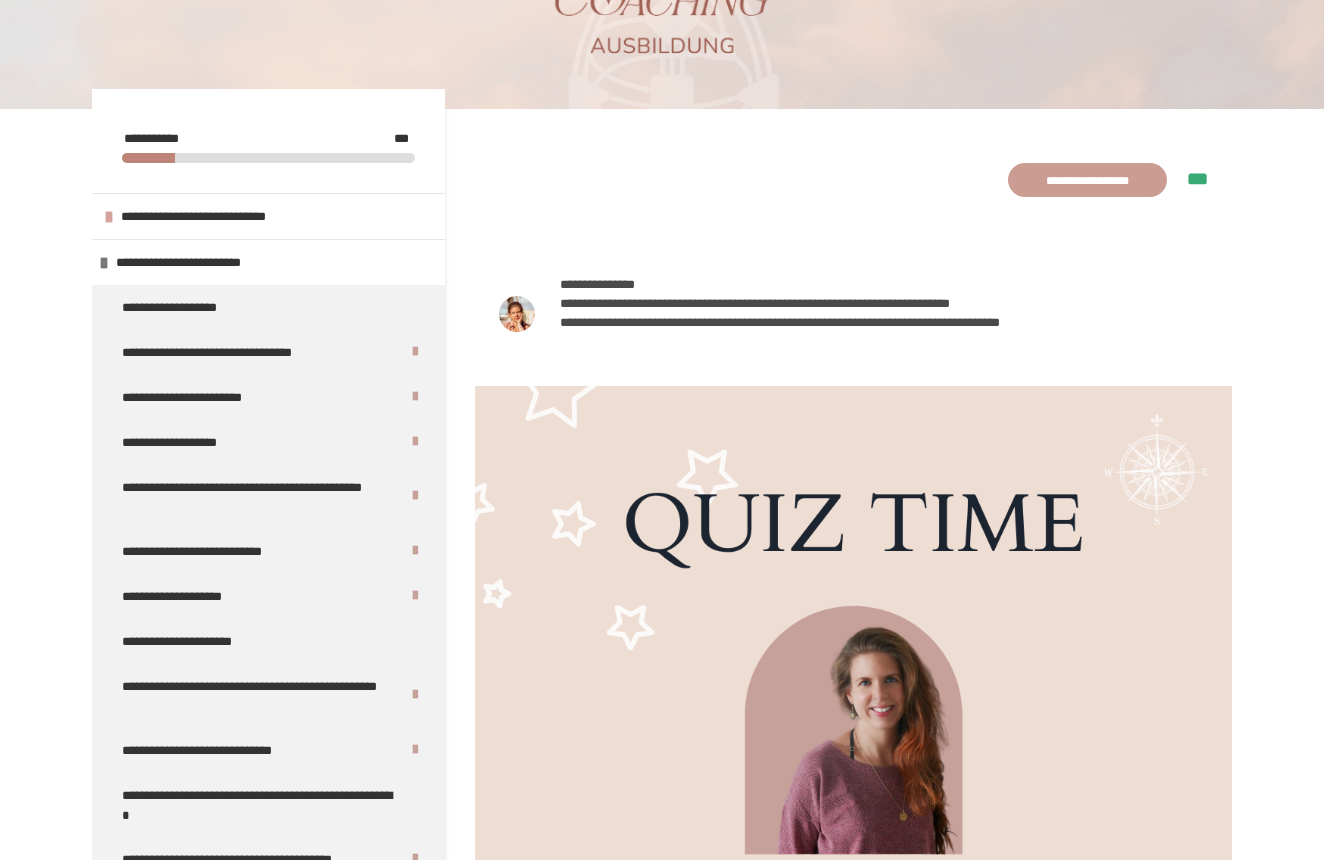 click on "**********" at bounding box center [1087, 180] 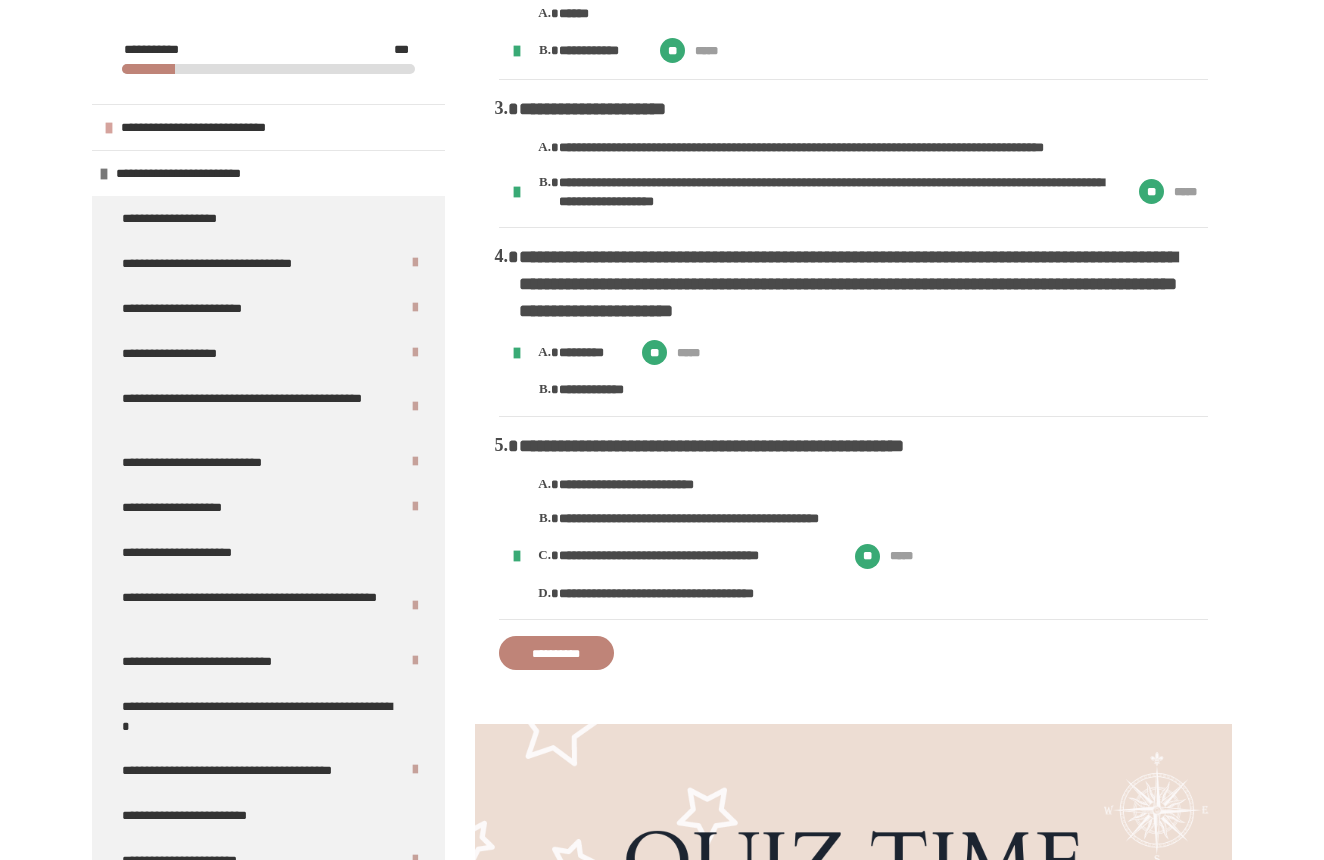 scroll, scrollTop: 642, scrollLeft: 0, axis: vertical 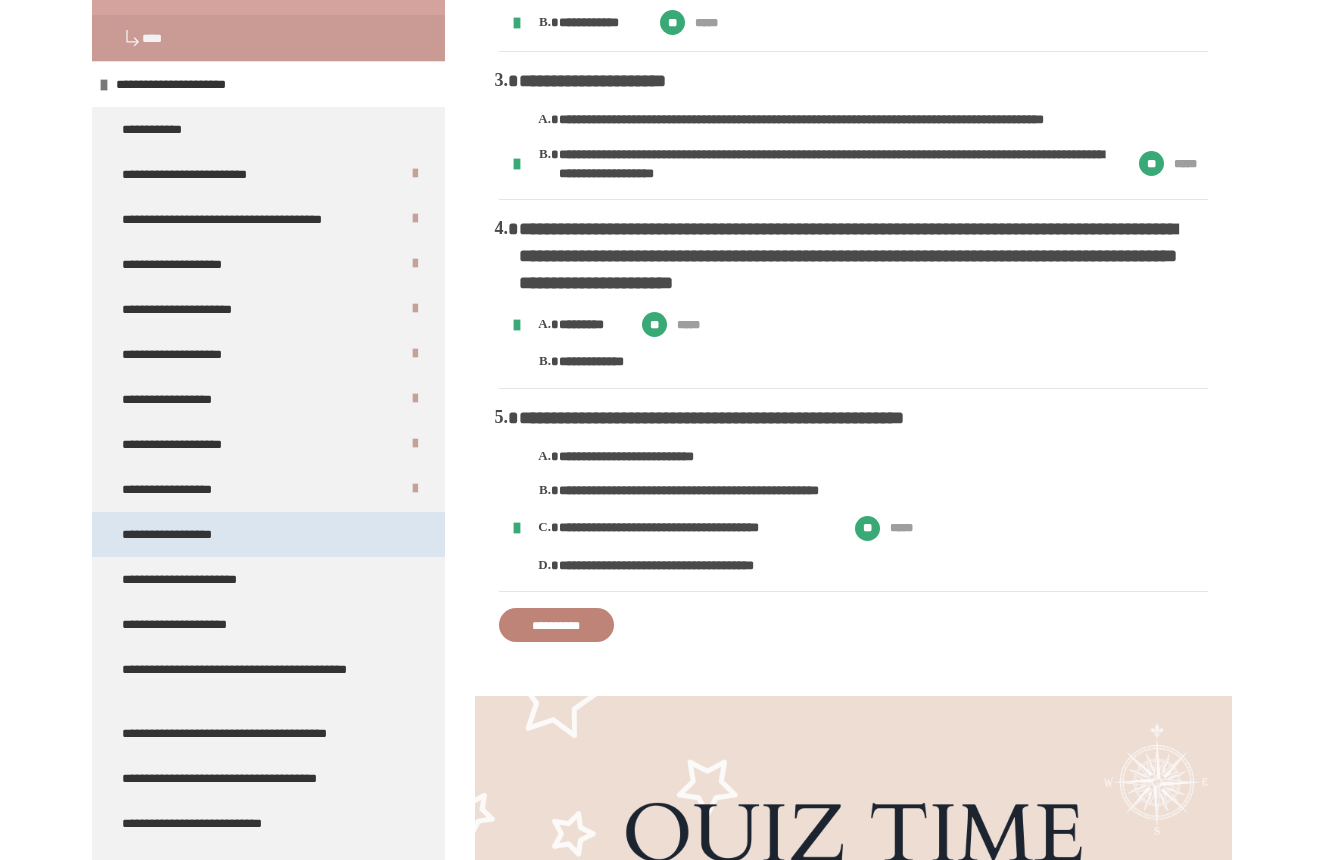 click on "**********" at bounding box center [177, 534] 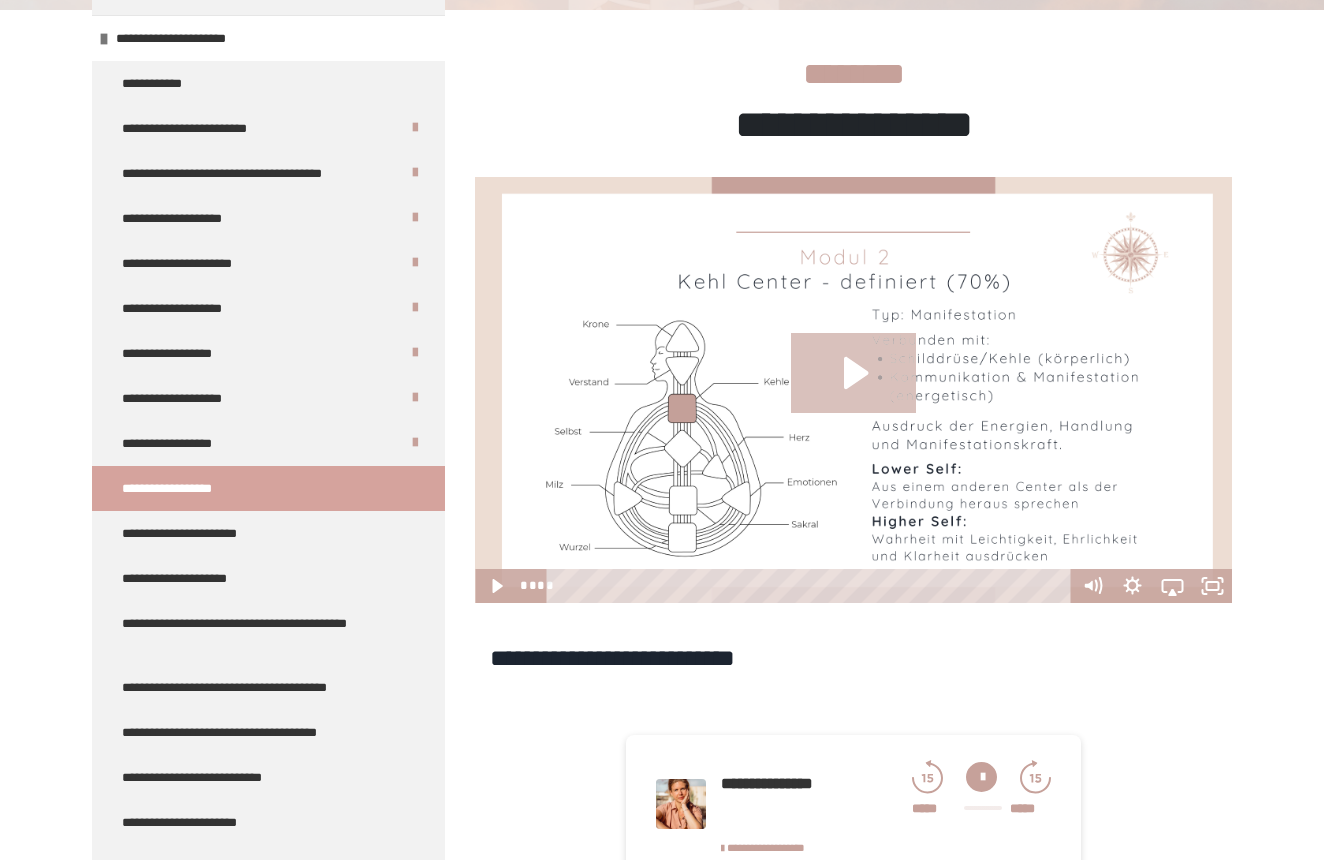 click 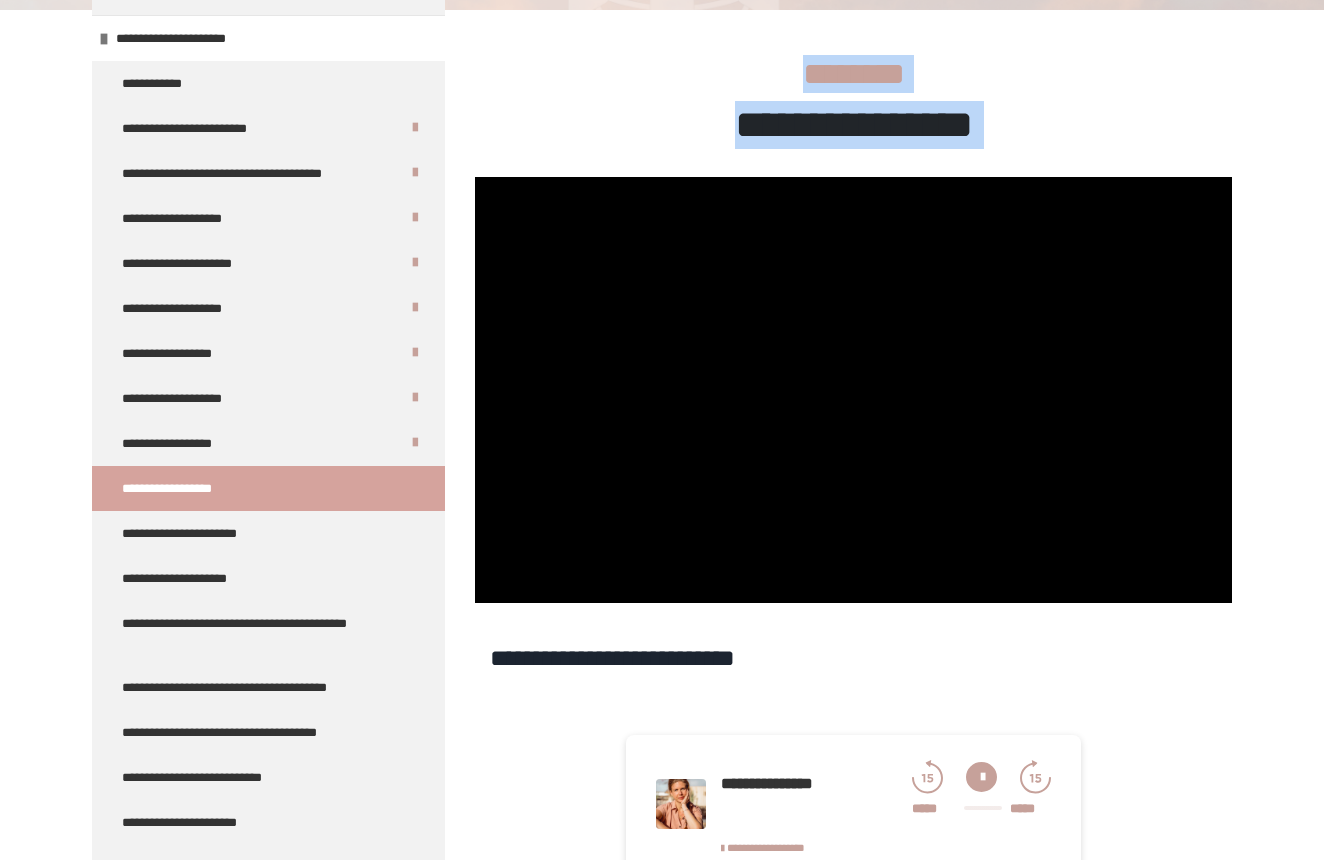 drag, startPoint x: 881, startPoint y: 380, endPoint x: 595, endPoint y: 9, distance: 468.44104 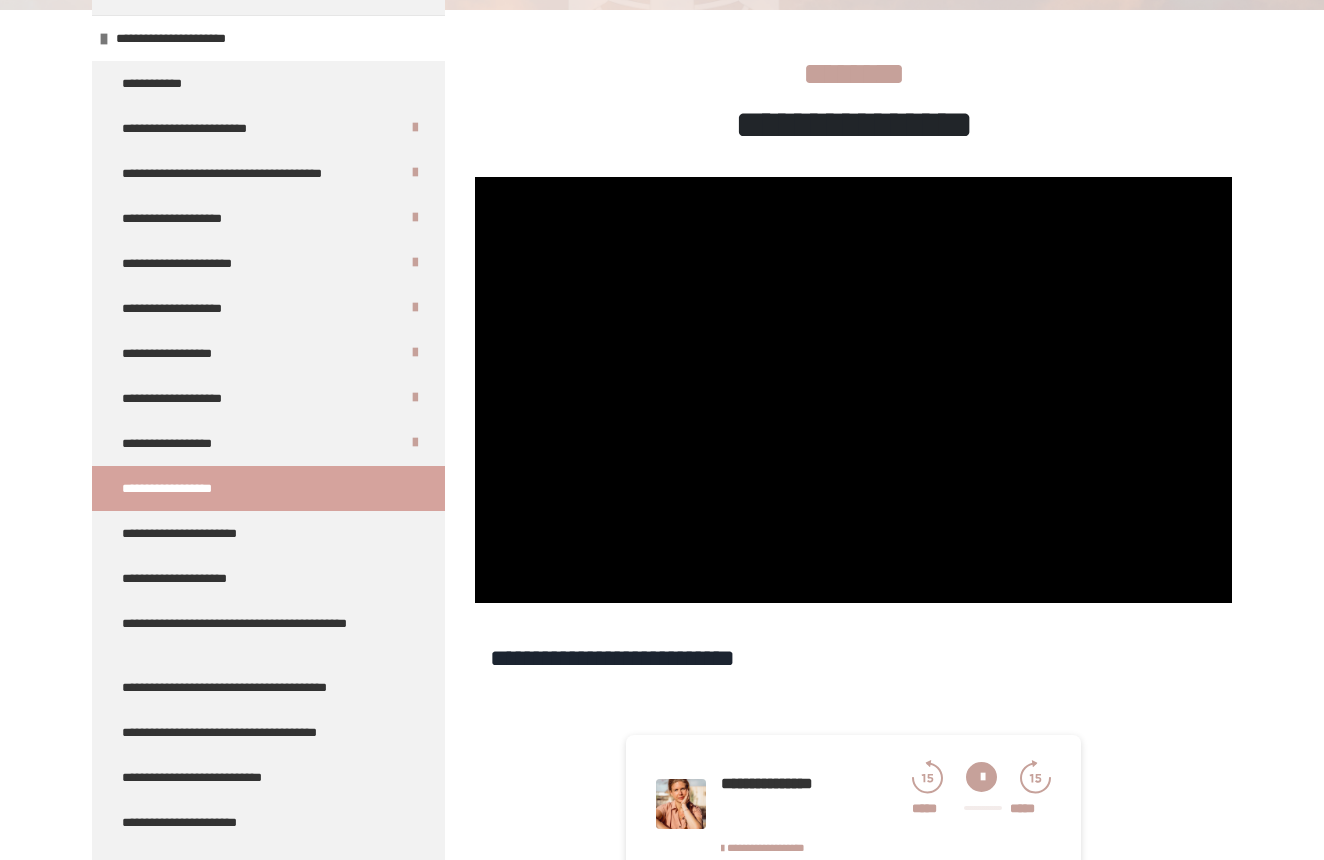 click on "**********" at bounding box center (853, 804) 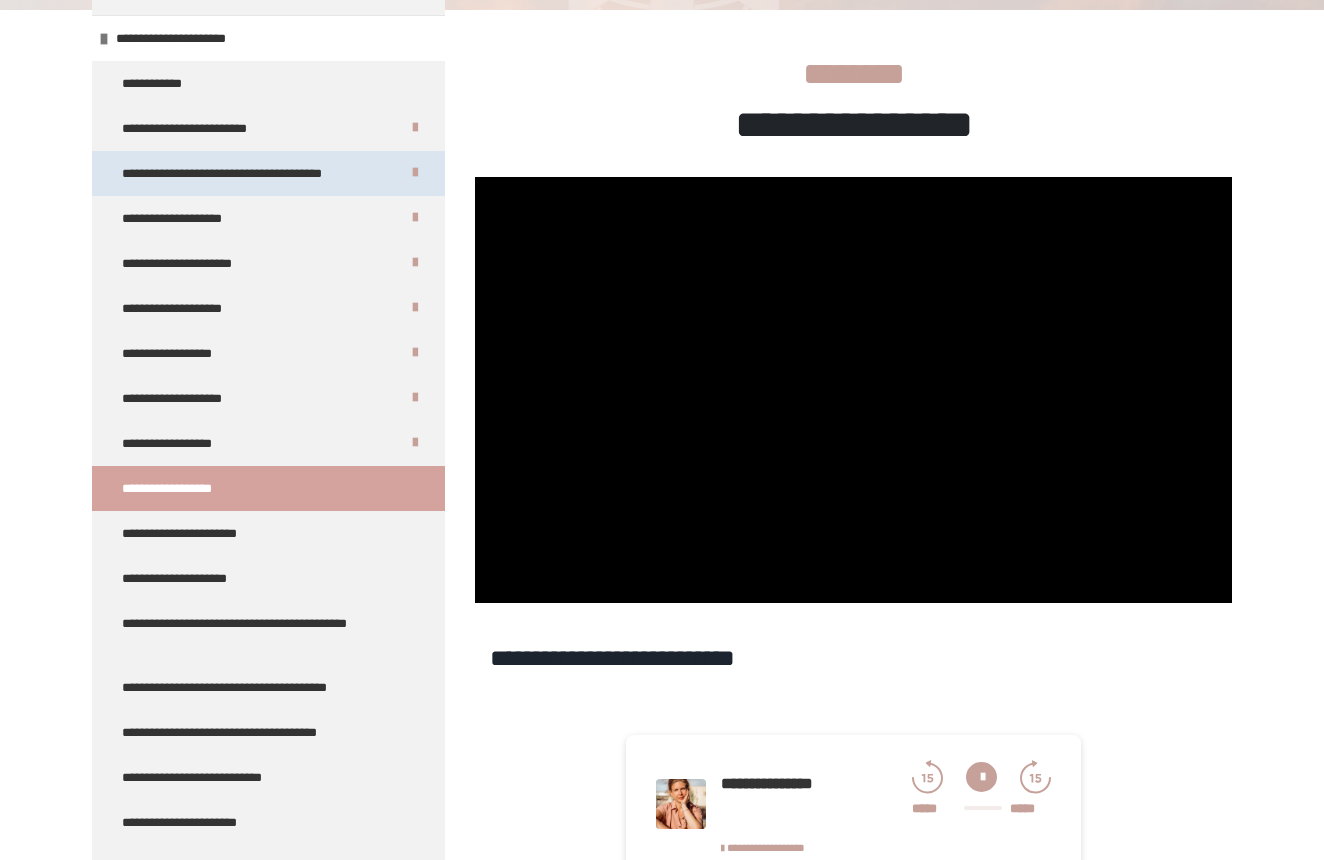 click on "**********" at bounding box center (244, 173) 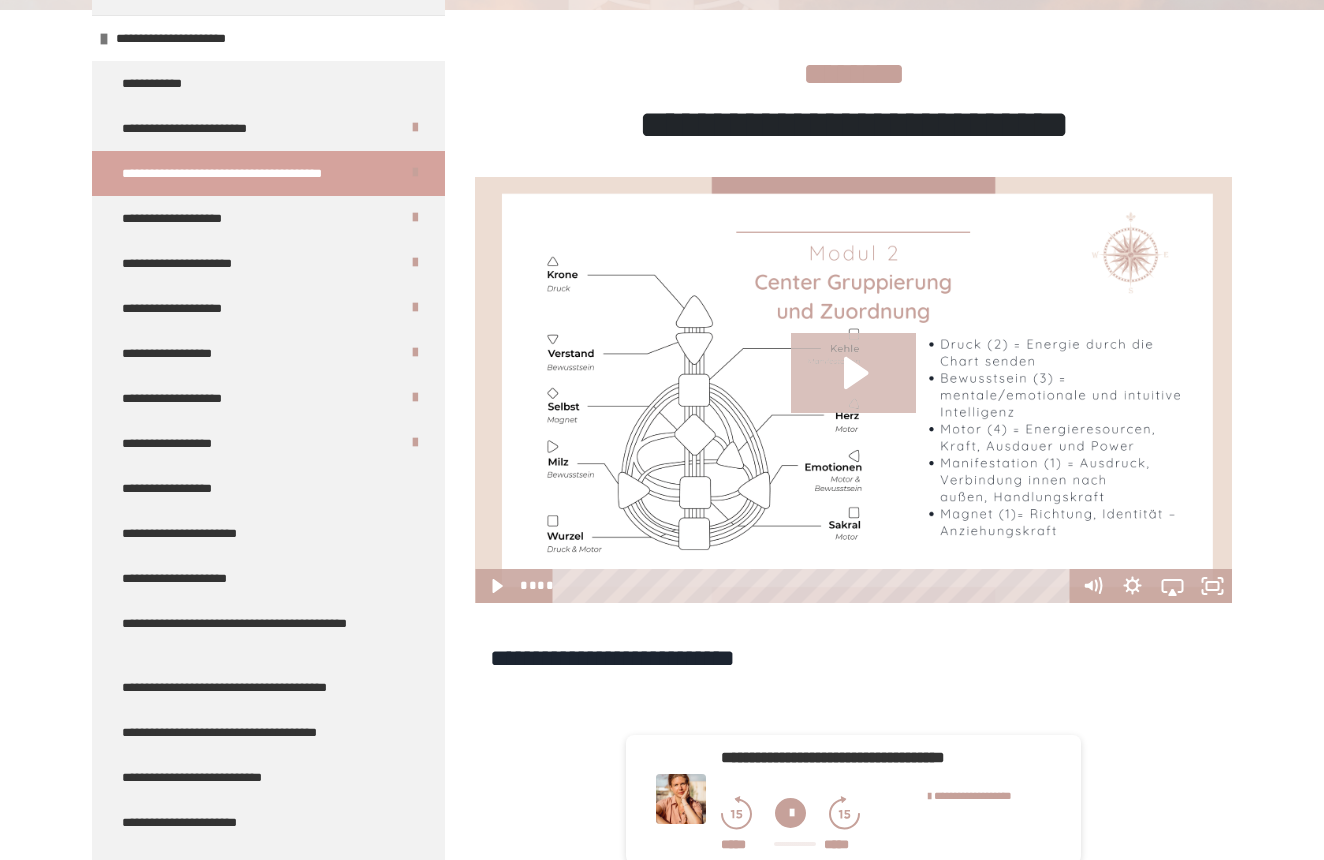 click 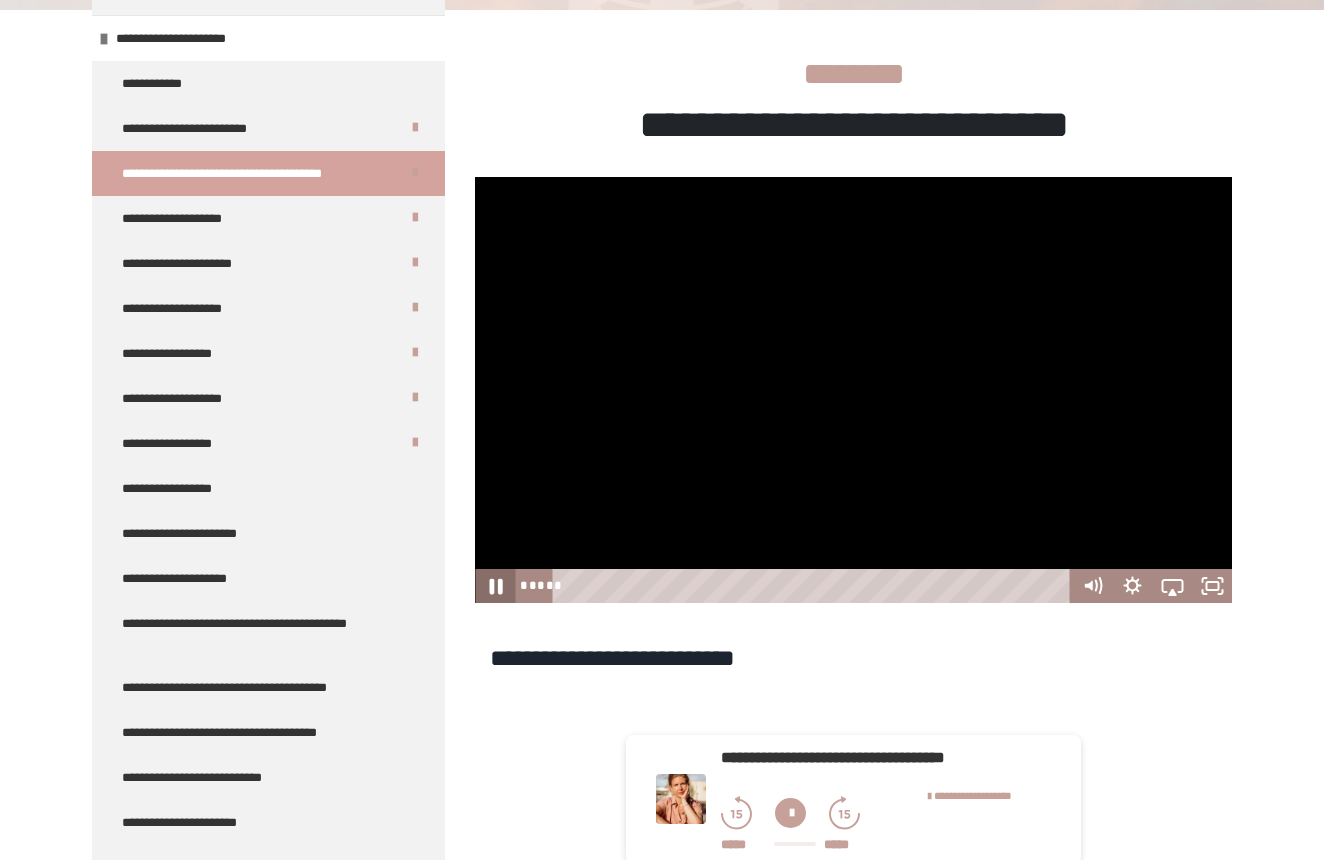 click 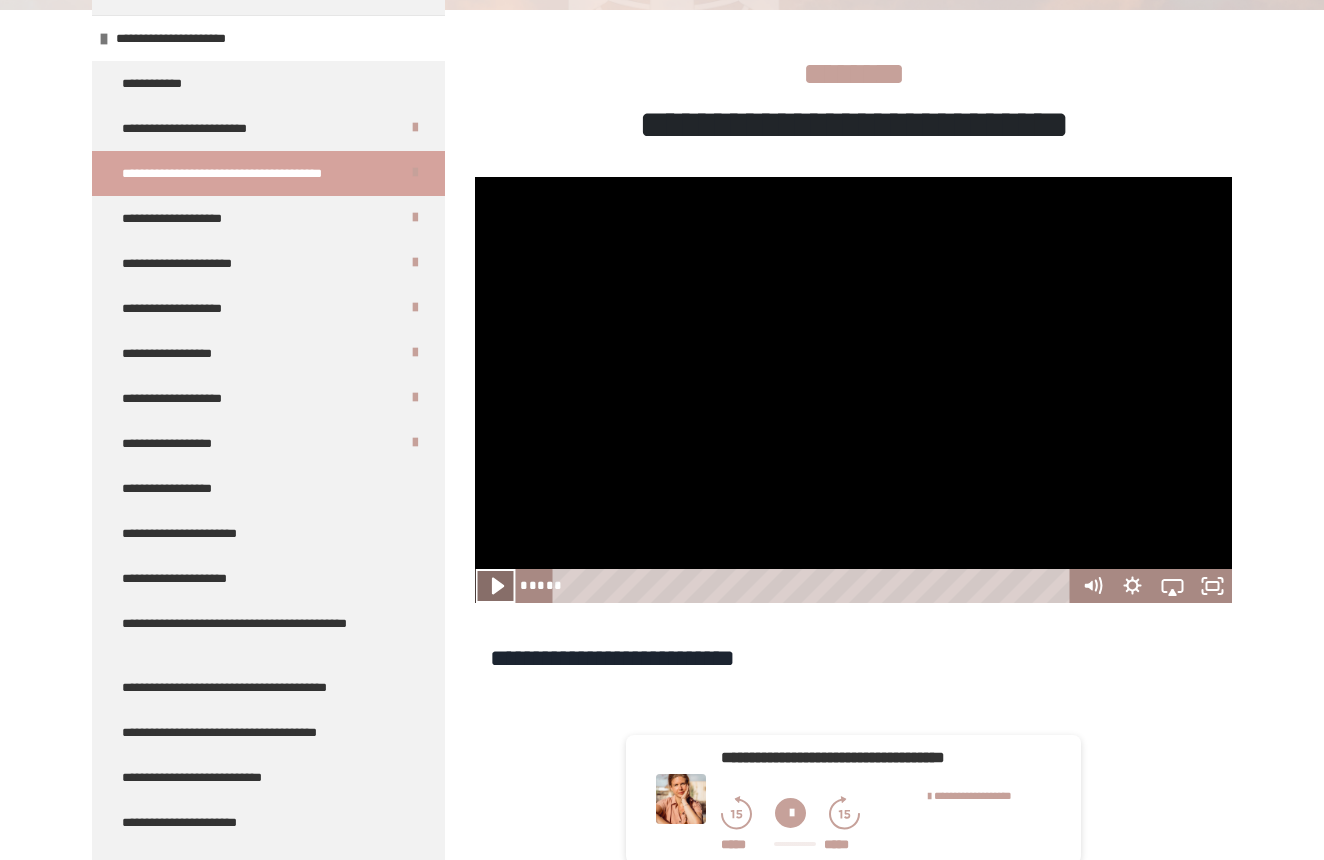 click 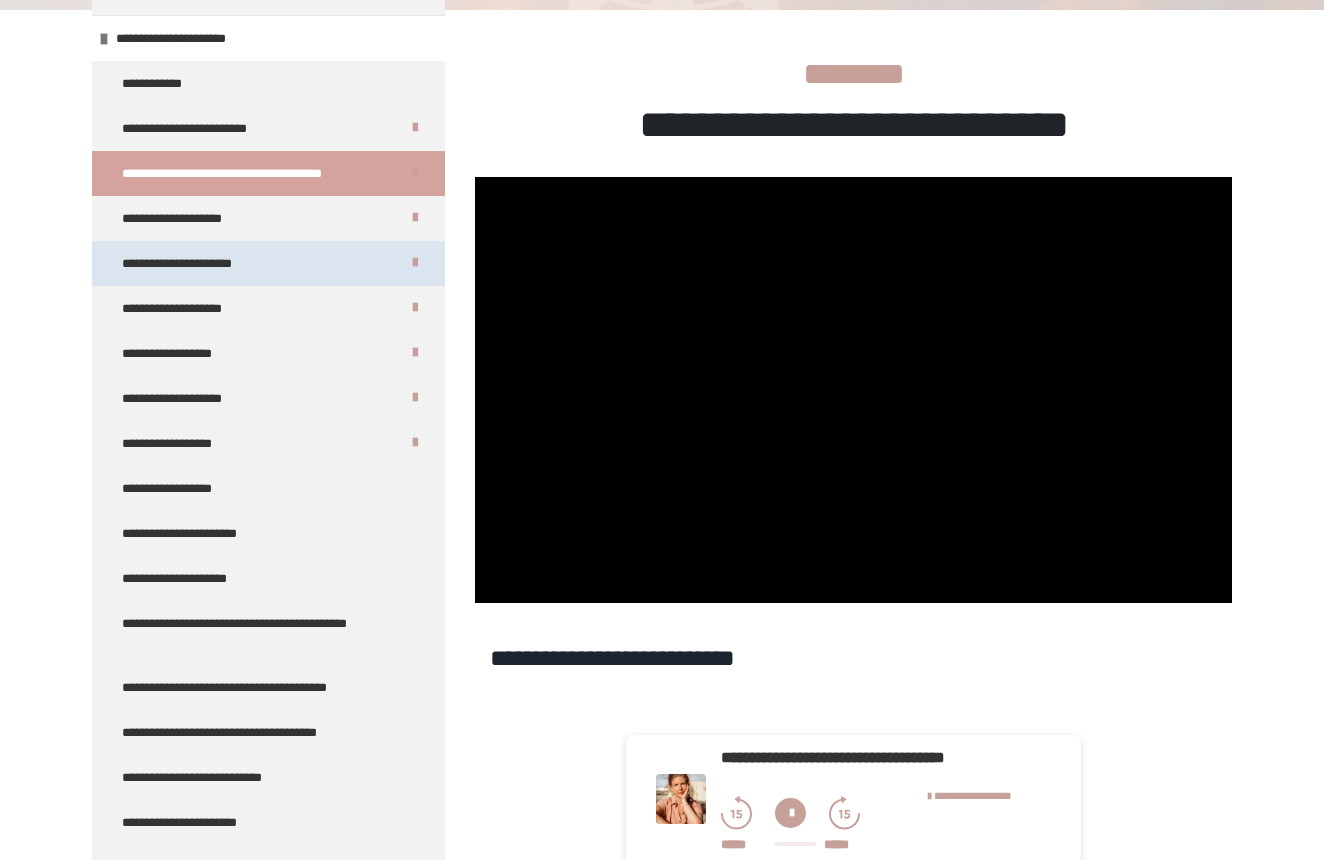 click on "**********" at bounding box center (268, 263) 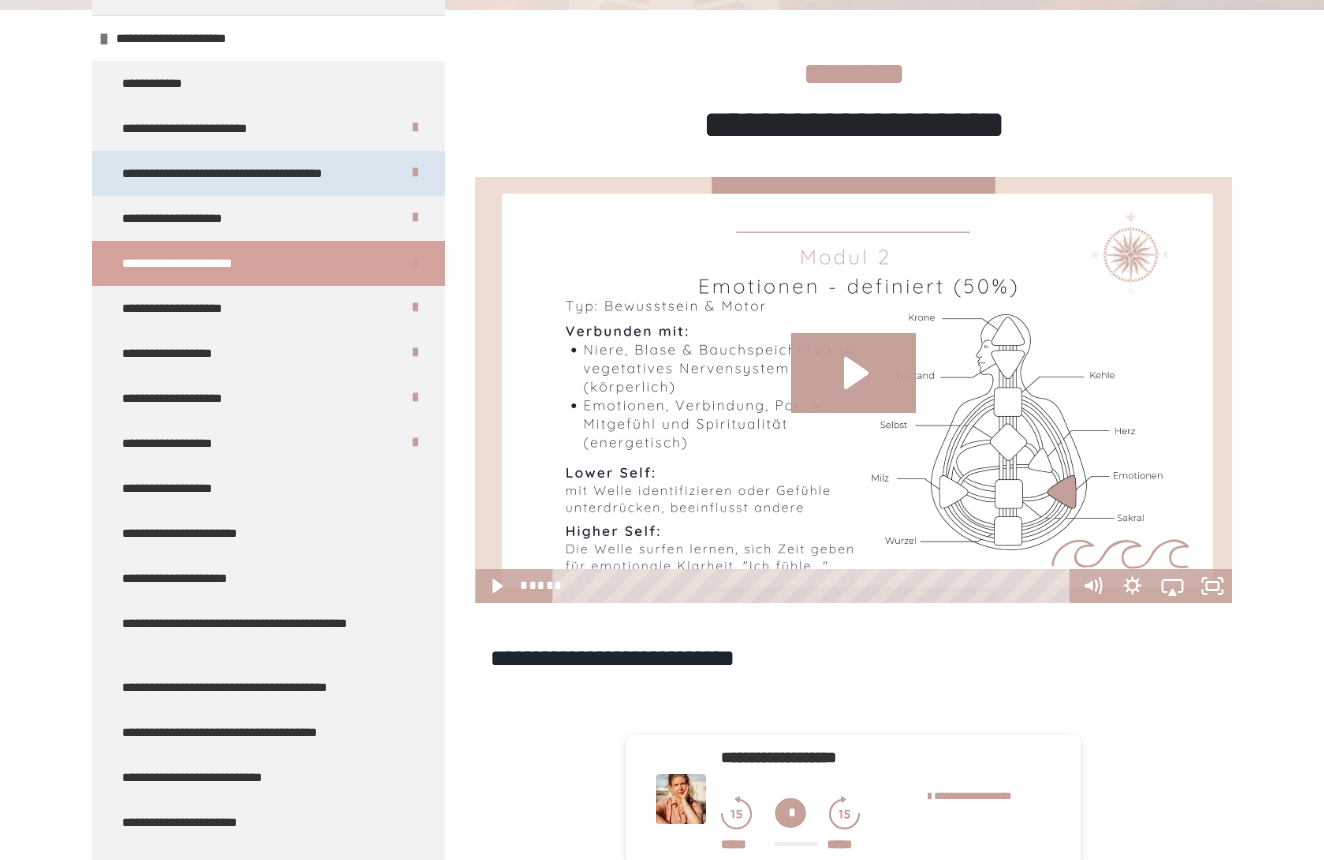 click on "**********" at bounding box center (244, 173) 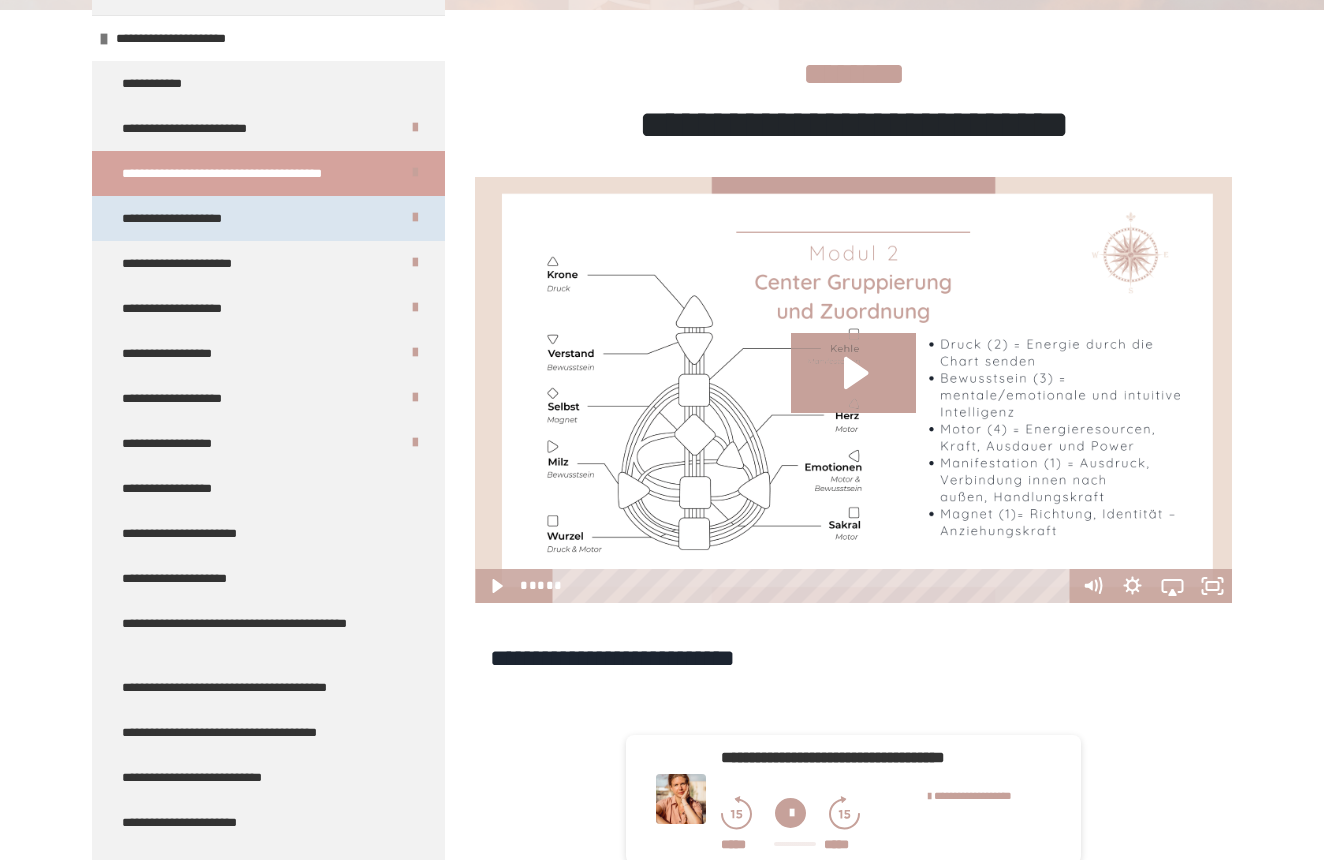 click on "**********" at bounding box center (268, 218) 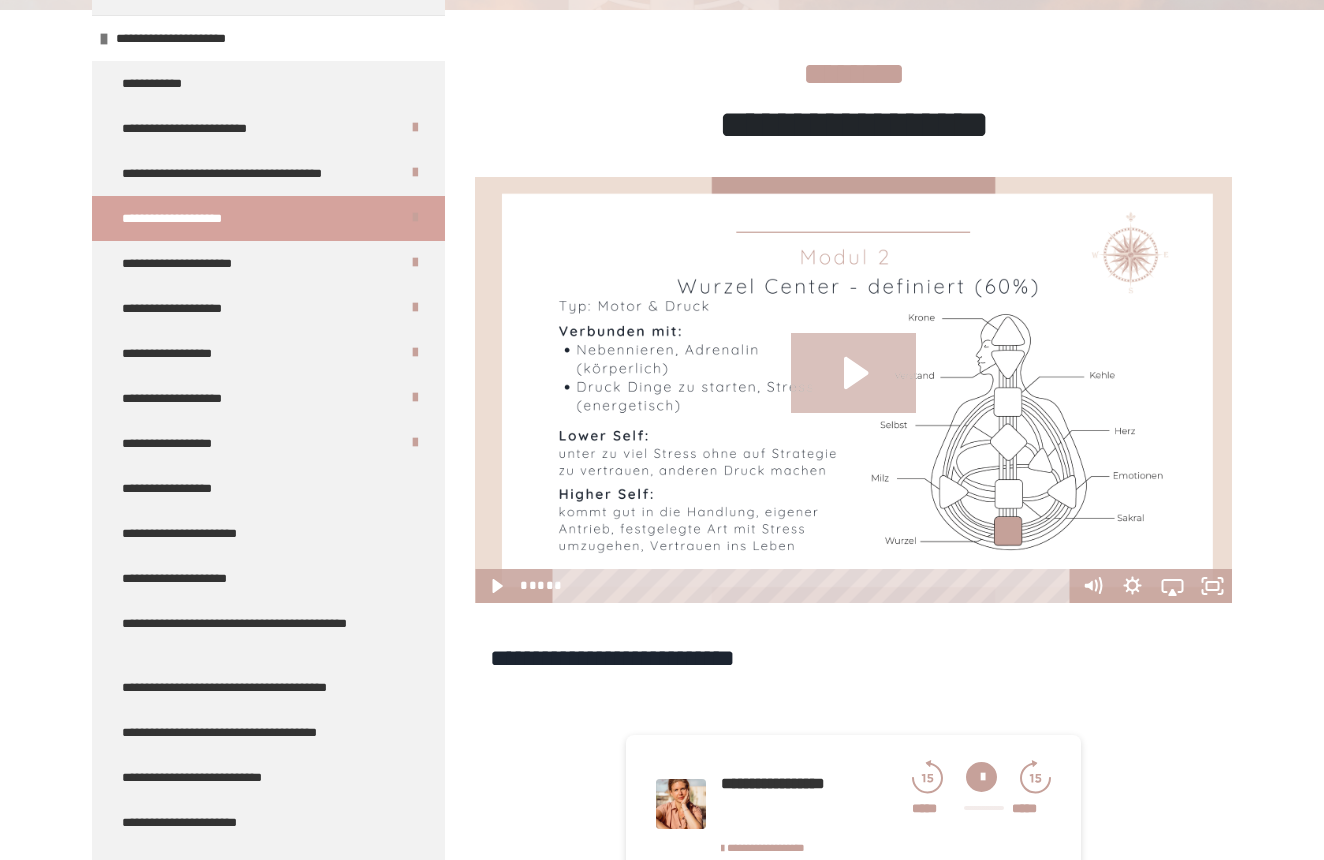 click 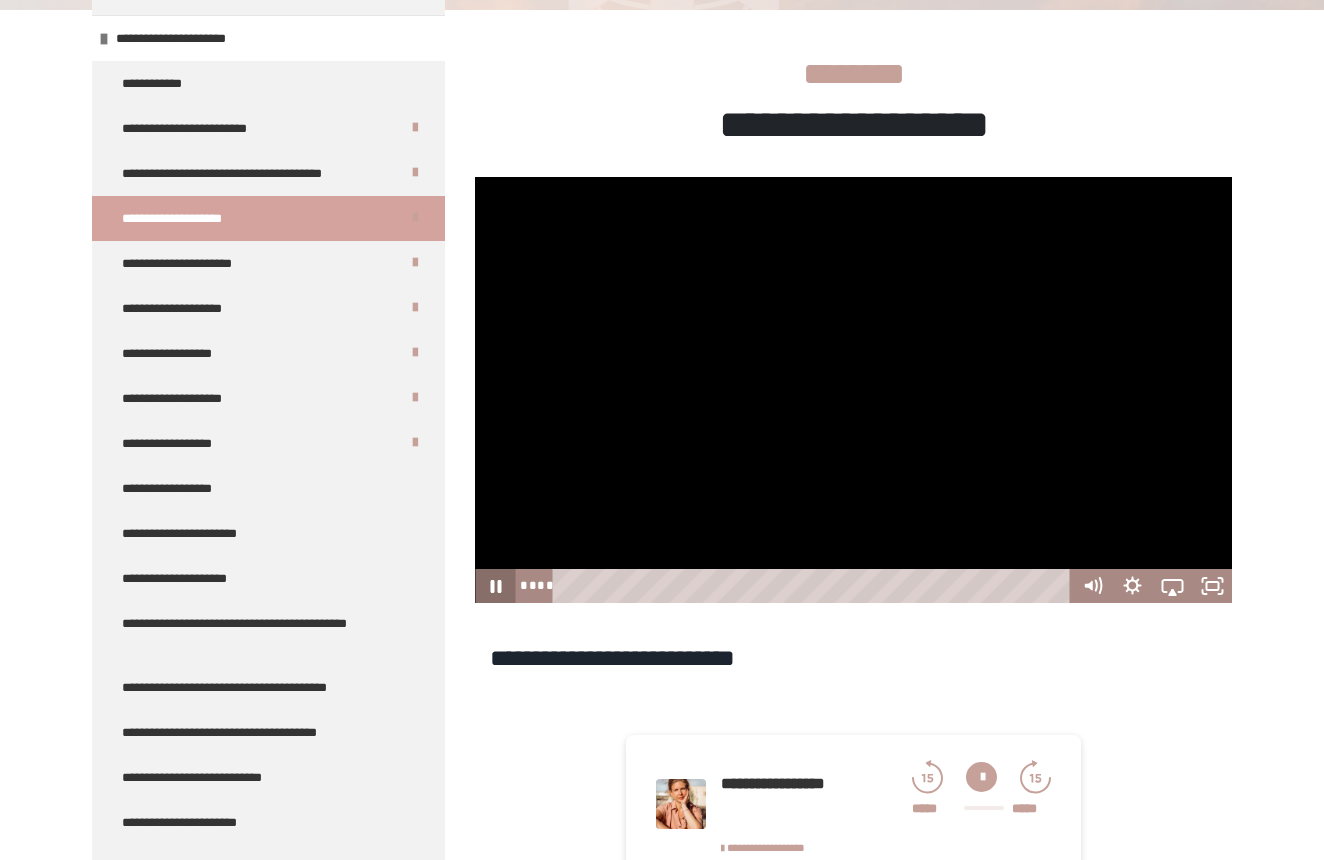 click 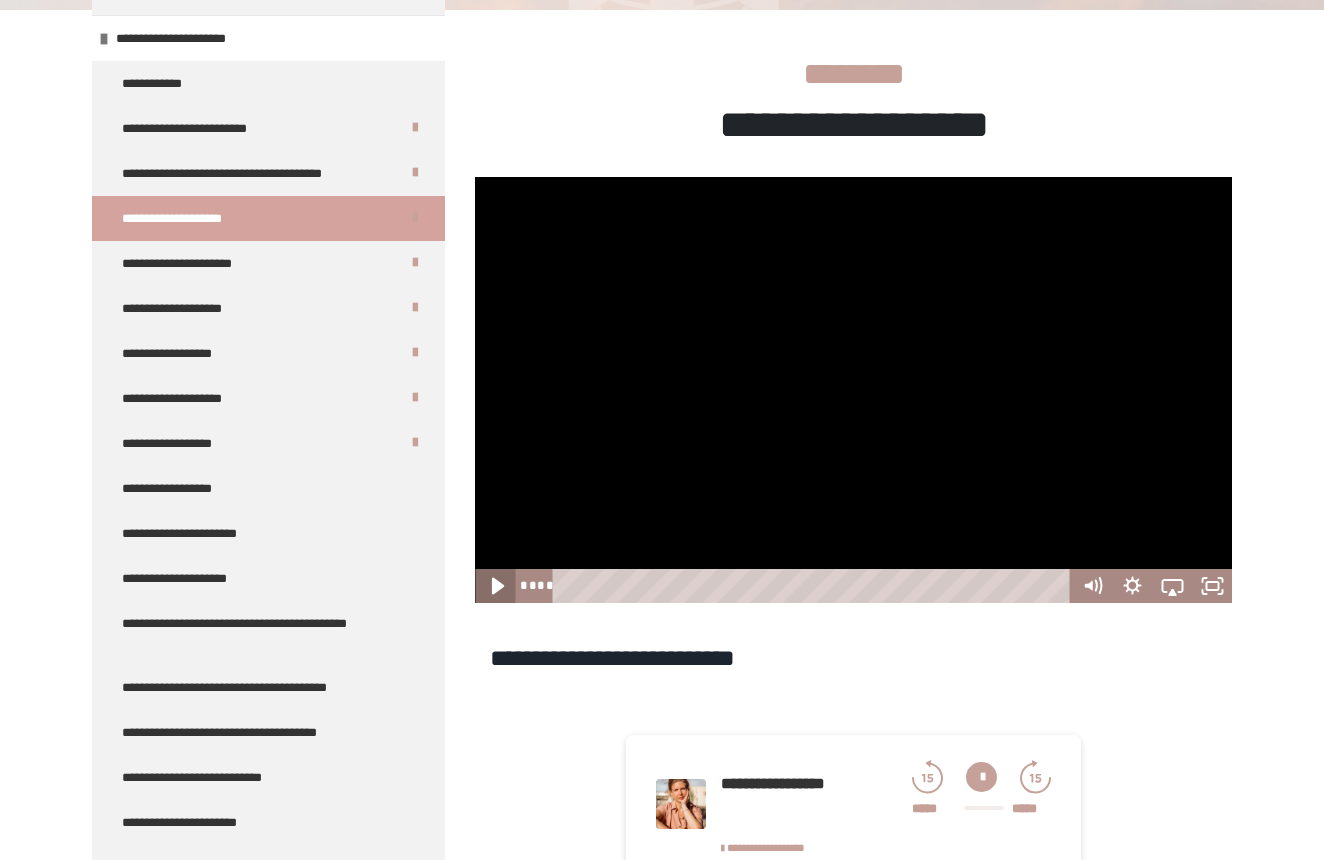 click 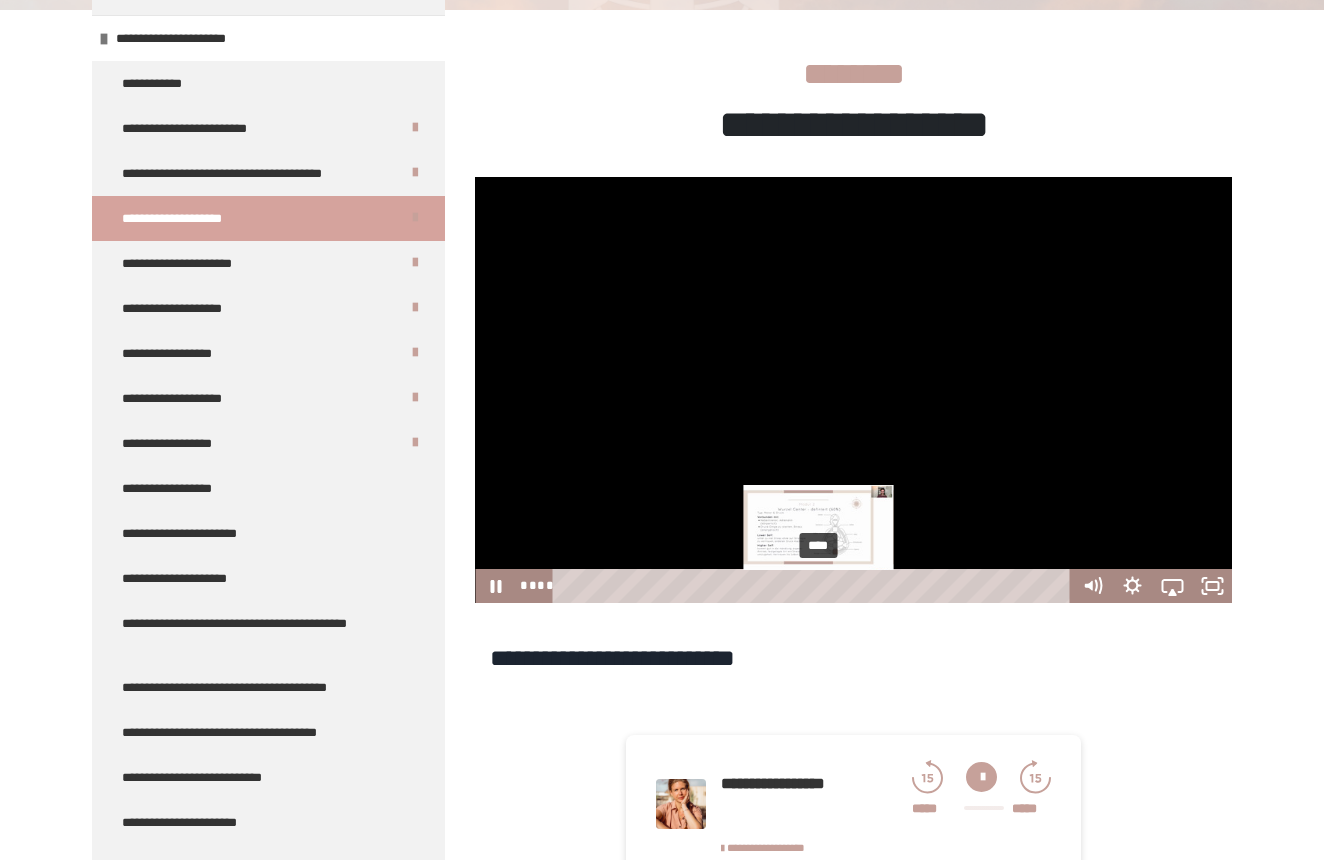click at bounding box center [818, 586] 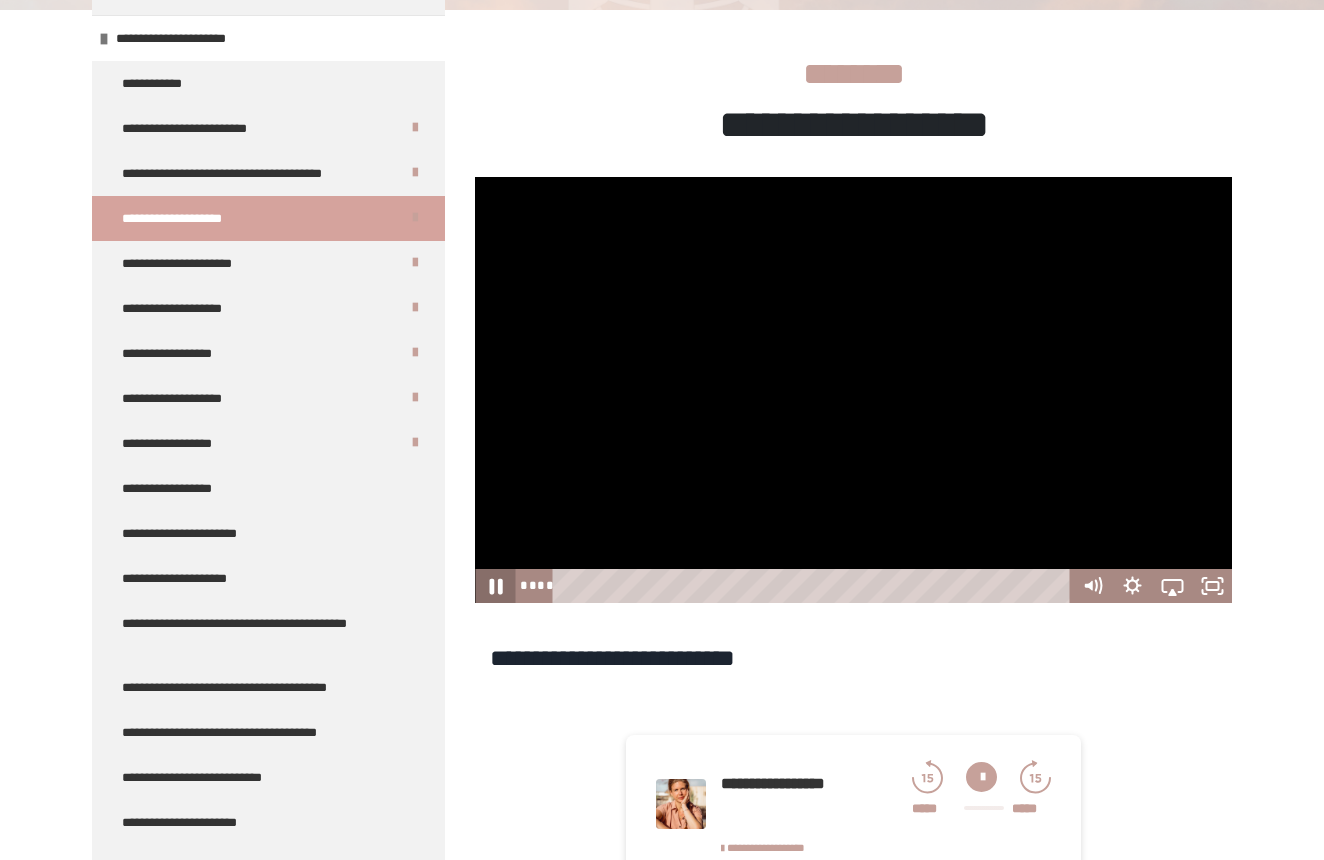 click 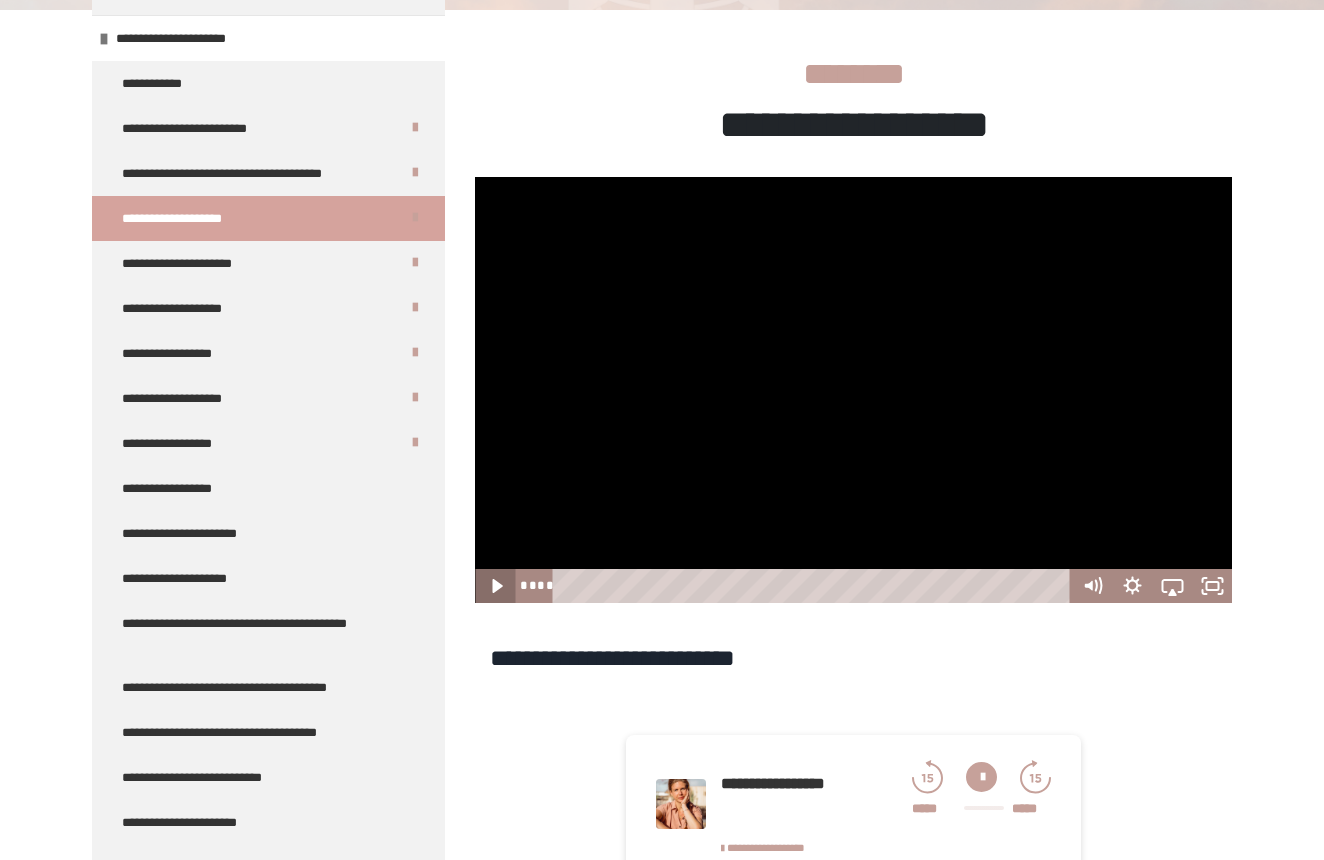 click 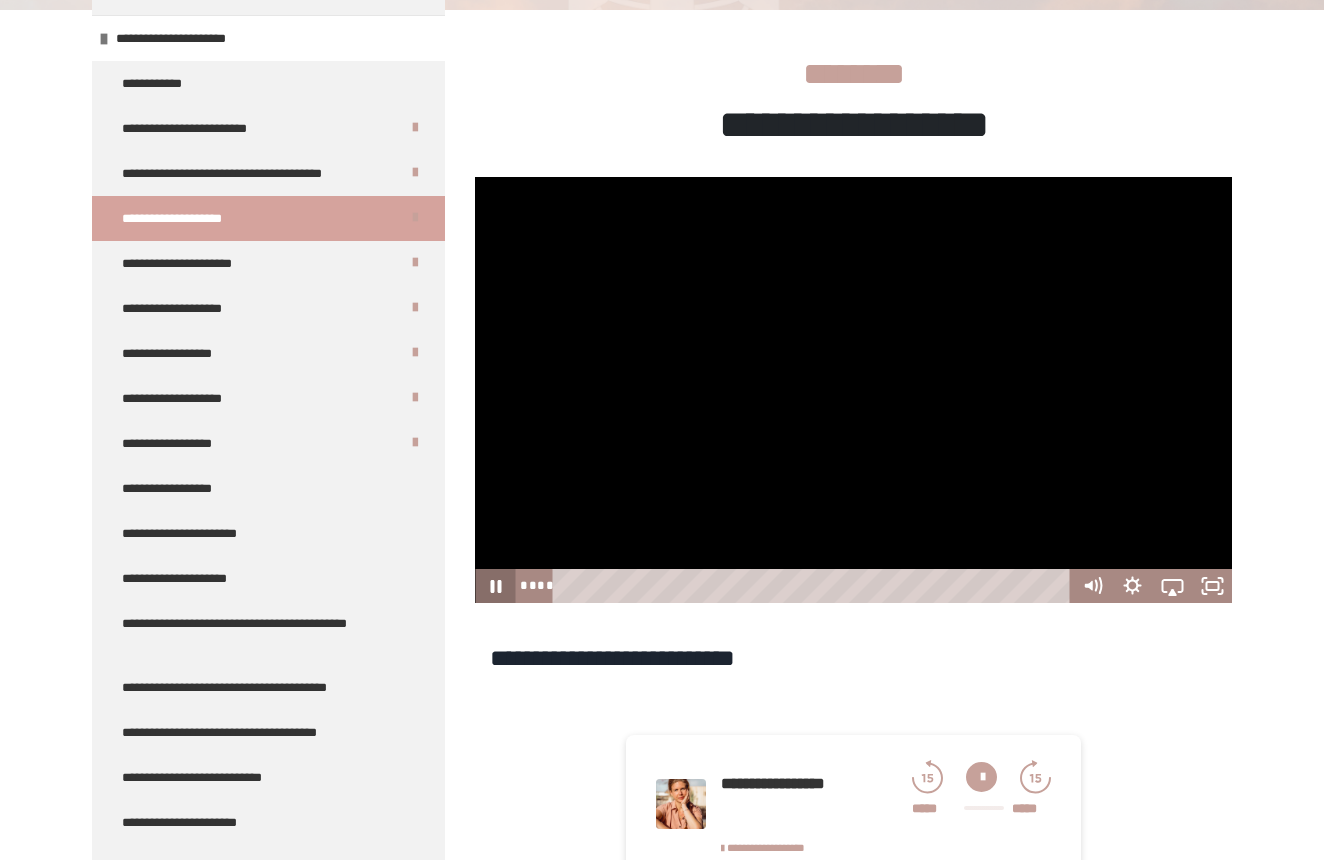 click 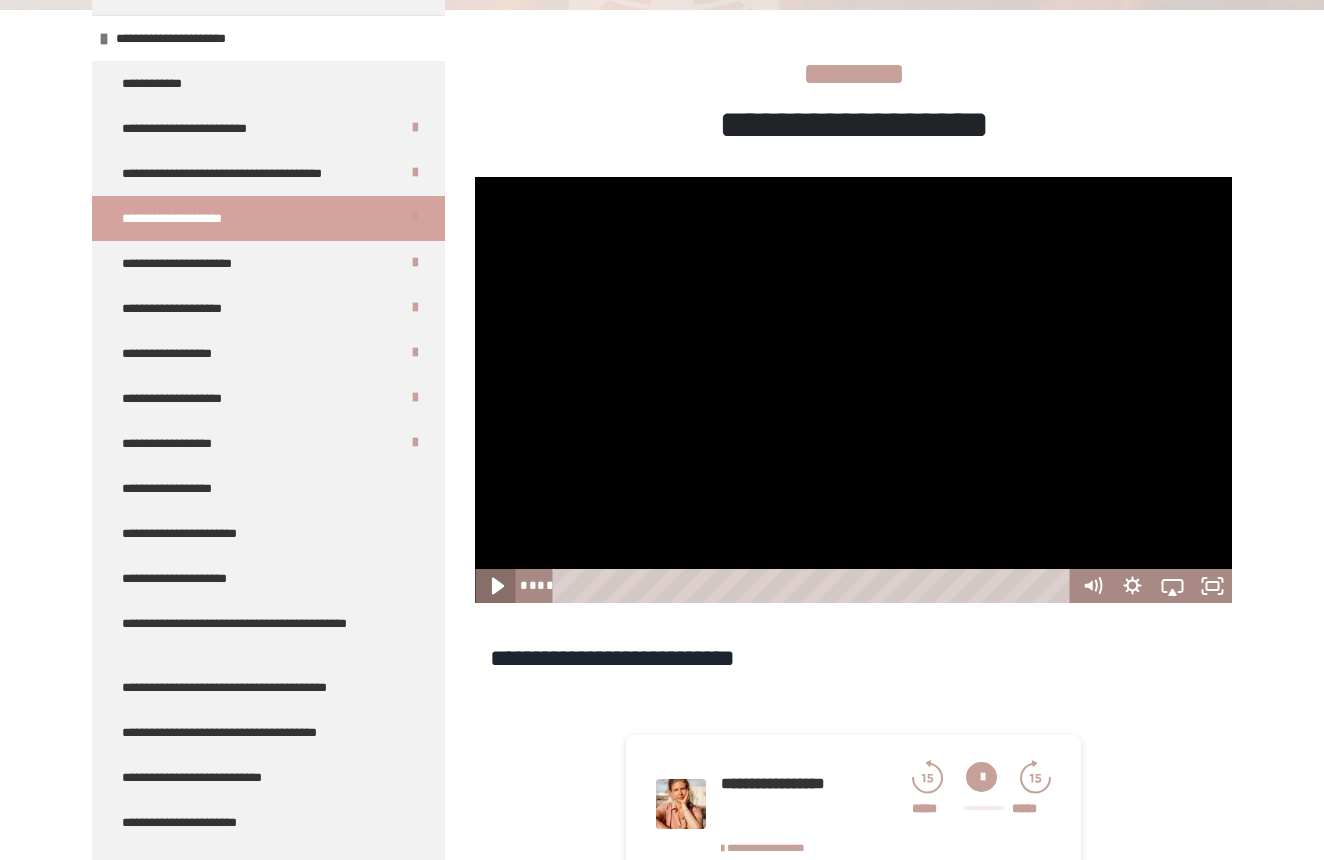 click 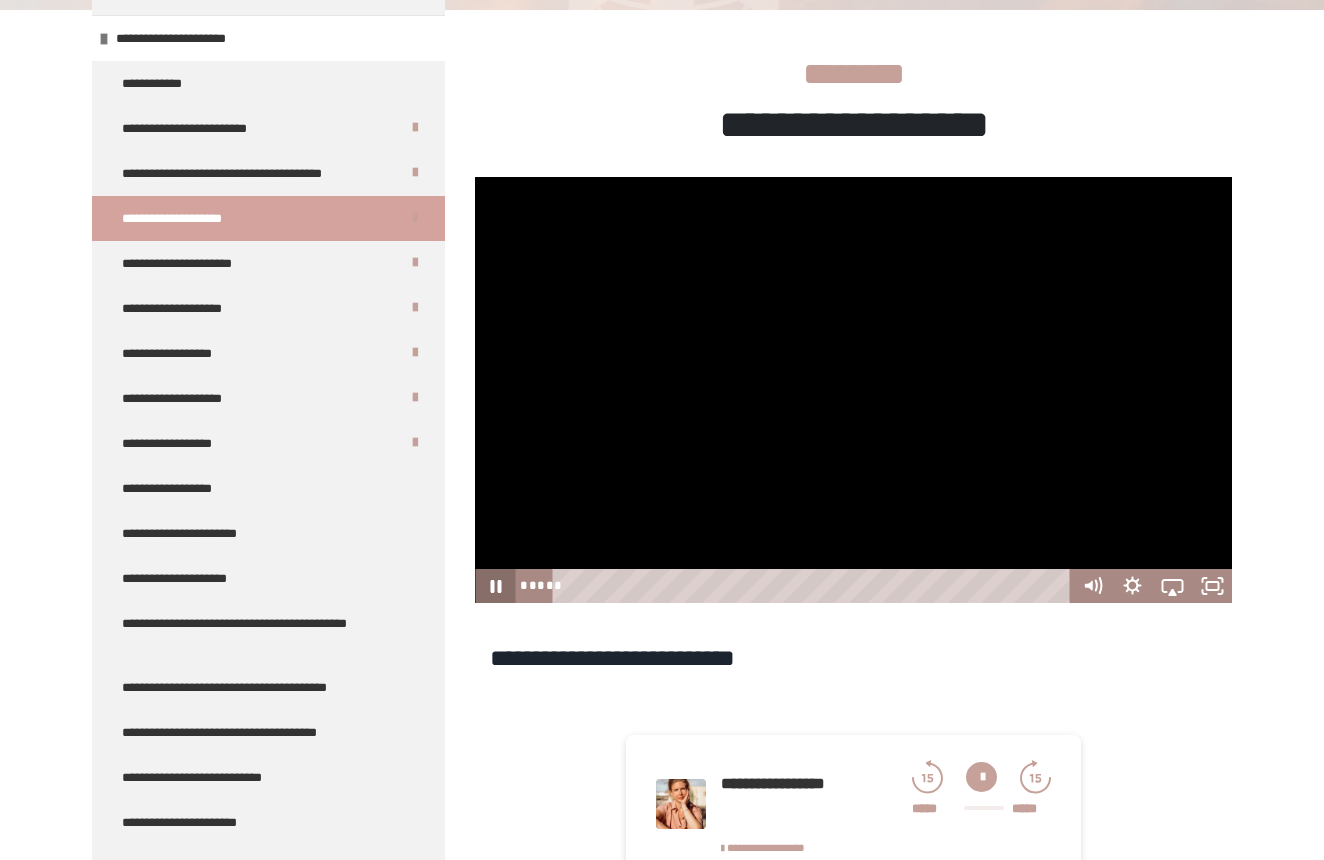 click 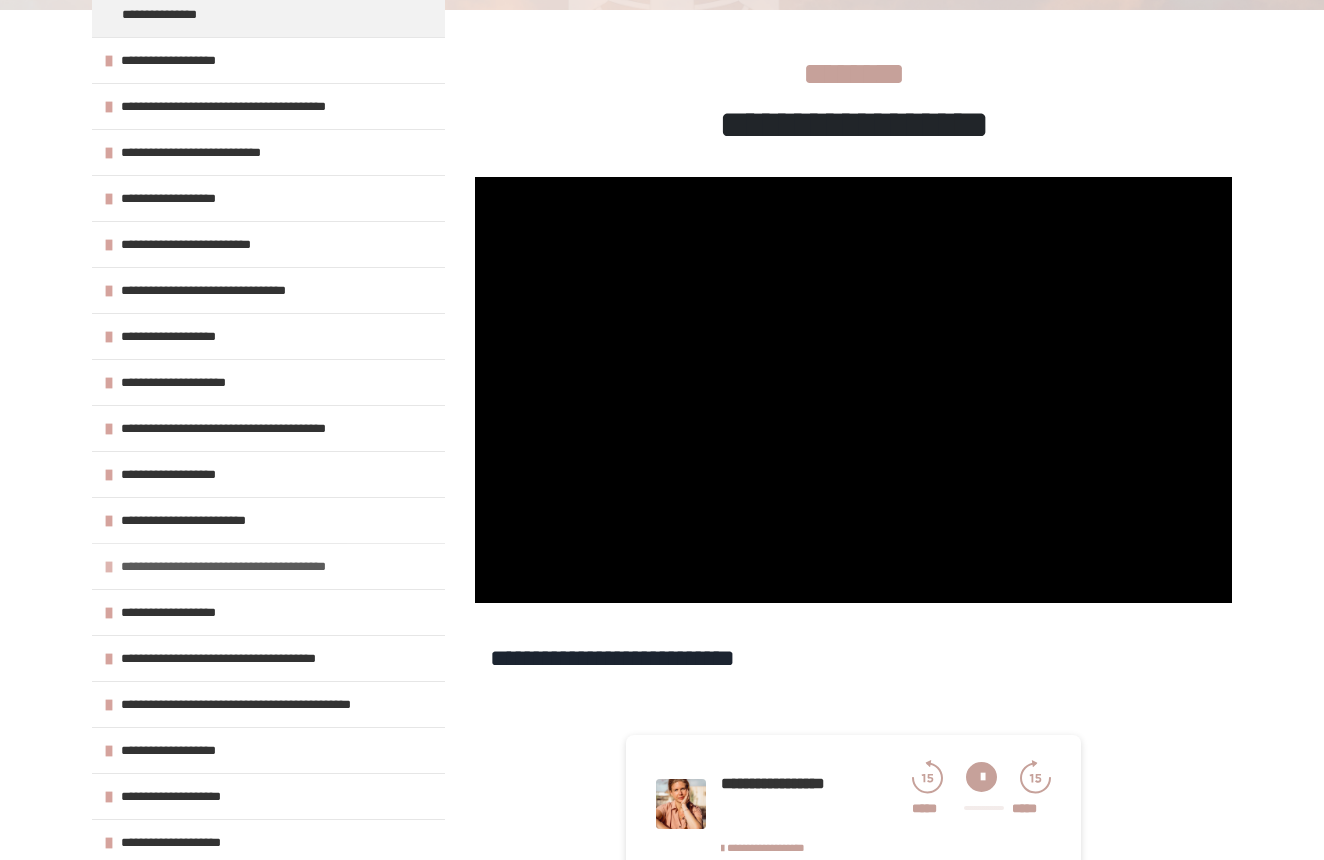scroll, scrollTop: 1766, scrollLeft: 0, axis: vertical 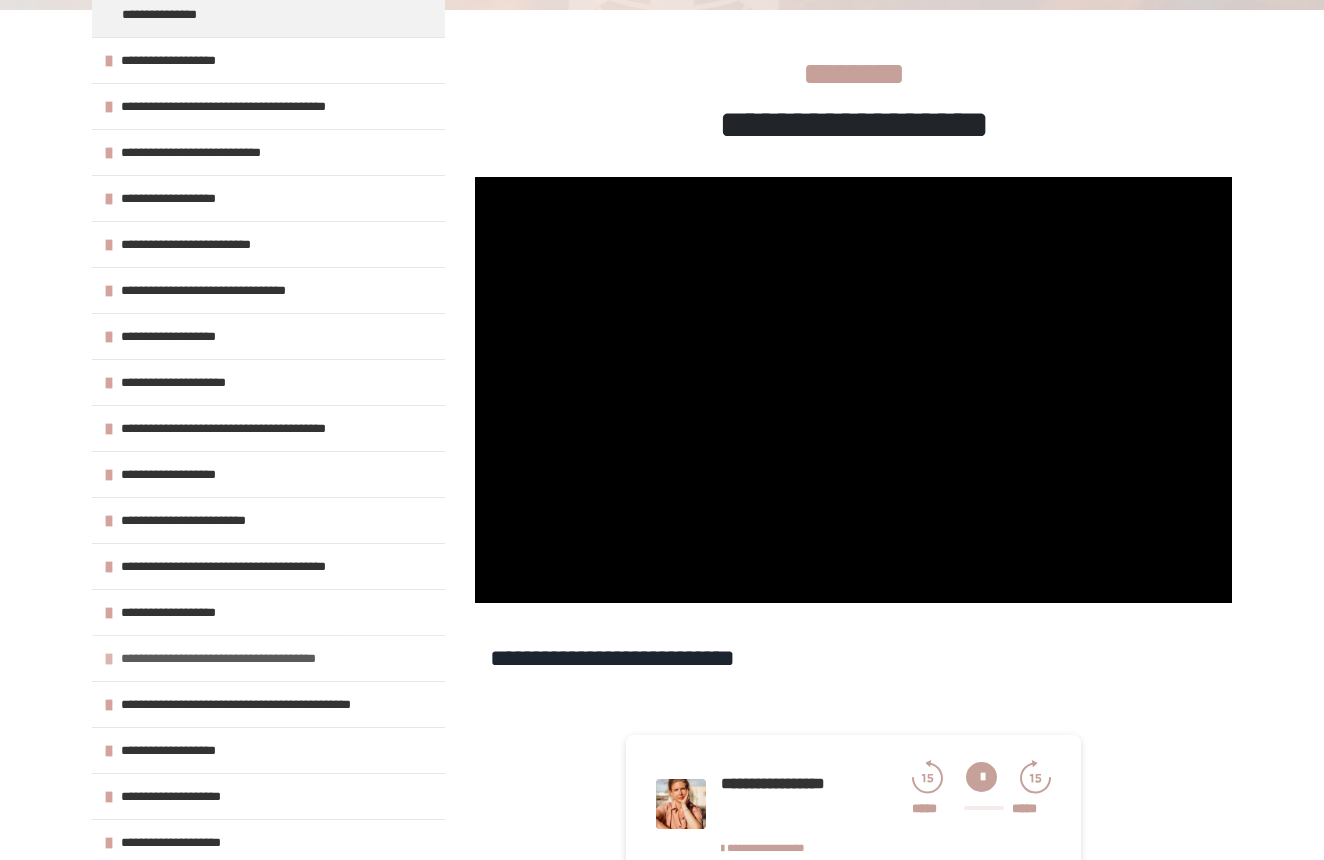 click on "**********" at bounding box center (238, 658) 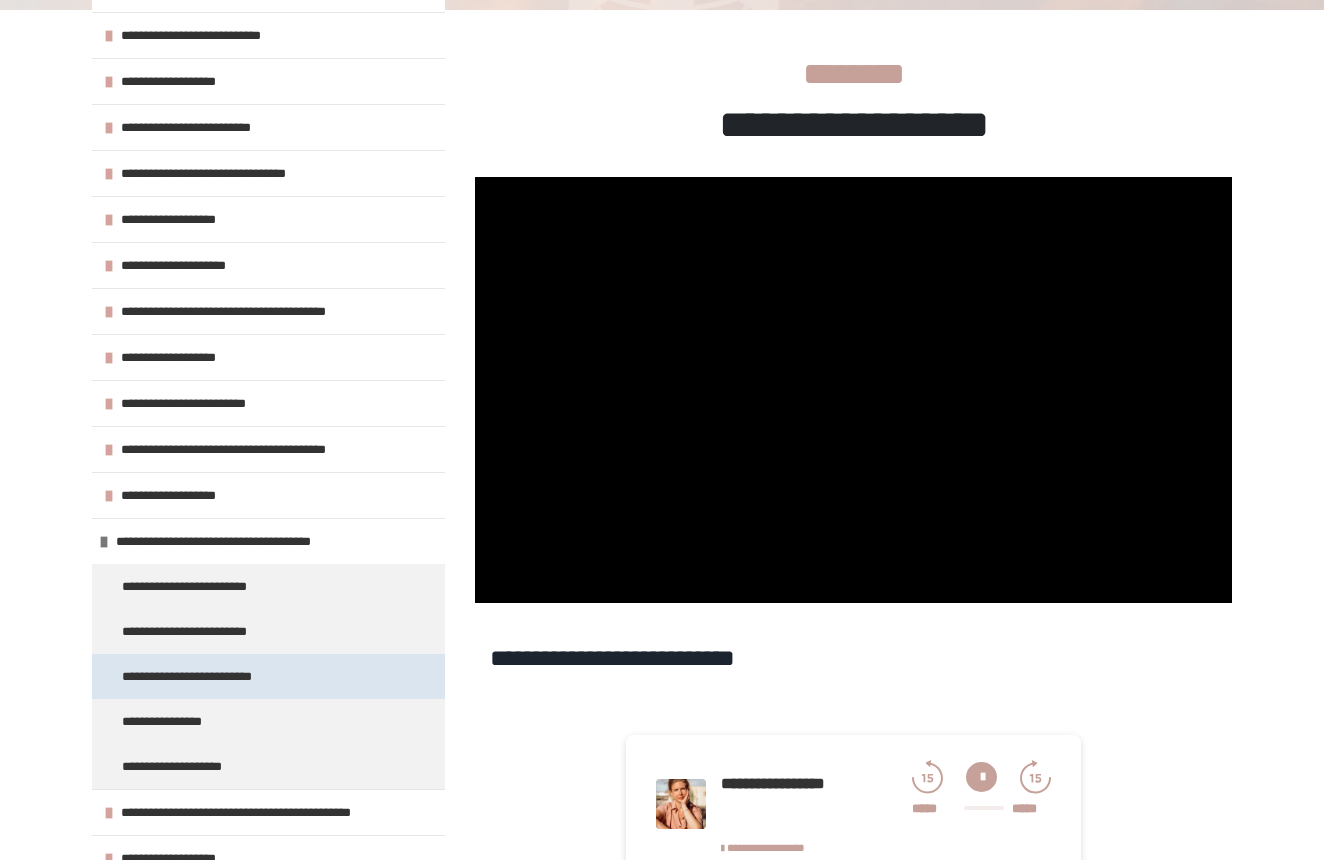 scroll, scrollTop: 1933, scrollLeft: 0, axis: vertical 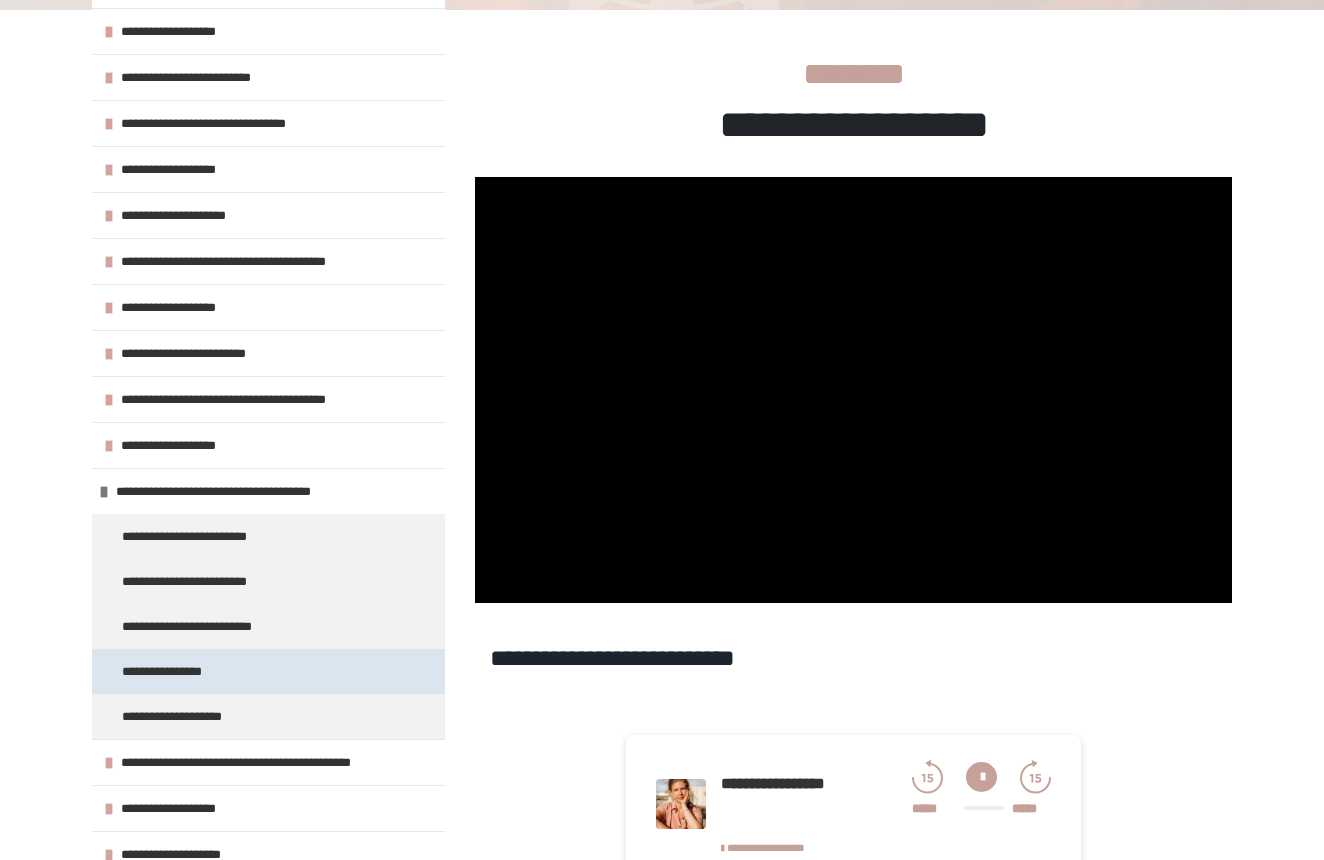 click on "**********" at bounding box center [268, 671] 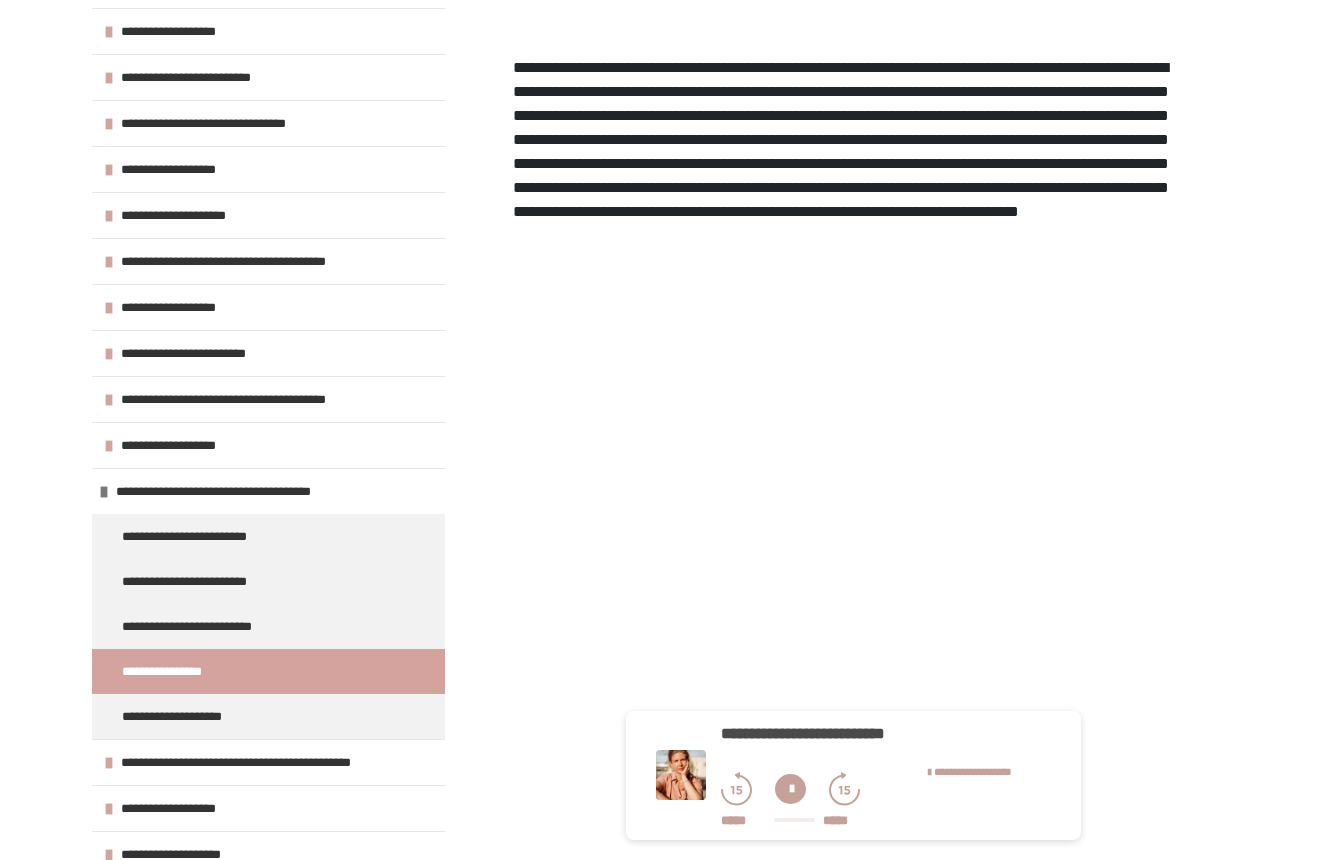scroll, scrollTop: 422, scrollLeft: 0, axis: vertical 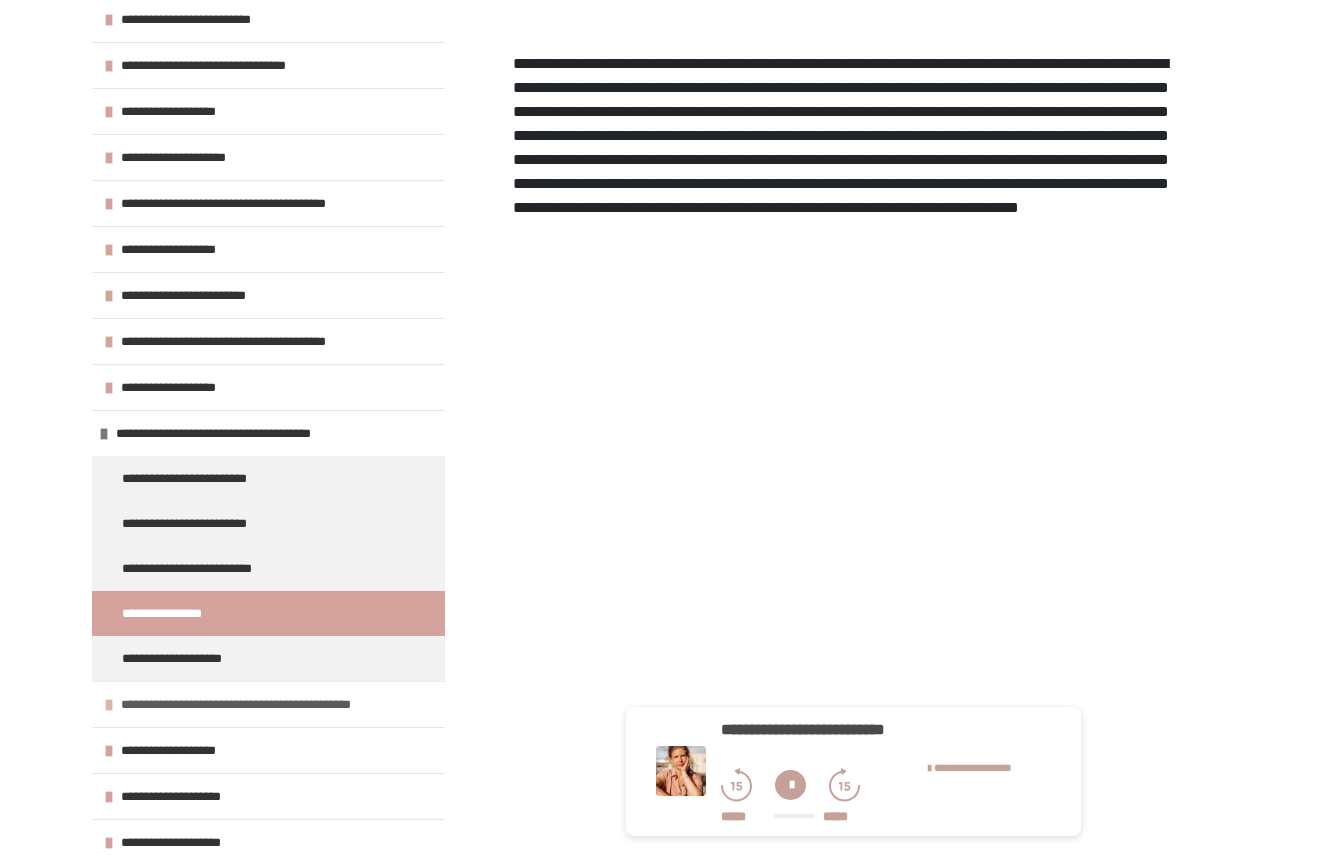 click on "**********" at bounding box center (259, 704) 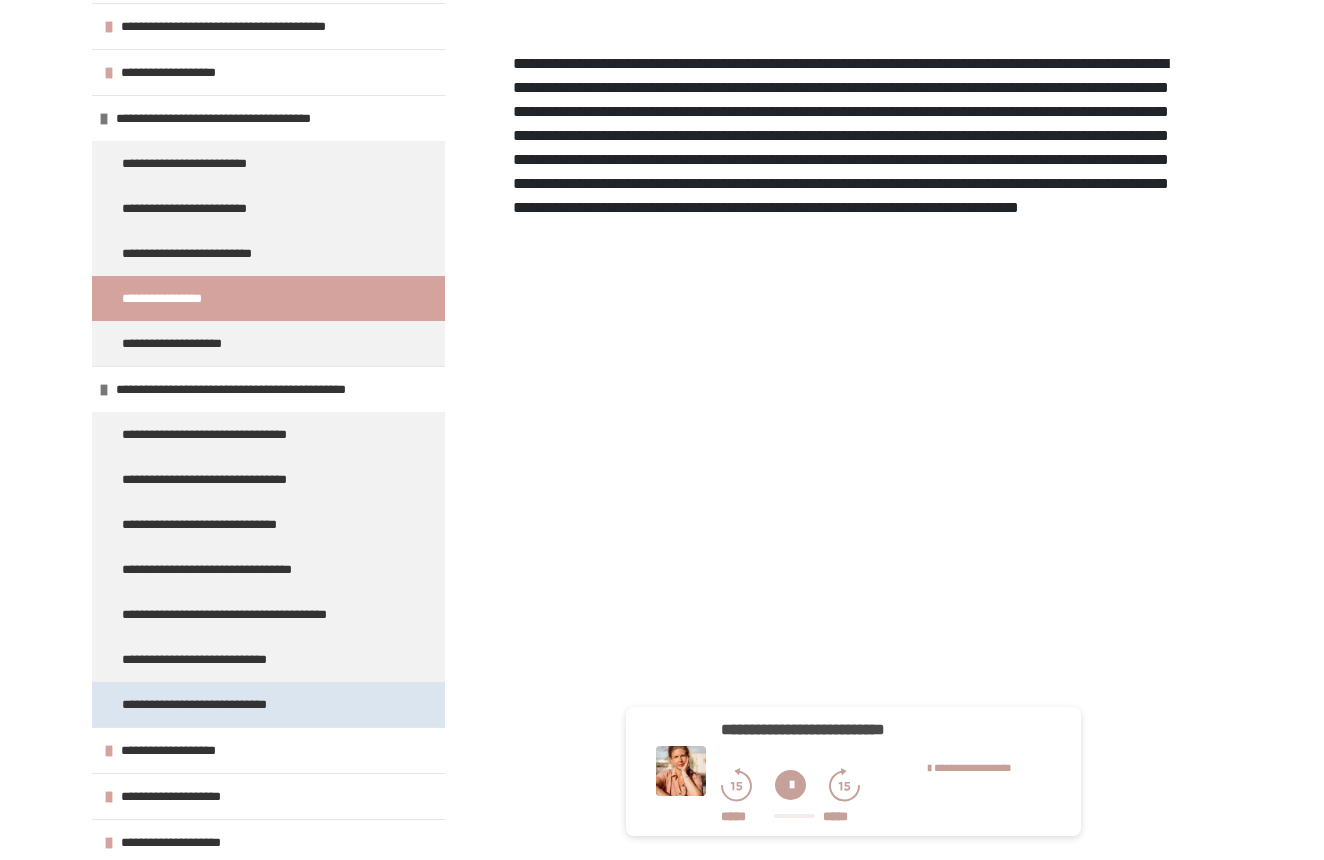 scroll, scrollTop: 2306, scrollLeft: 0, axis: vertical 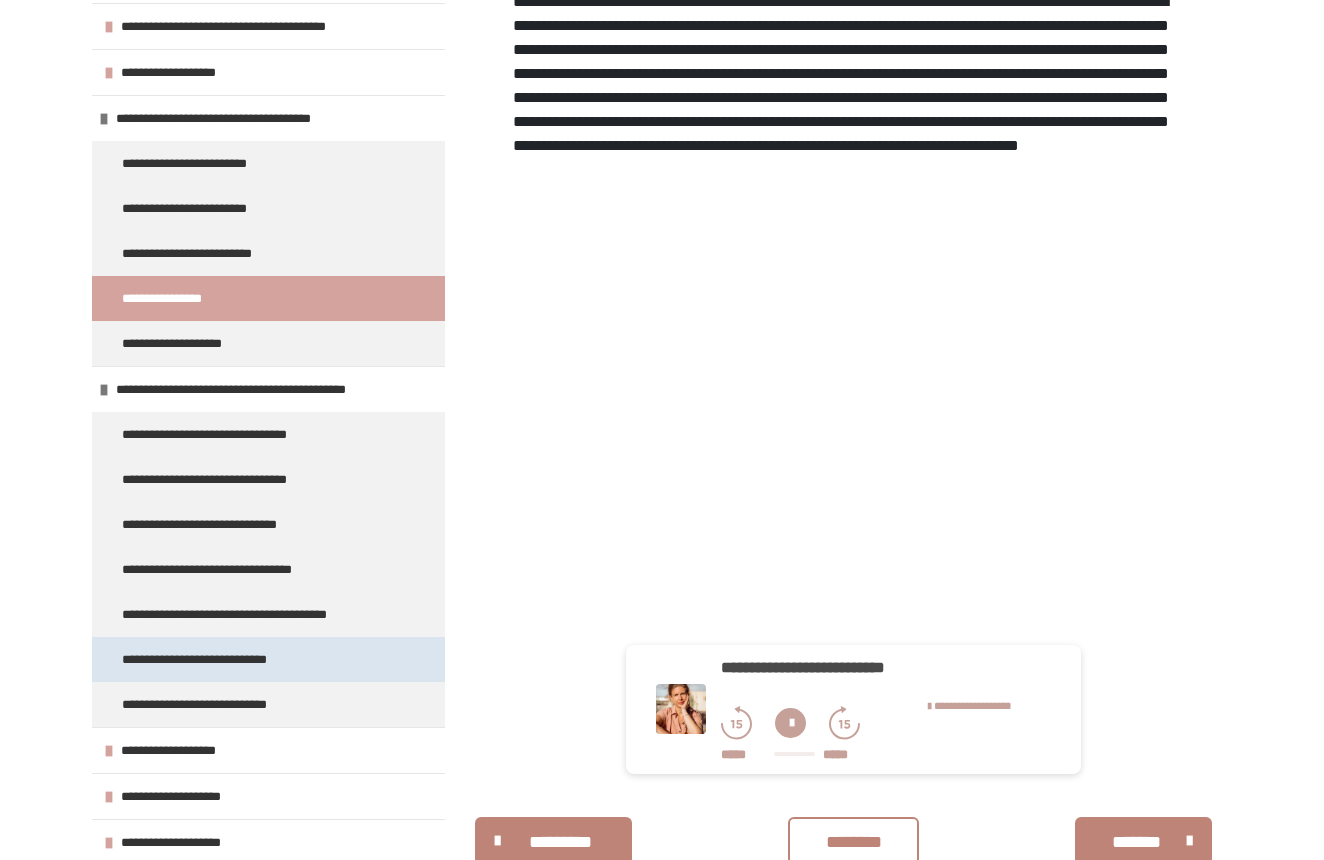 click on "**********" at bounding box center (204, 659) 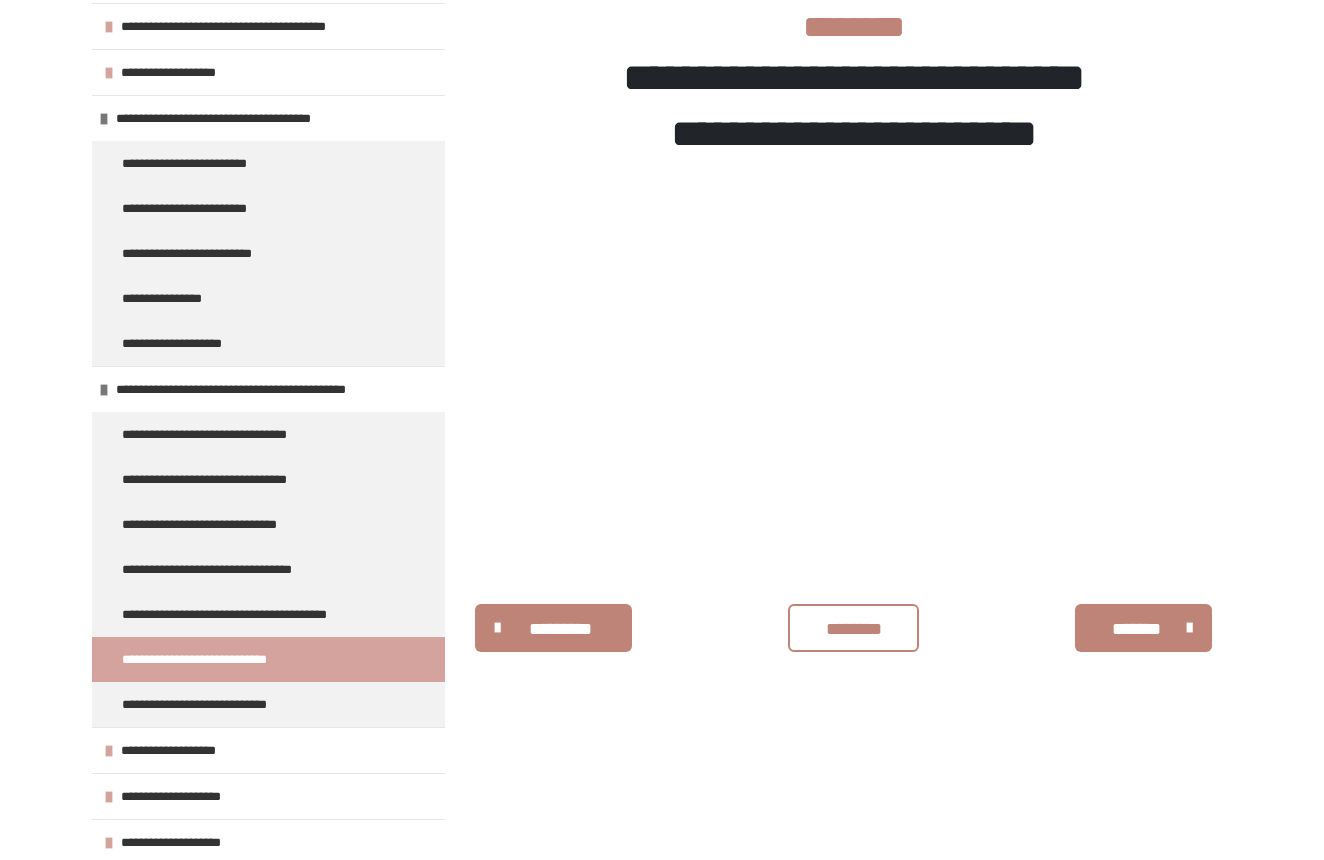 scroll, scrollTop: 340, scrollLeft: 0, axis: vertical 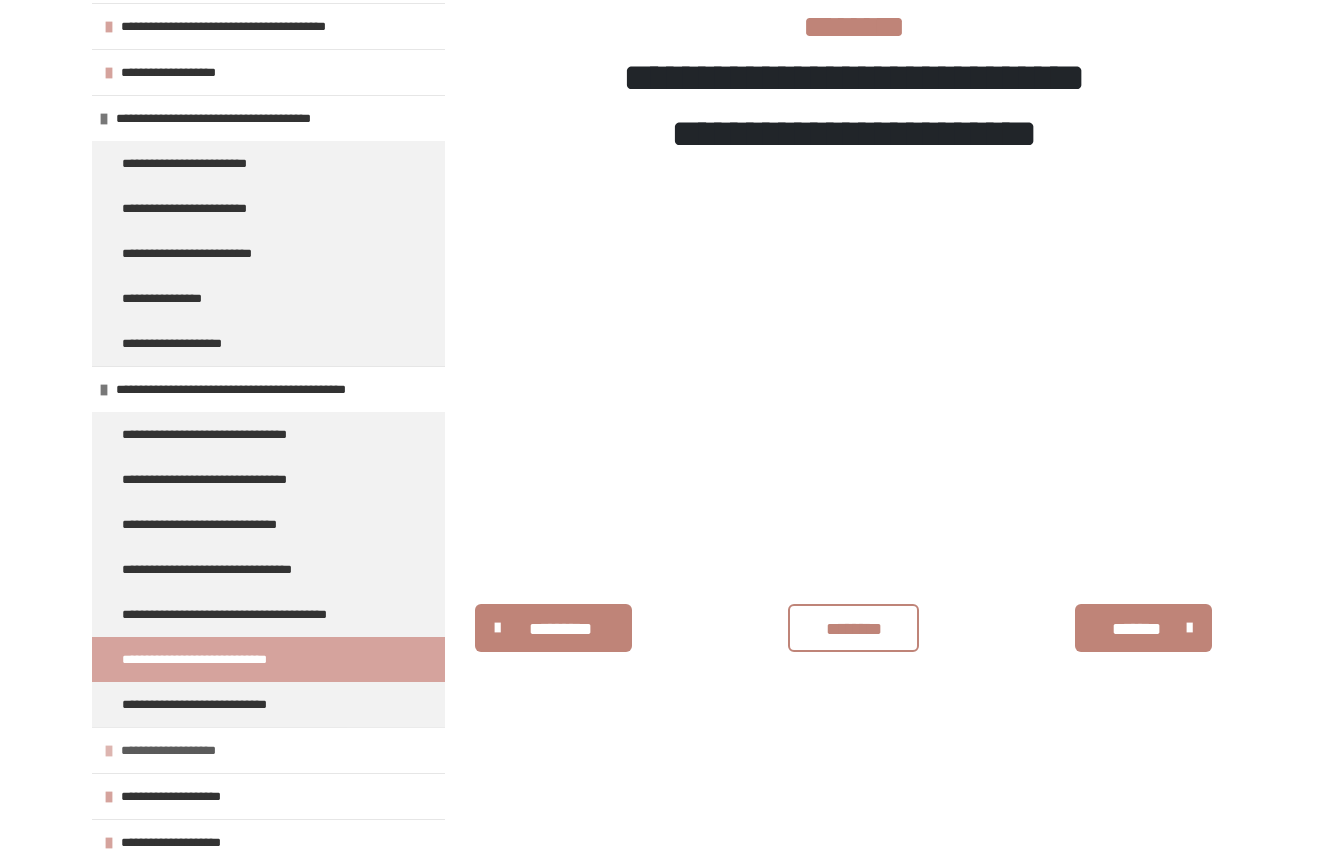 click on "**********" at bounding box center (179, 750) 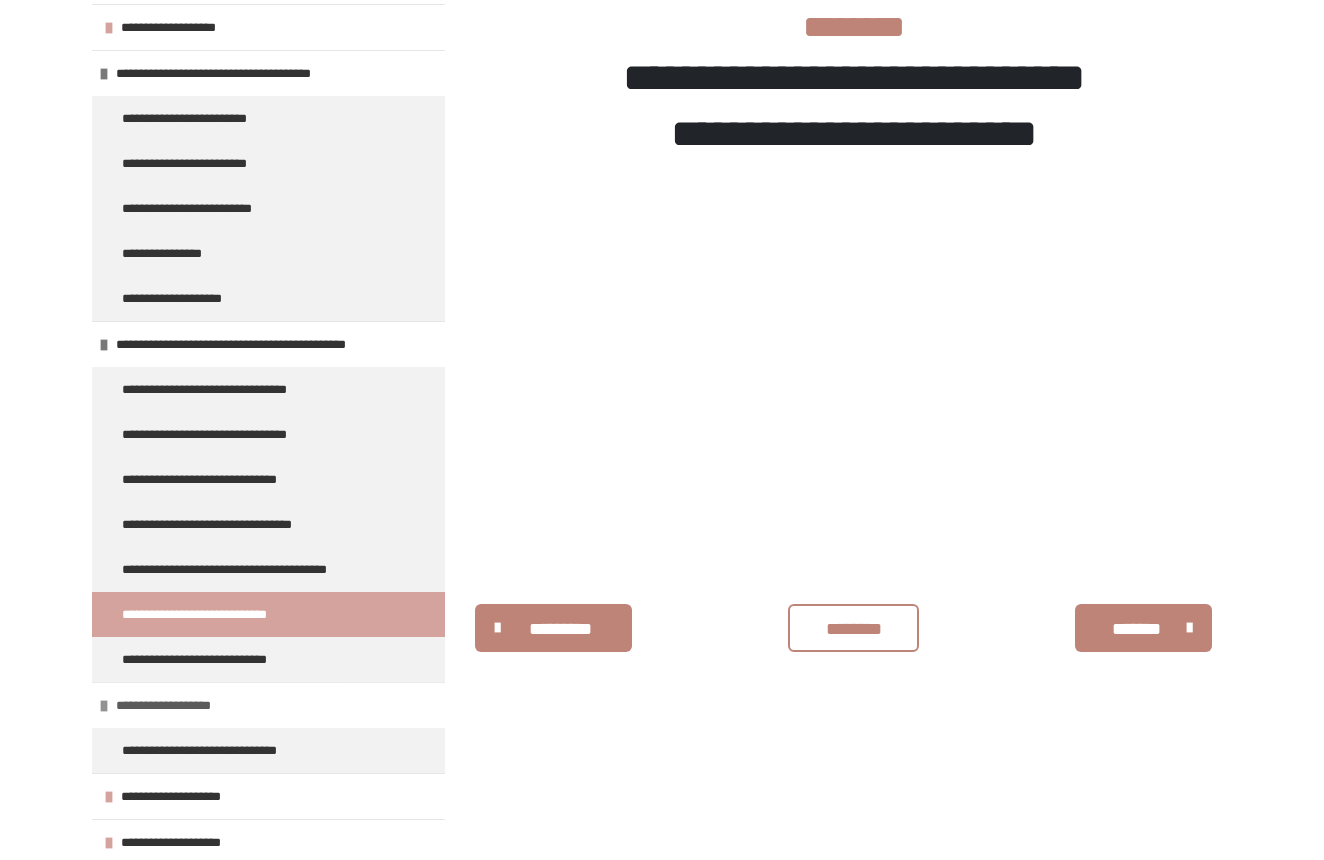 scroll, scrollTop: 2351, scrollLeft: 0, axis: vertical 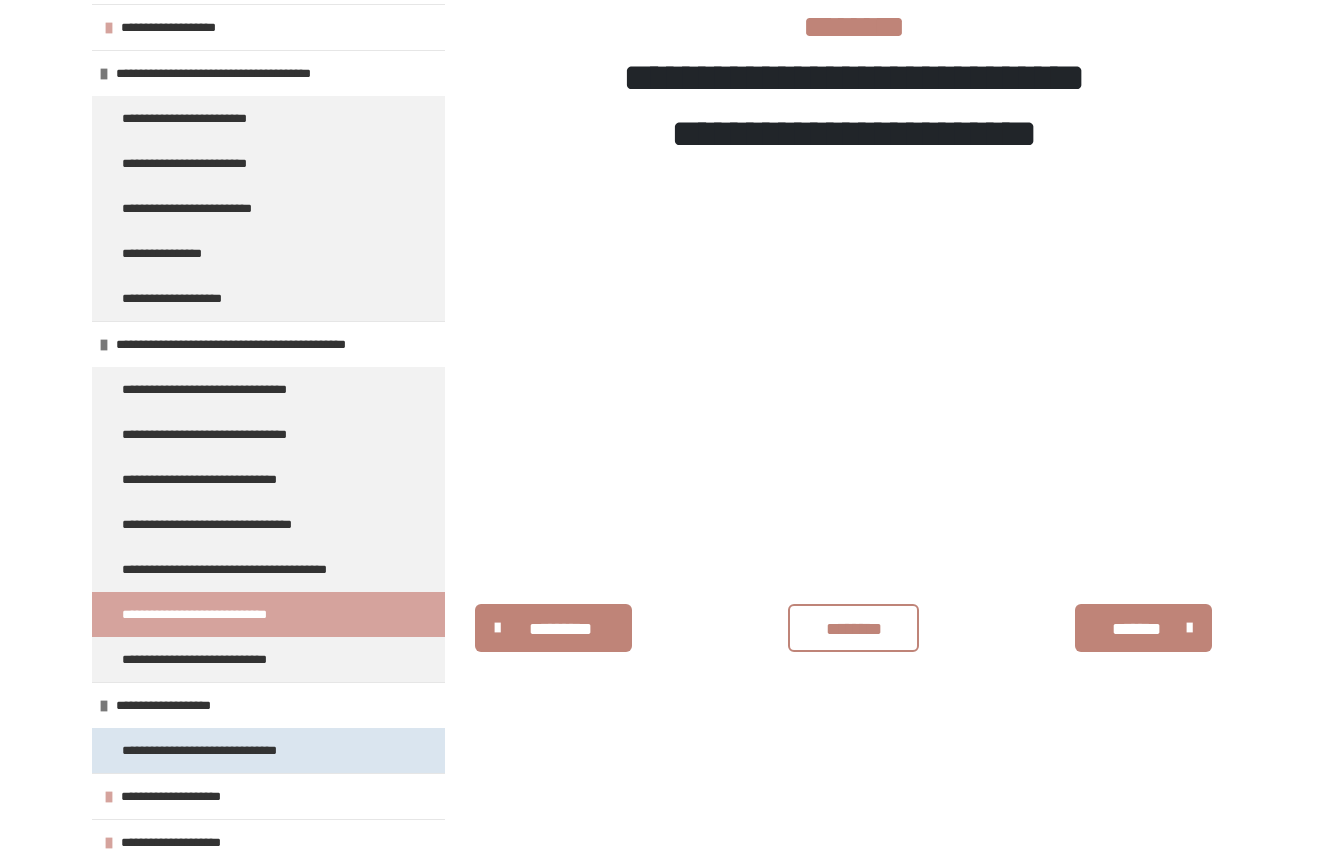 click on "**********" at bounding box center [222, 750] 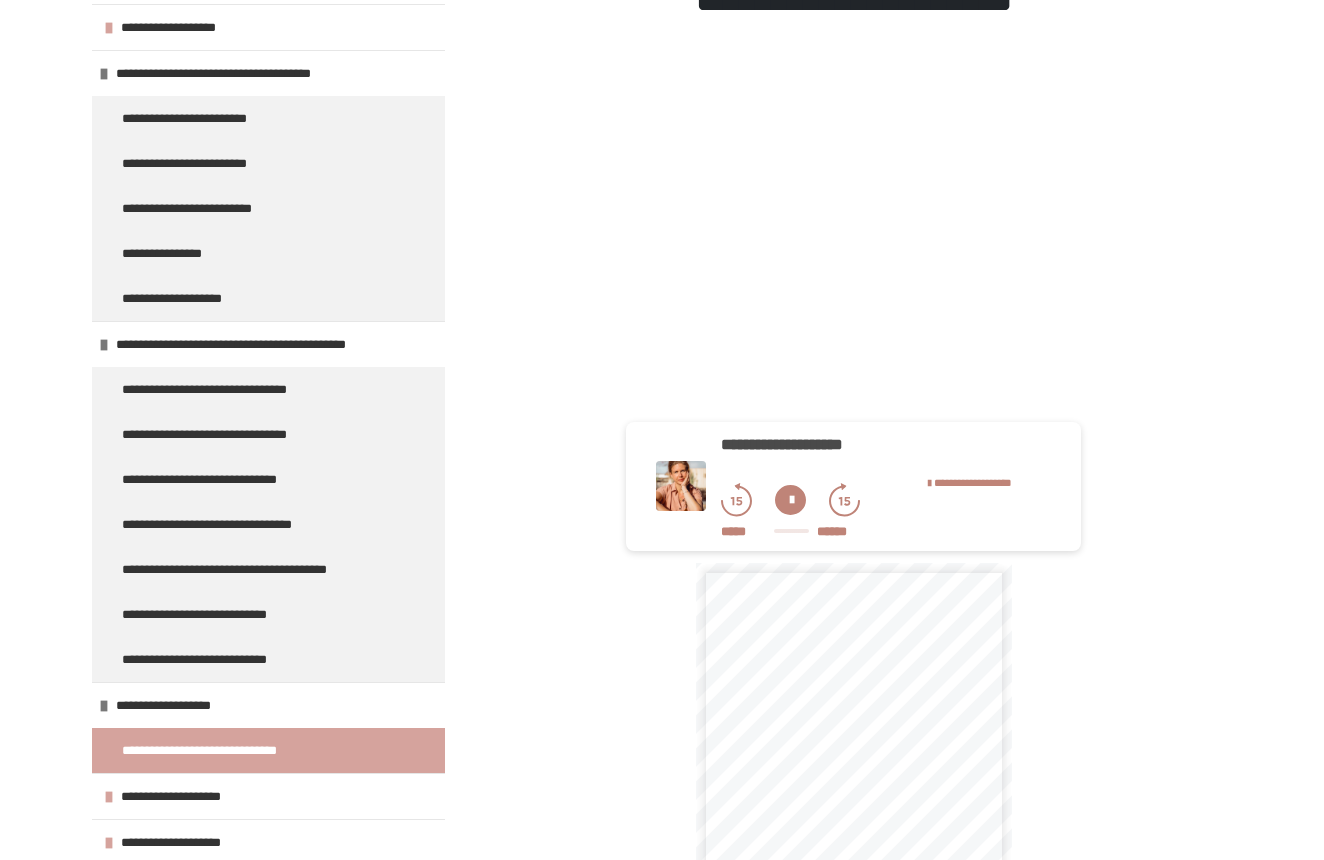 scroll, scrollTop: 362, scrollLeft: 0, axis: vertical 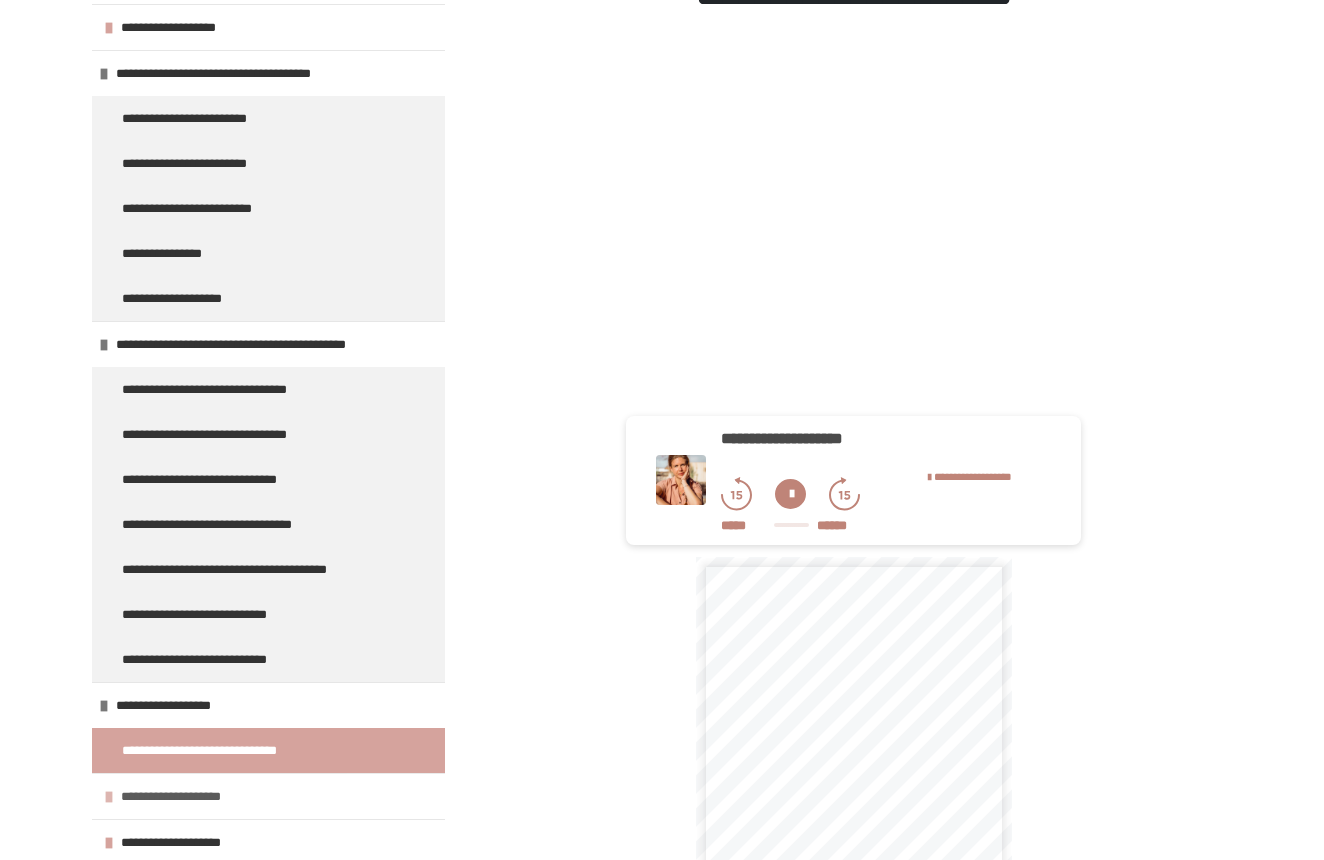 click on "**********" at bounding box center [189, 796] 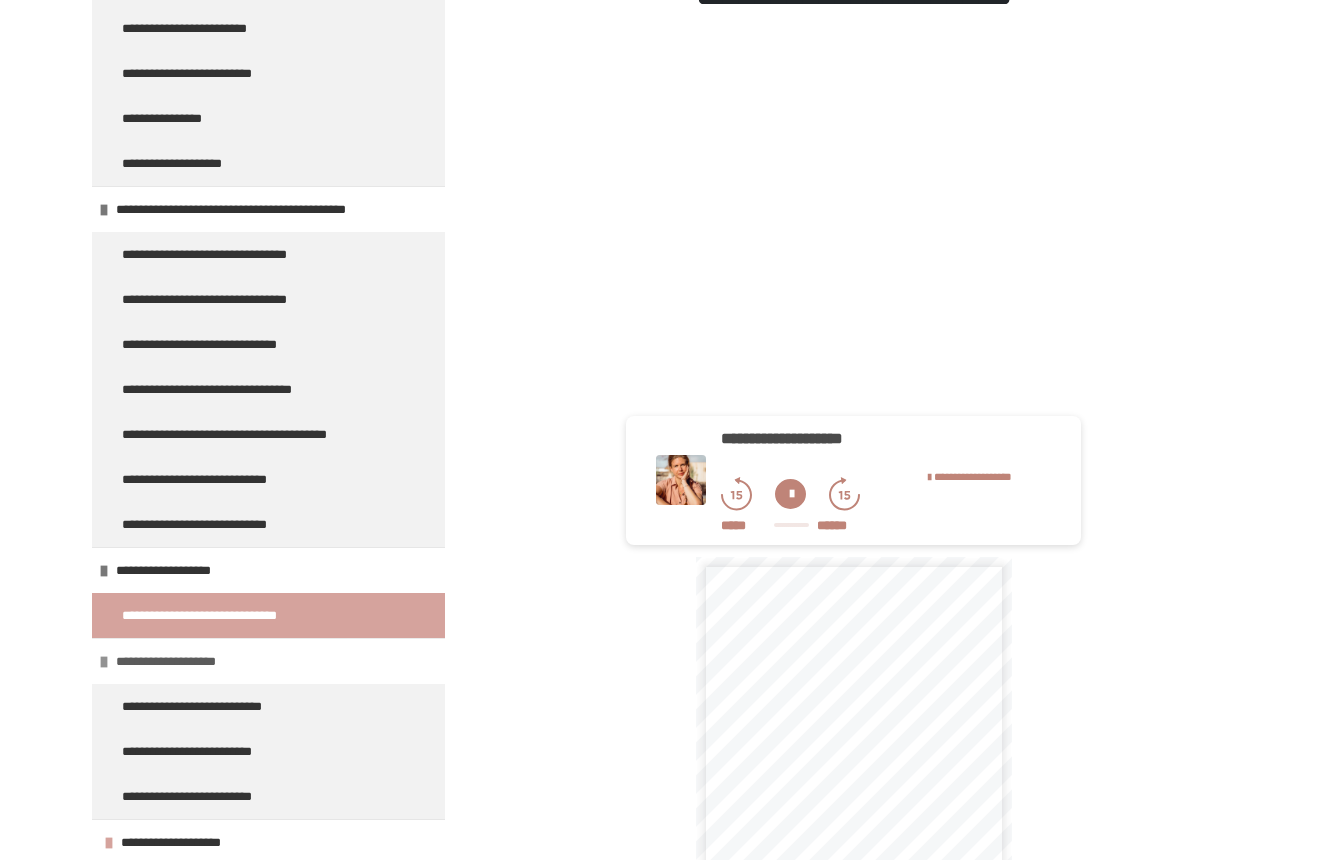scroll, scrollTop: 2486, scrollLeft: 0, axis: vertical 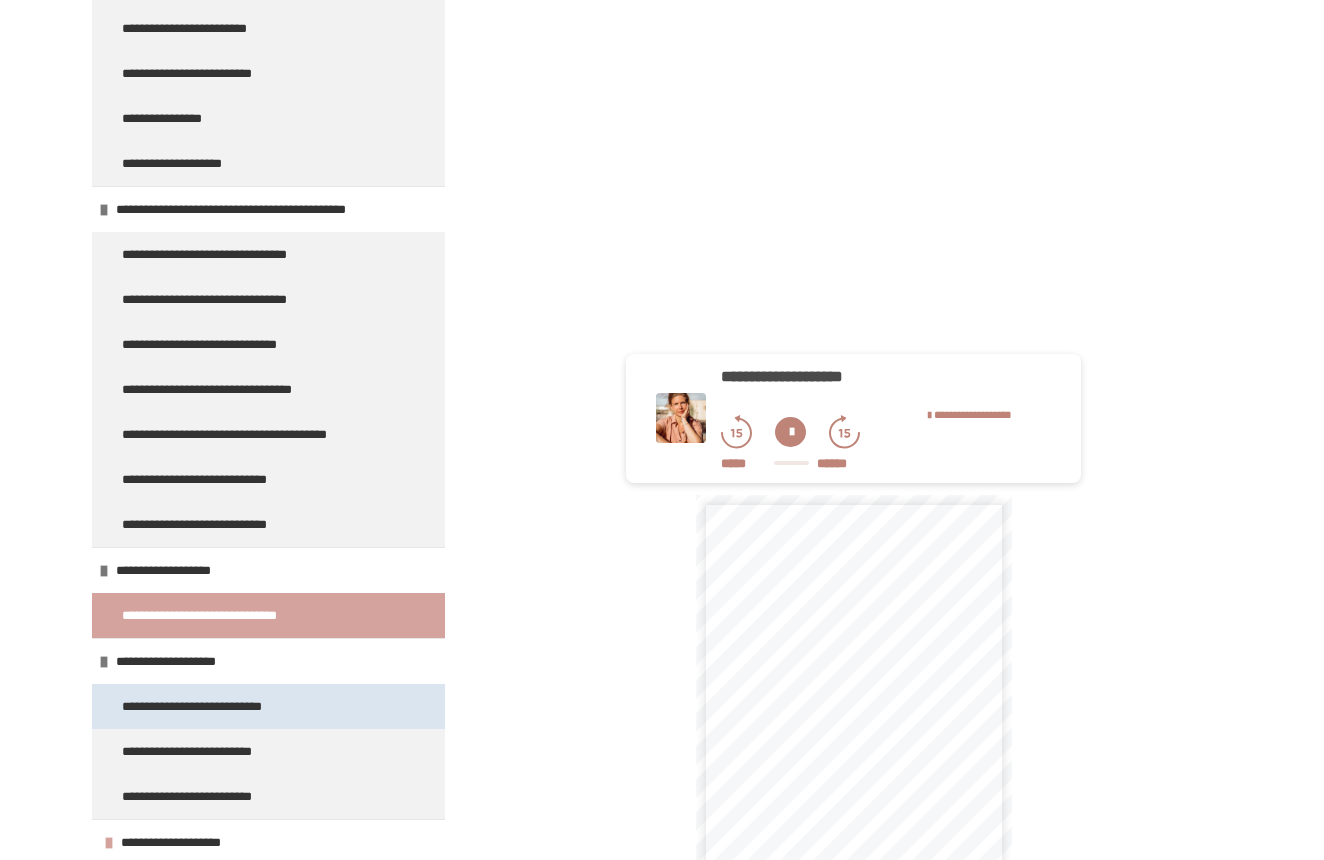 click on "**********" at bounding box center [209, 706] 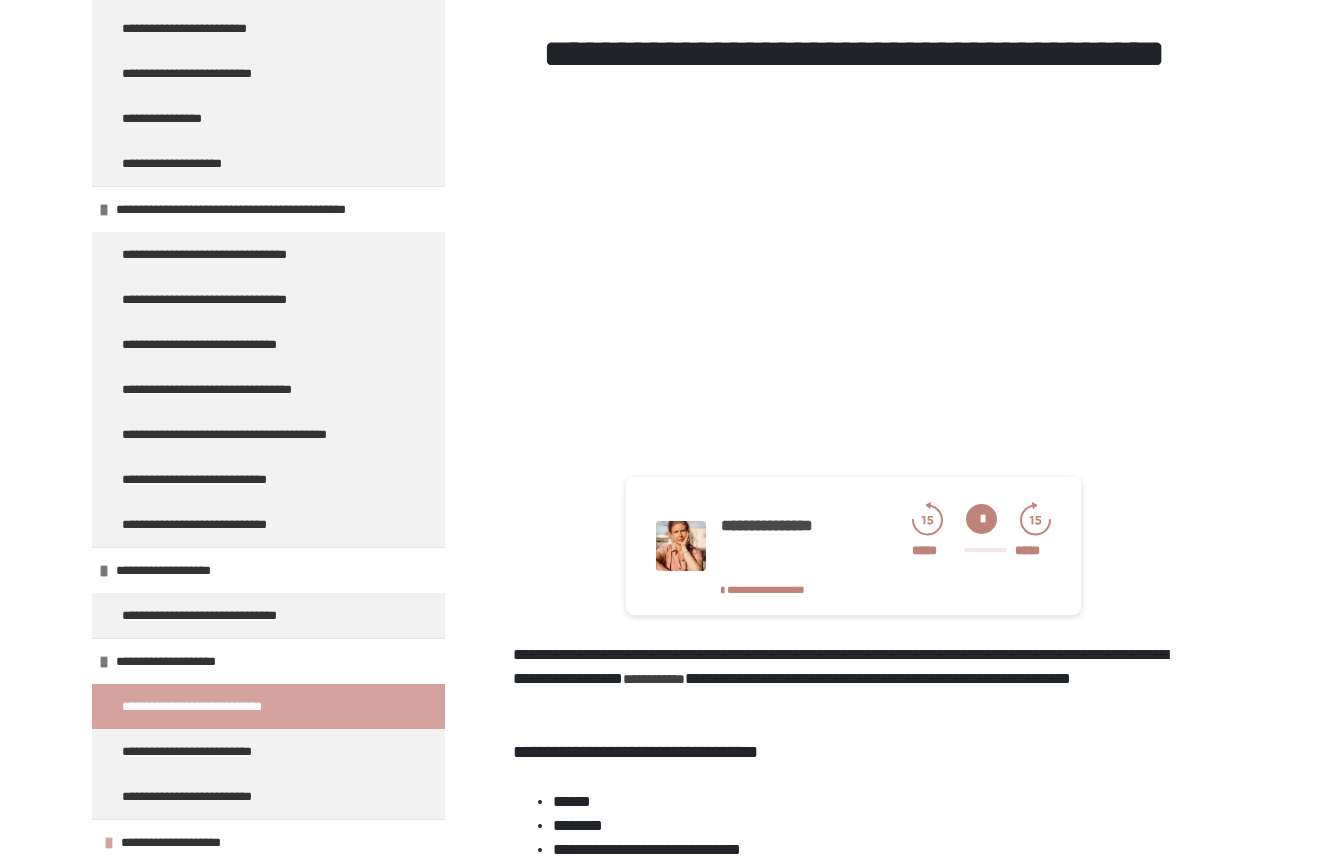scroll, scrollTop: 326, scrollLeft: 0, axis: vertical 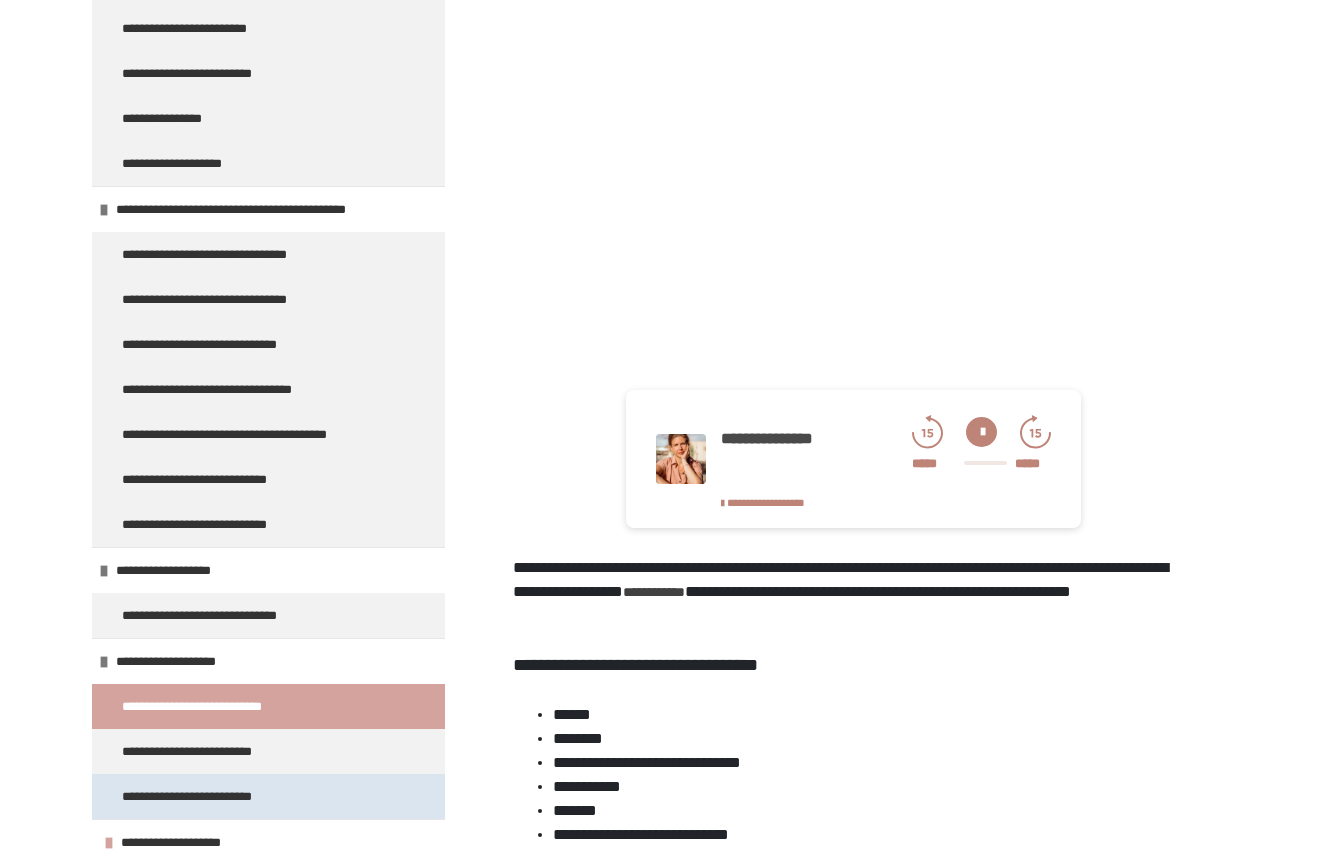 click on "**********" at bounding box center [206, 796] 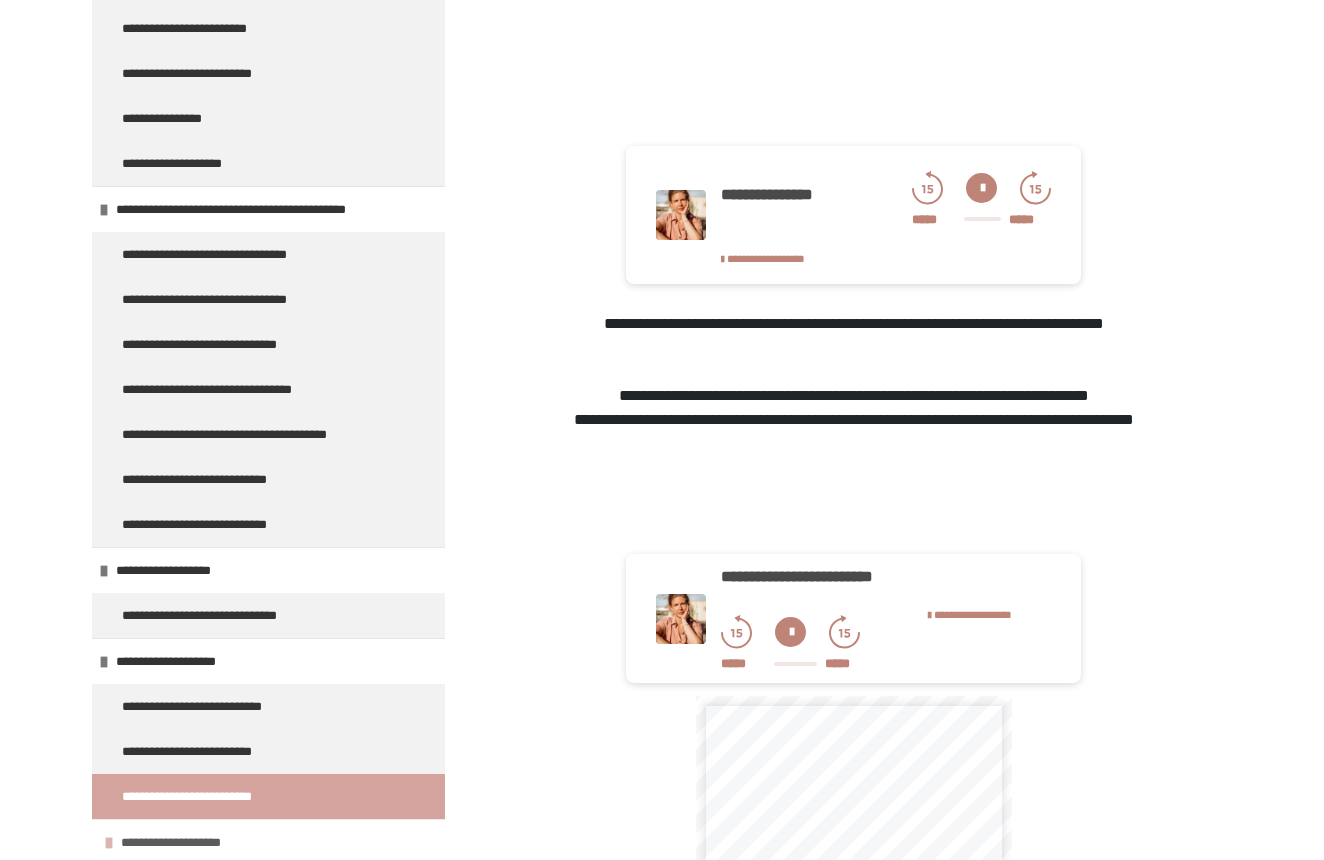 scroll, scrollTop: 711, scrollLeft: 0, axis: vertical 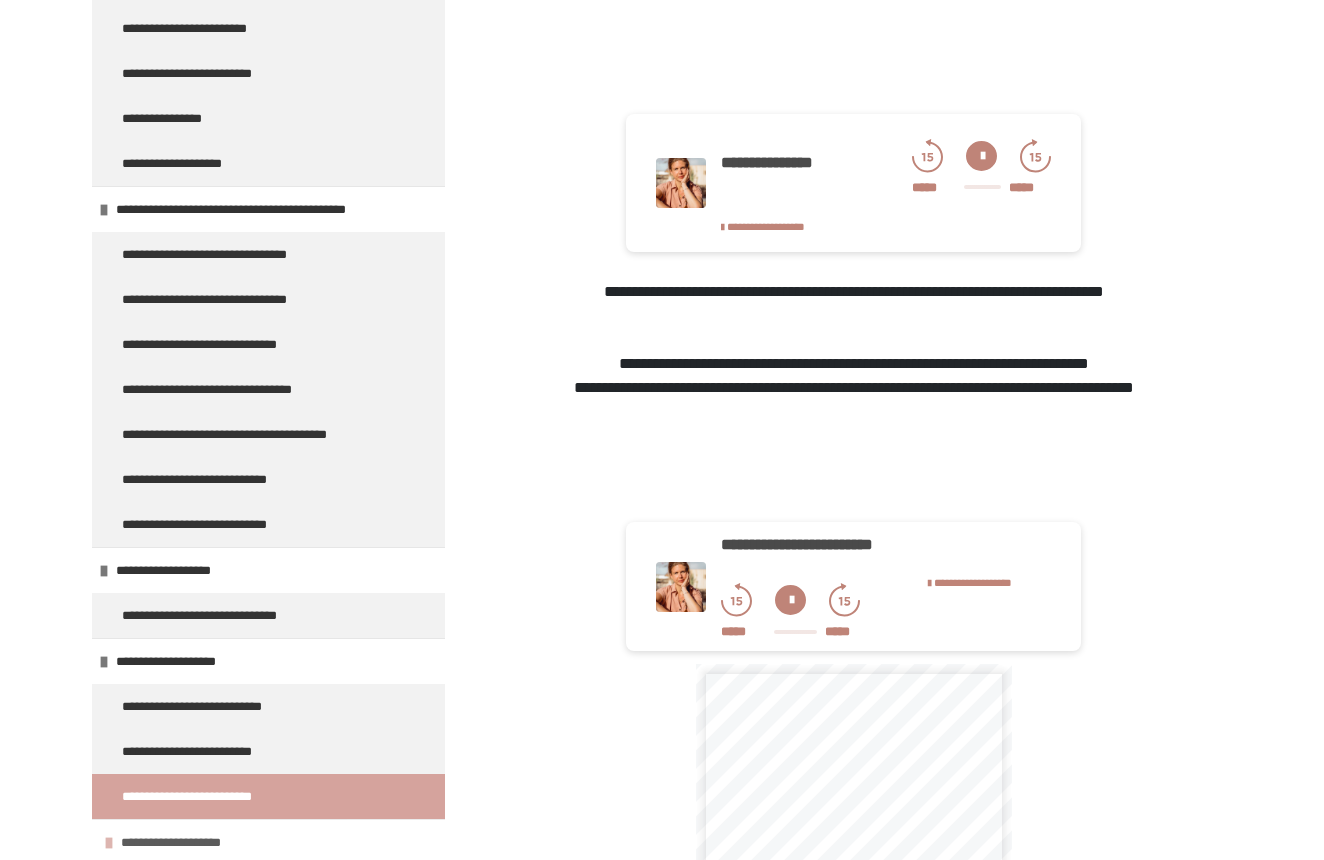 click on "**********" at bounding box center [180, 842] 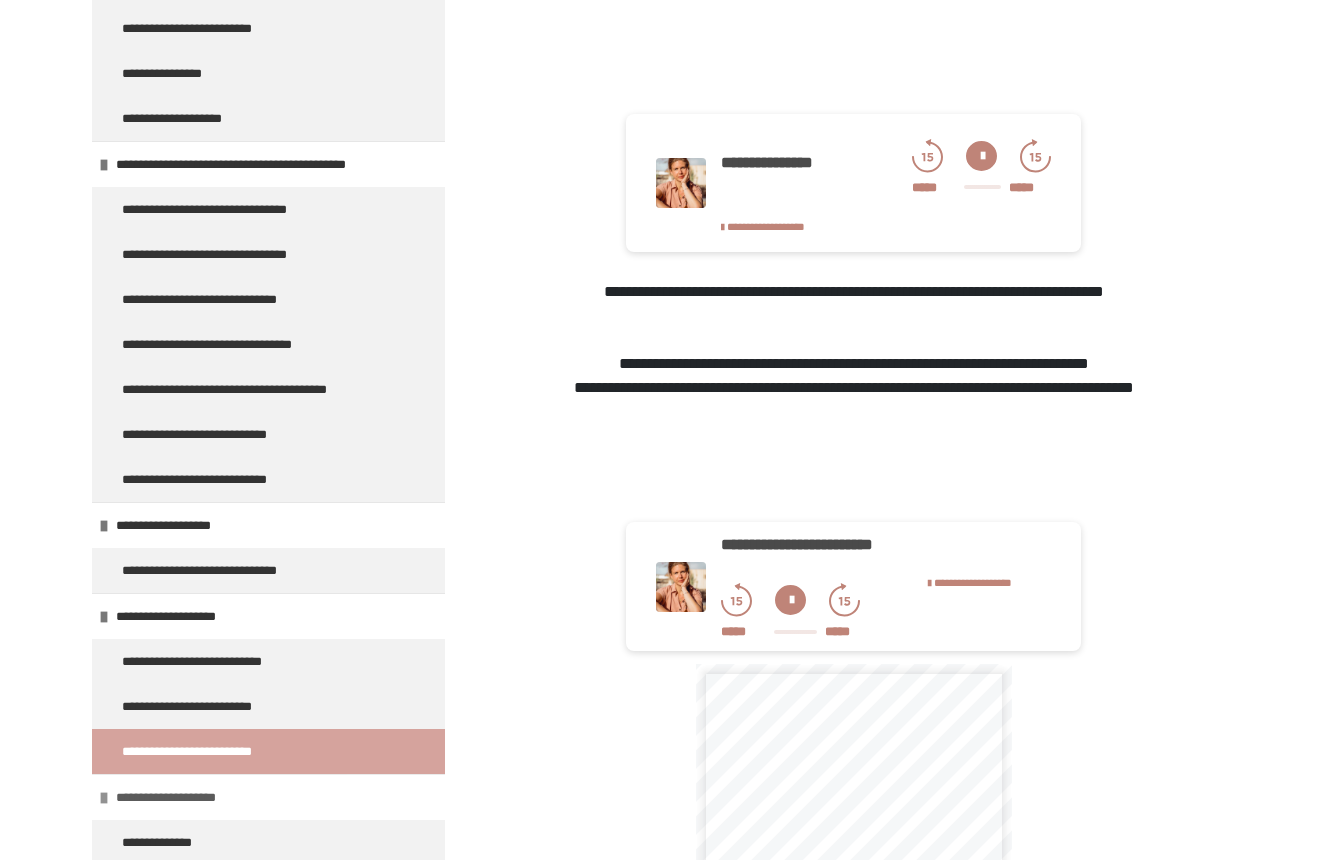 scroll, scrollTop: 2531, scrollLeft: 0, axis: vertical 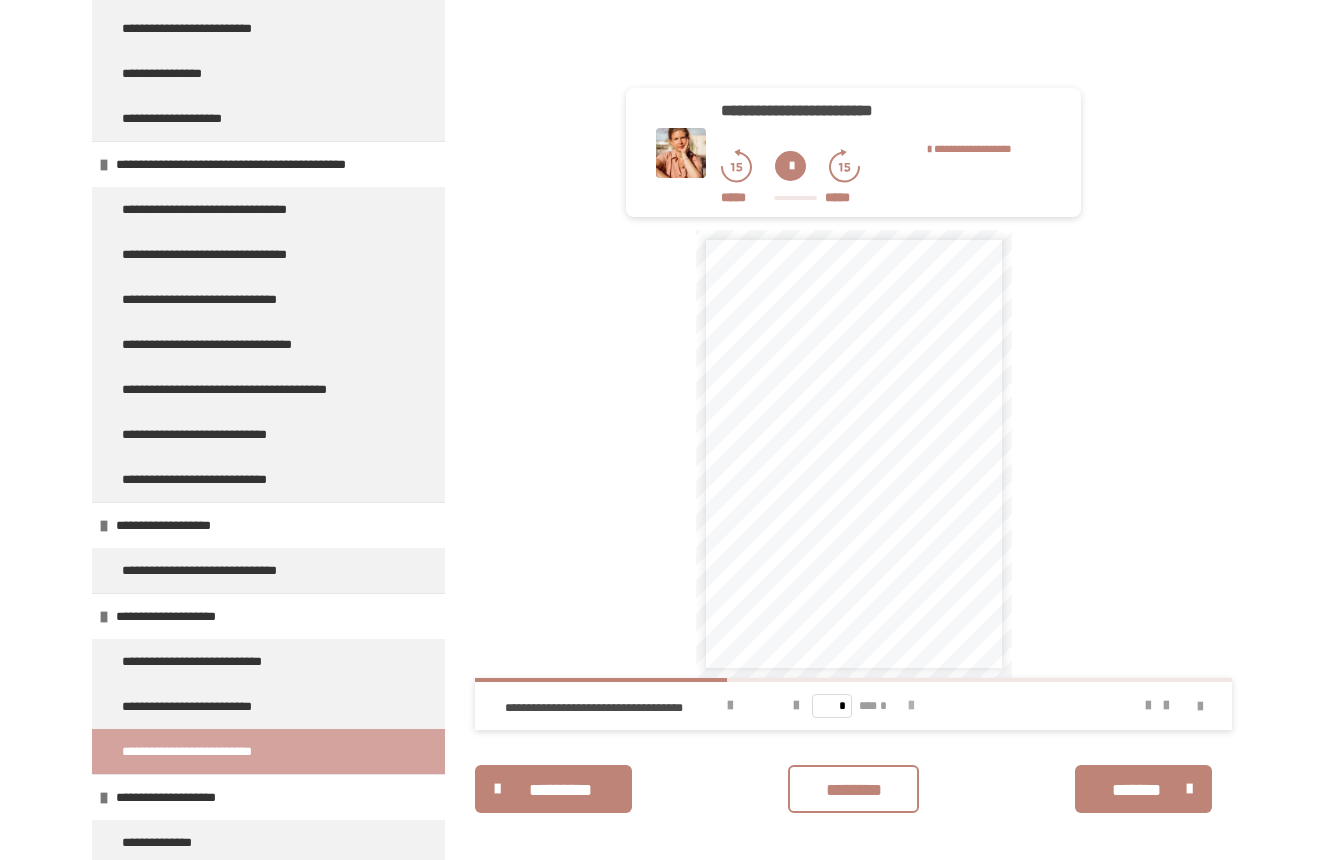 click at bounding box center [911, 706] 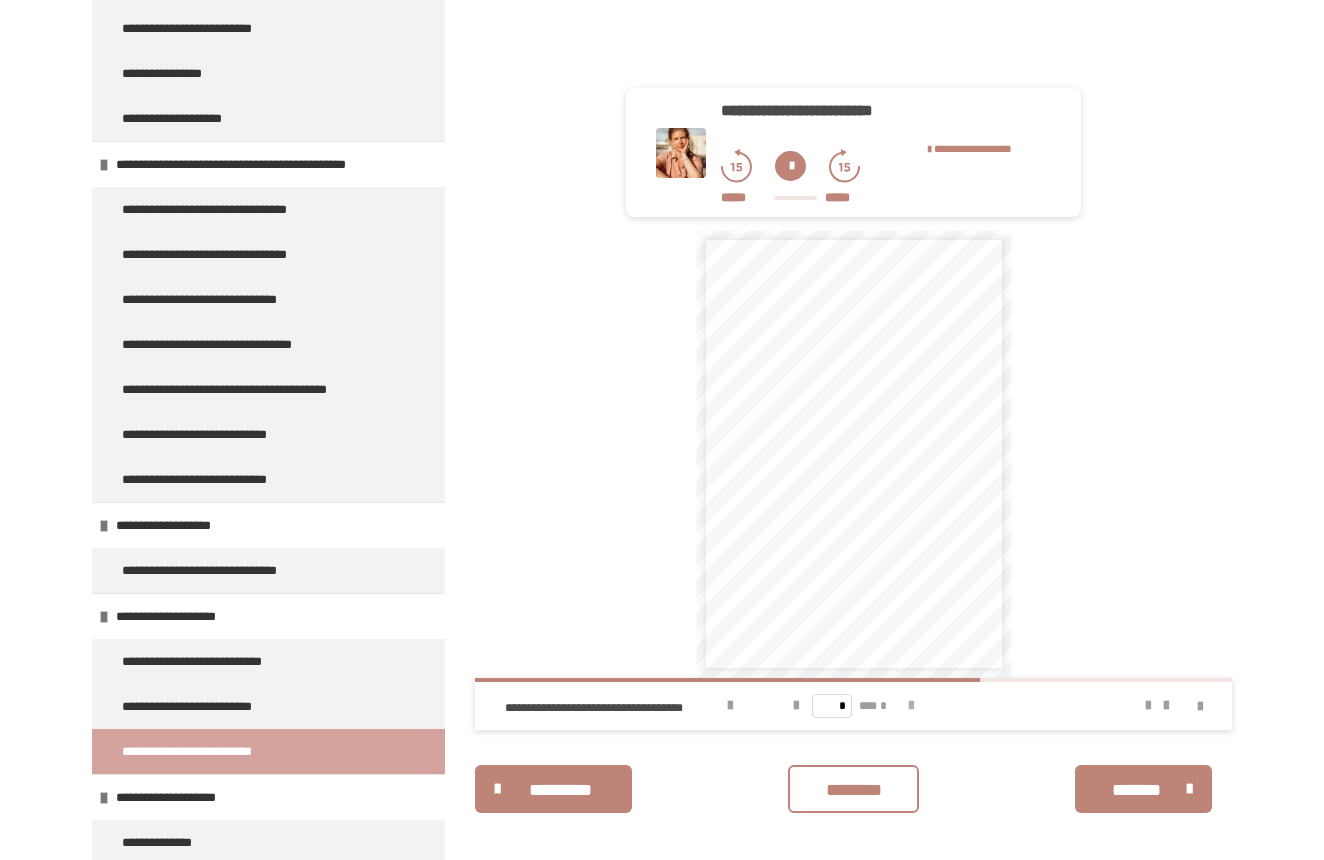 click at bounding box center [911, 706] 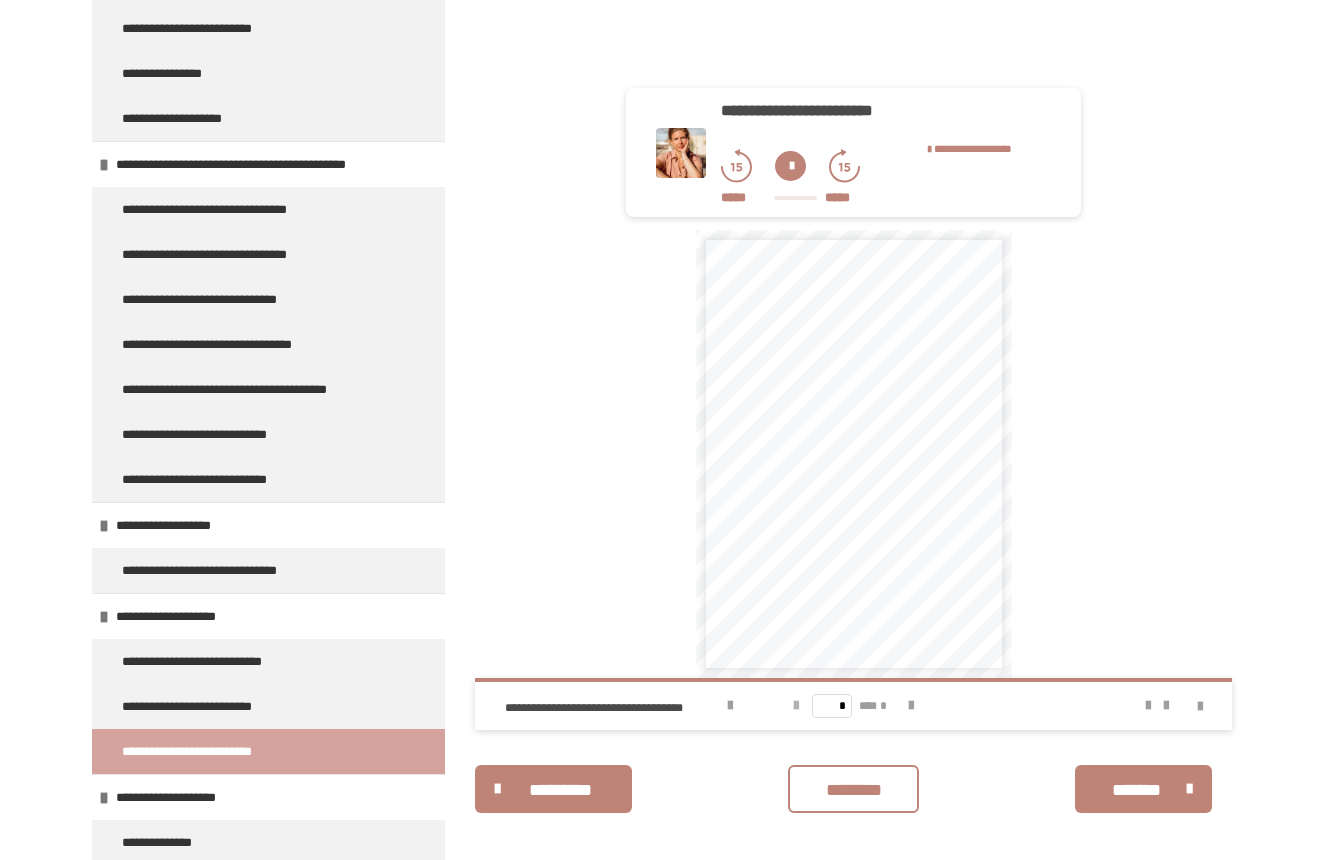 click at bounding box center (796, 706) 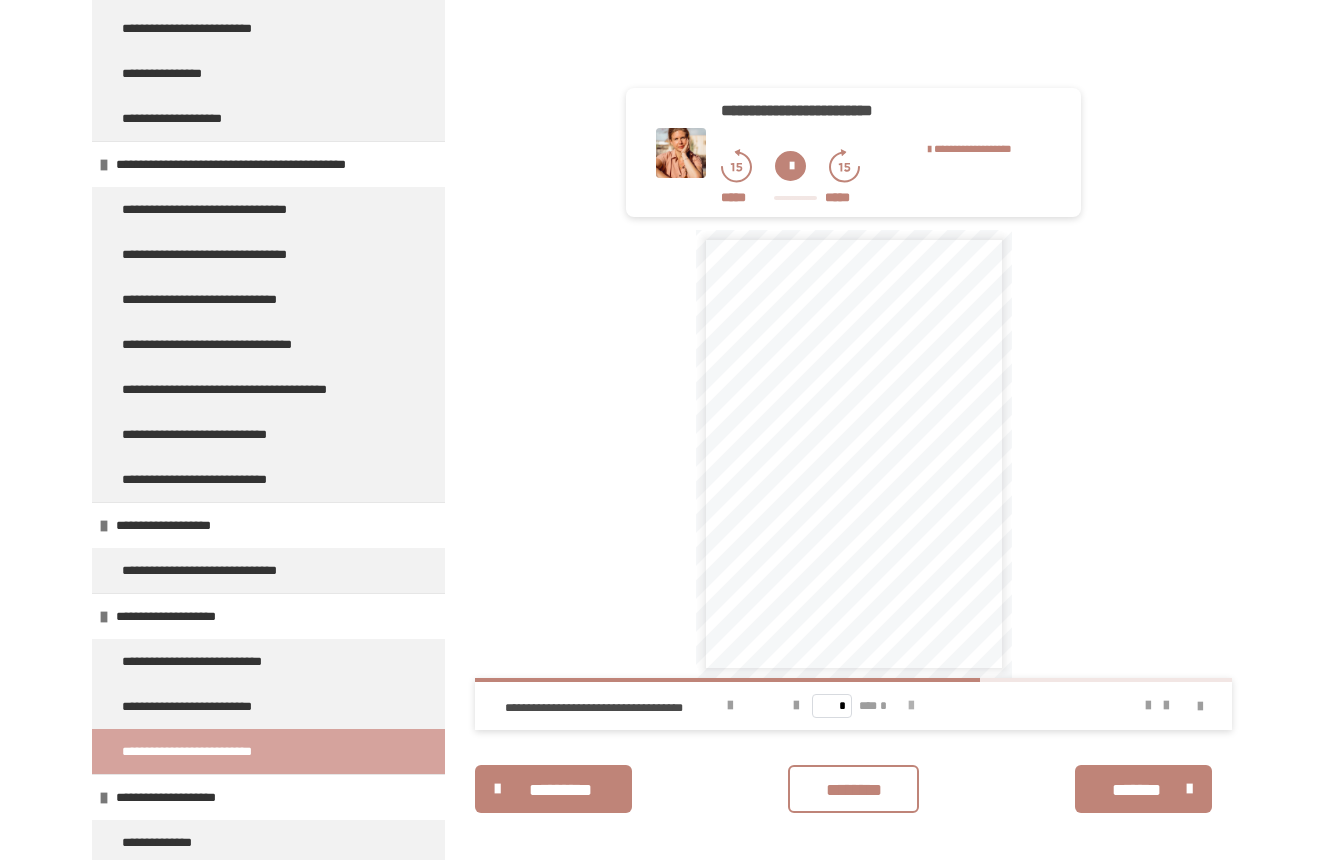 click at bounding box center [911, 706] 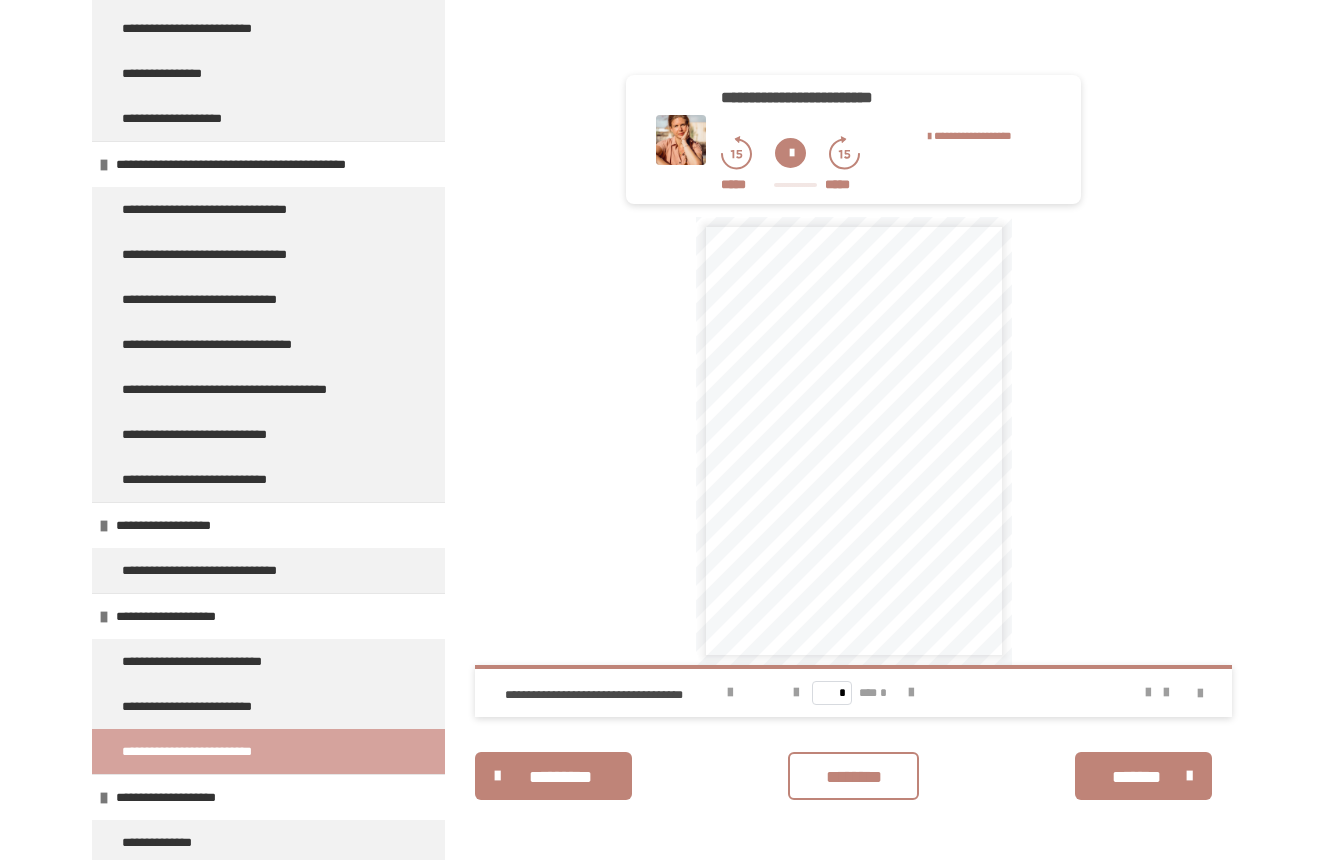 scroll, scrollTop: 1157, scrollLeft: 0, axis: vertical 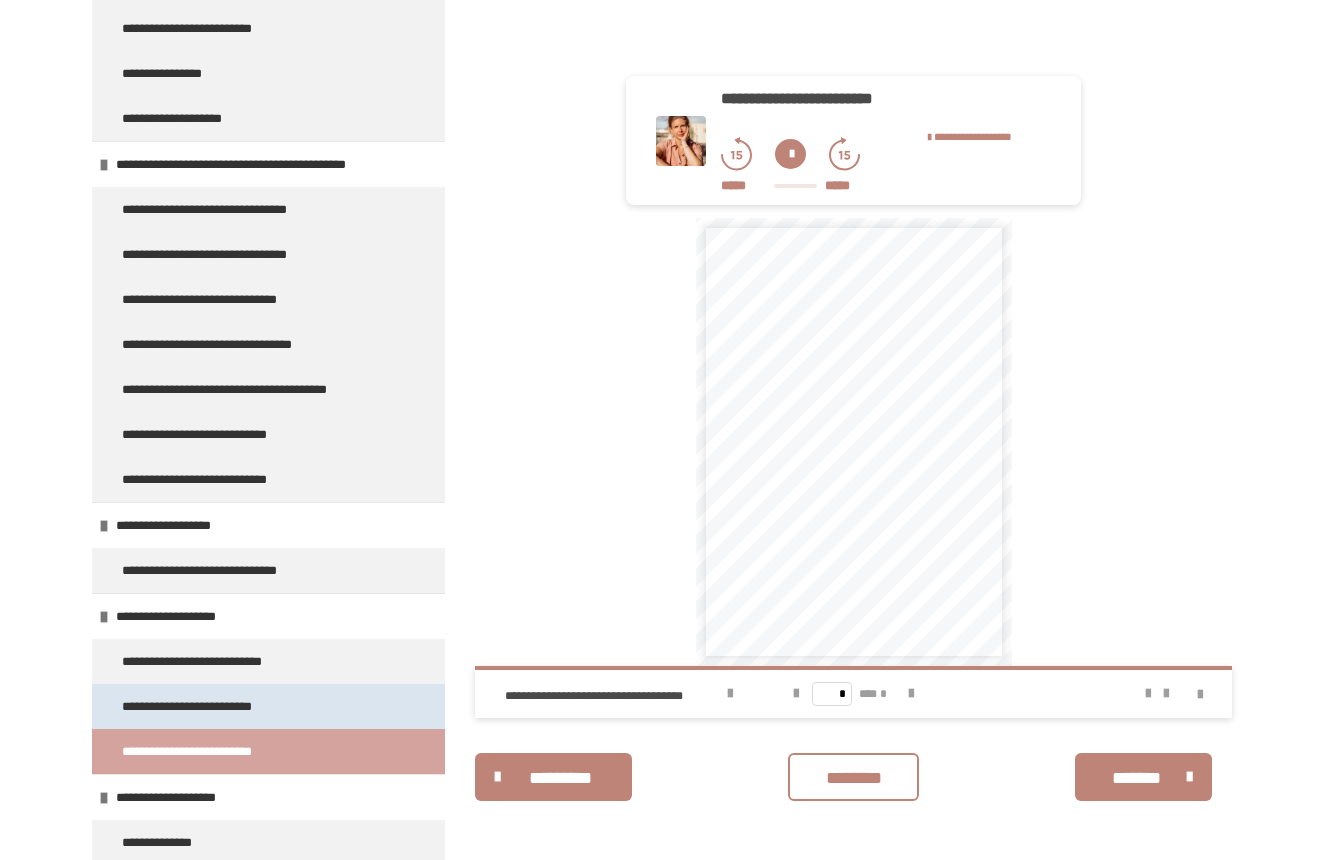 click on "**********" at bounding box center [206, 706] 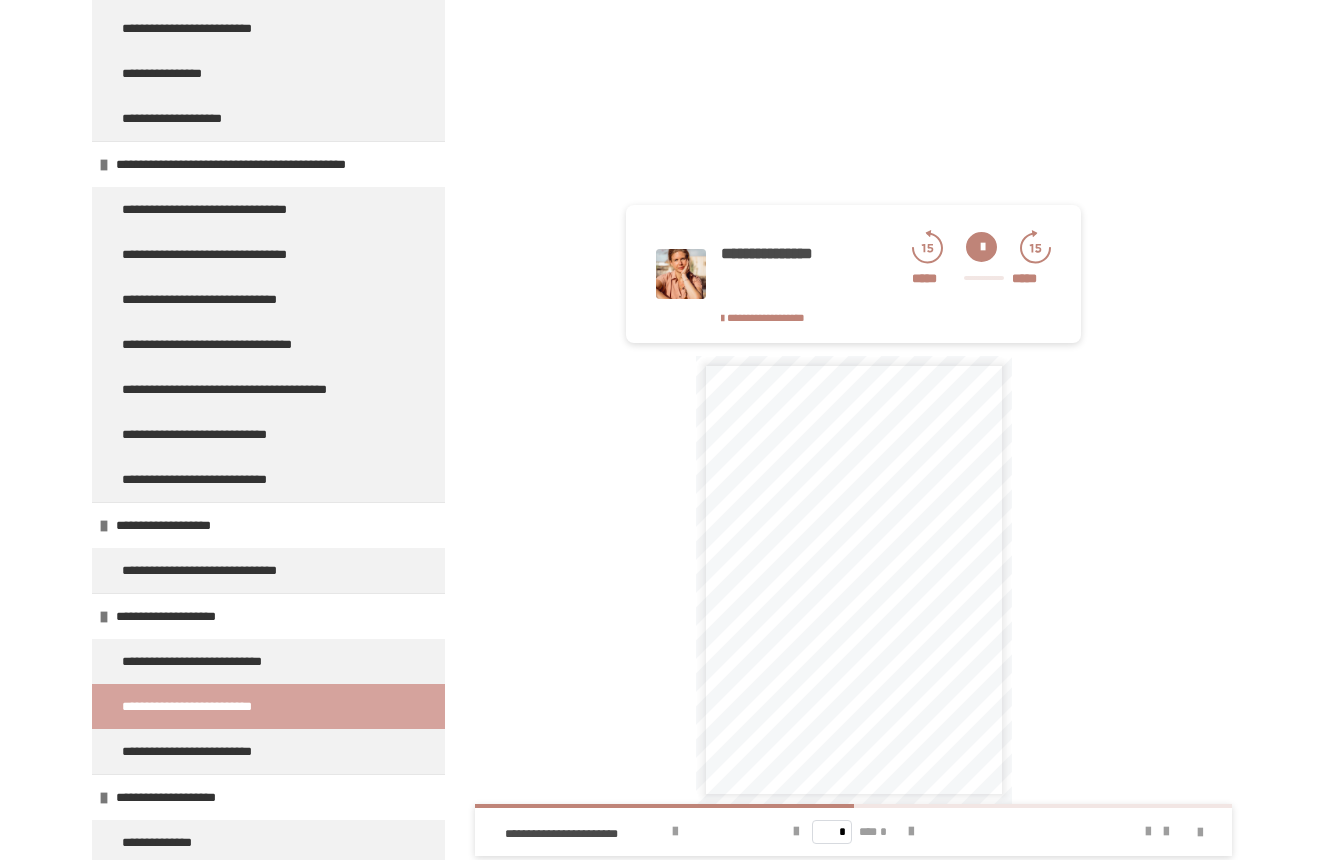 scroll, scrollTop: 697, scrollLeft: 0, axis: vertical 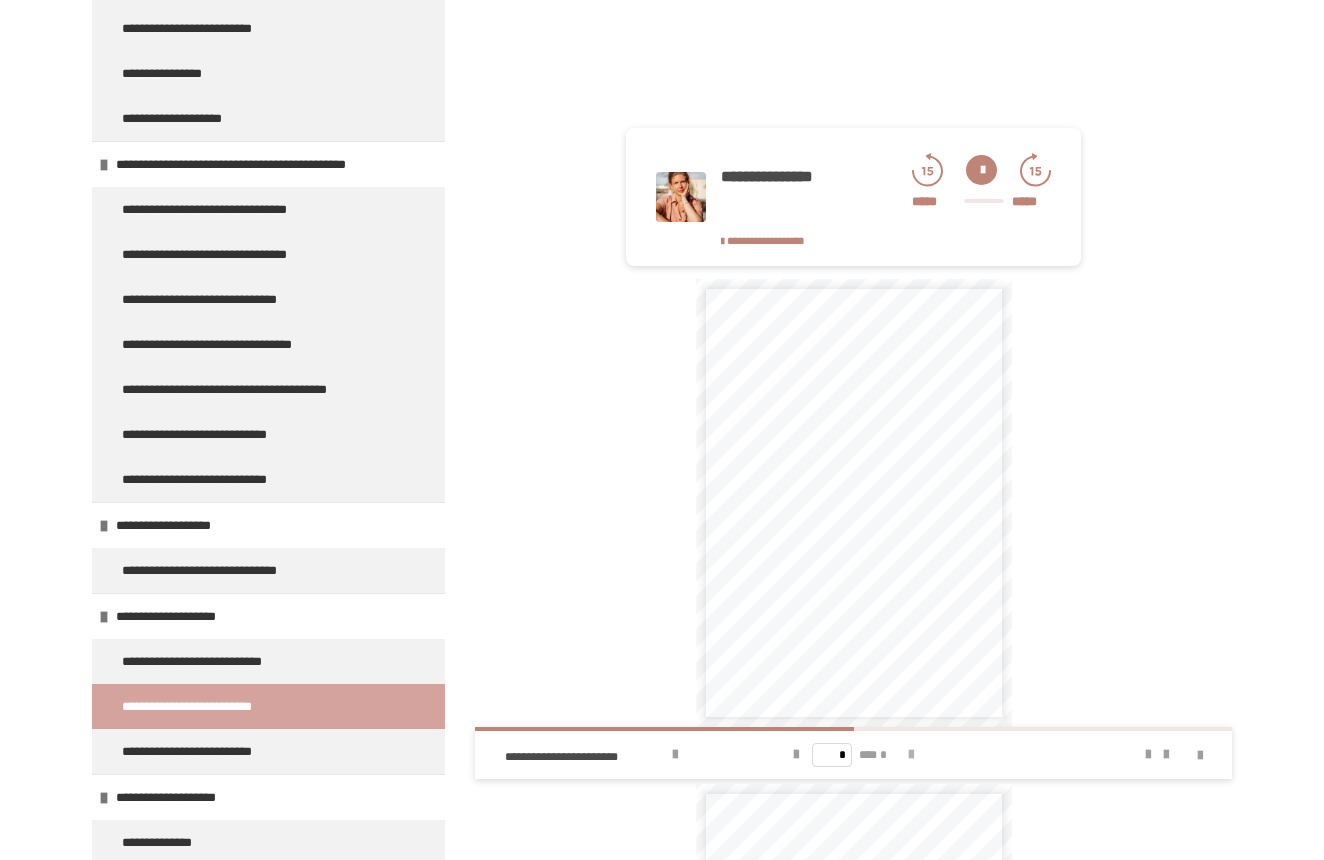 click at bounding box center (911, 755) 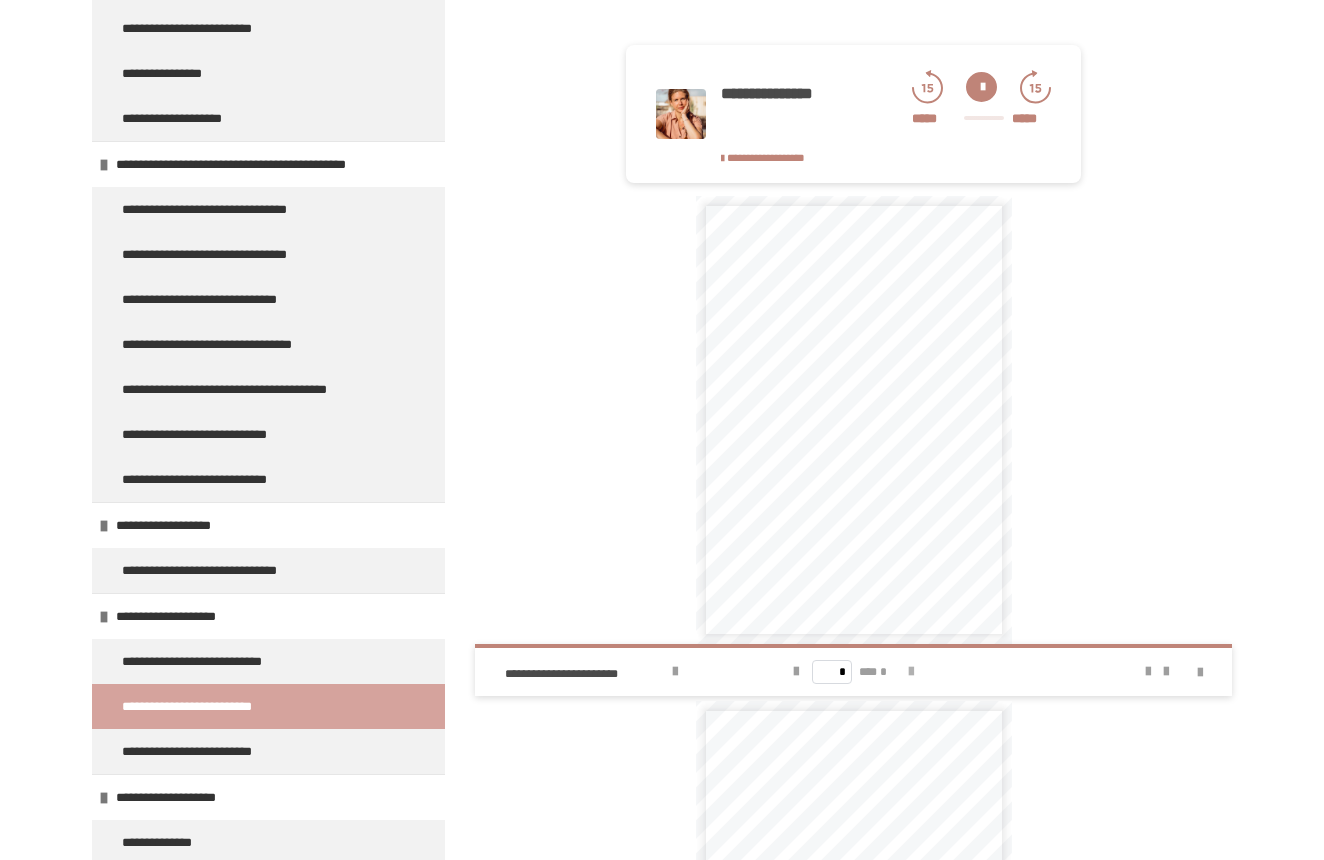 scroll, scrollTop: 776, scrollLeft: 0, axis: vertical 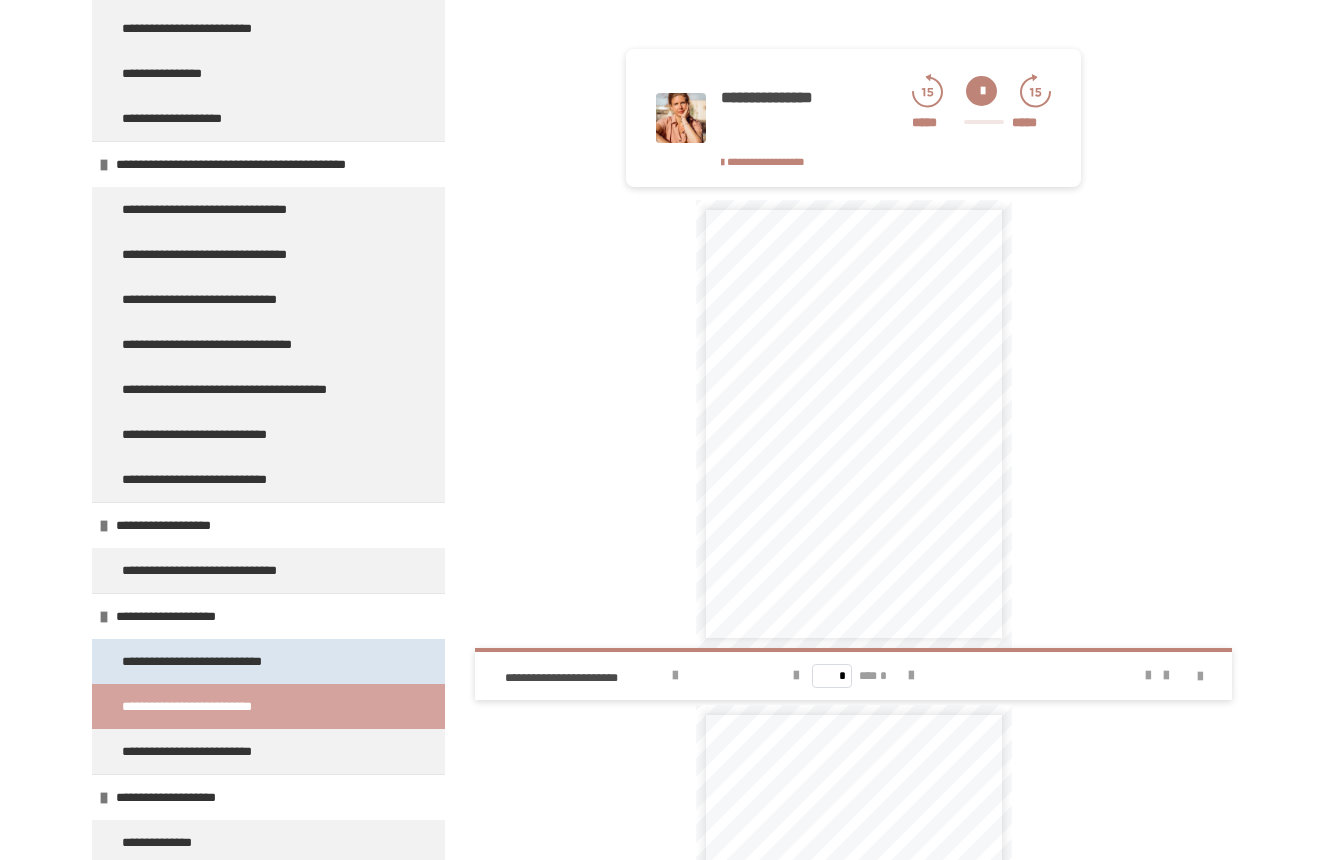 click on "**********" at bounding box center (268, 661) 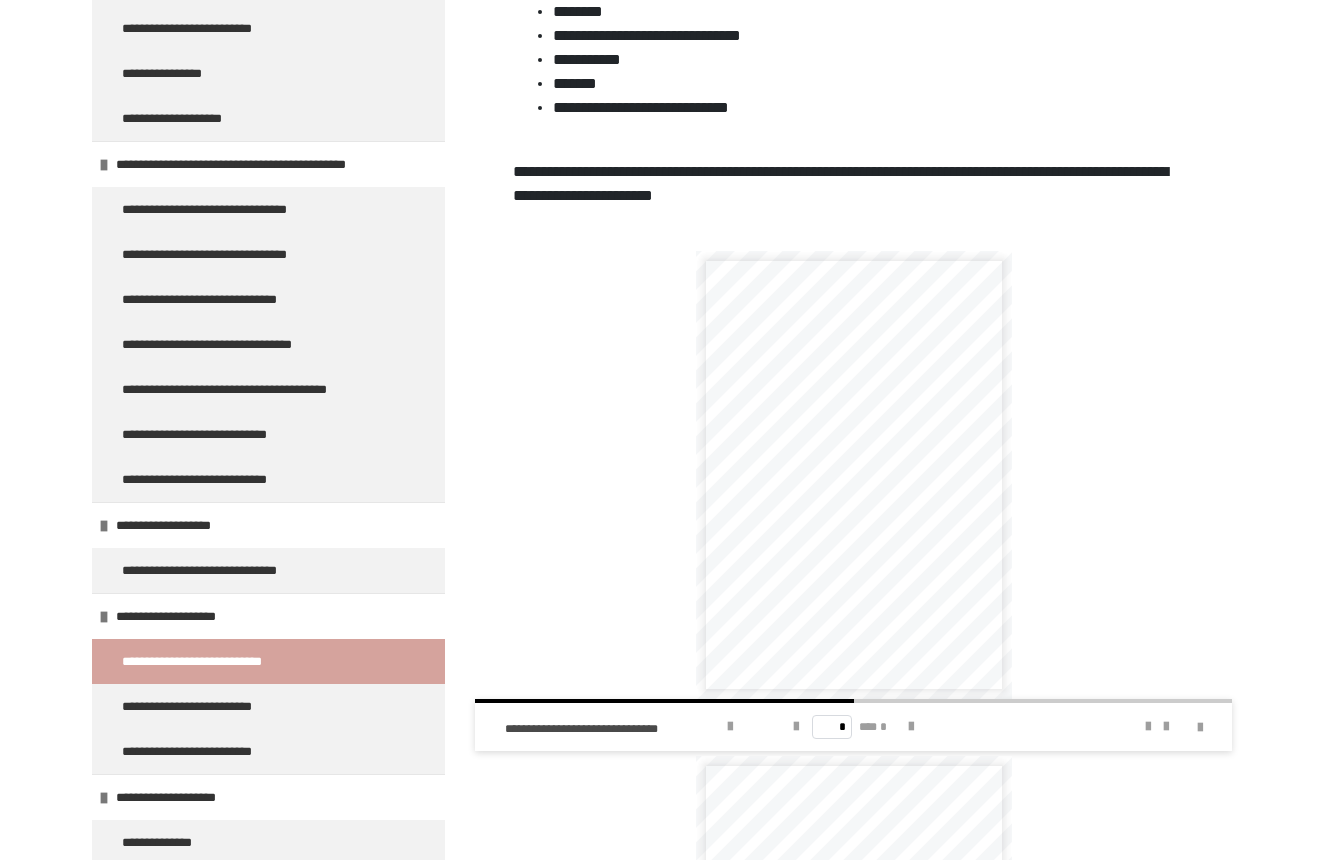 scroll, scrollTop: 1155, scrollLeft: 0, axis: vertical 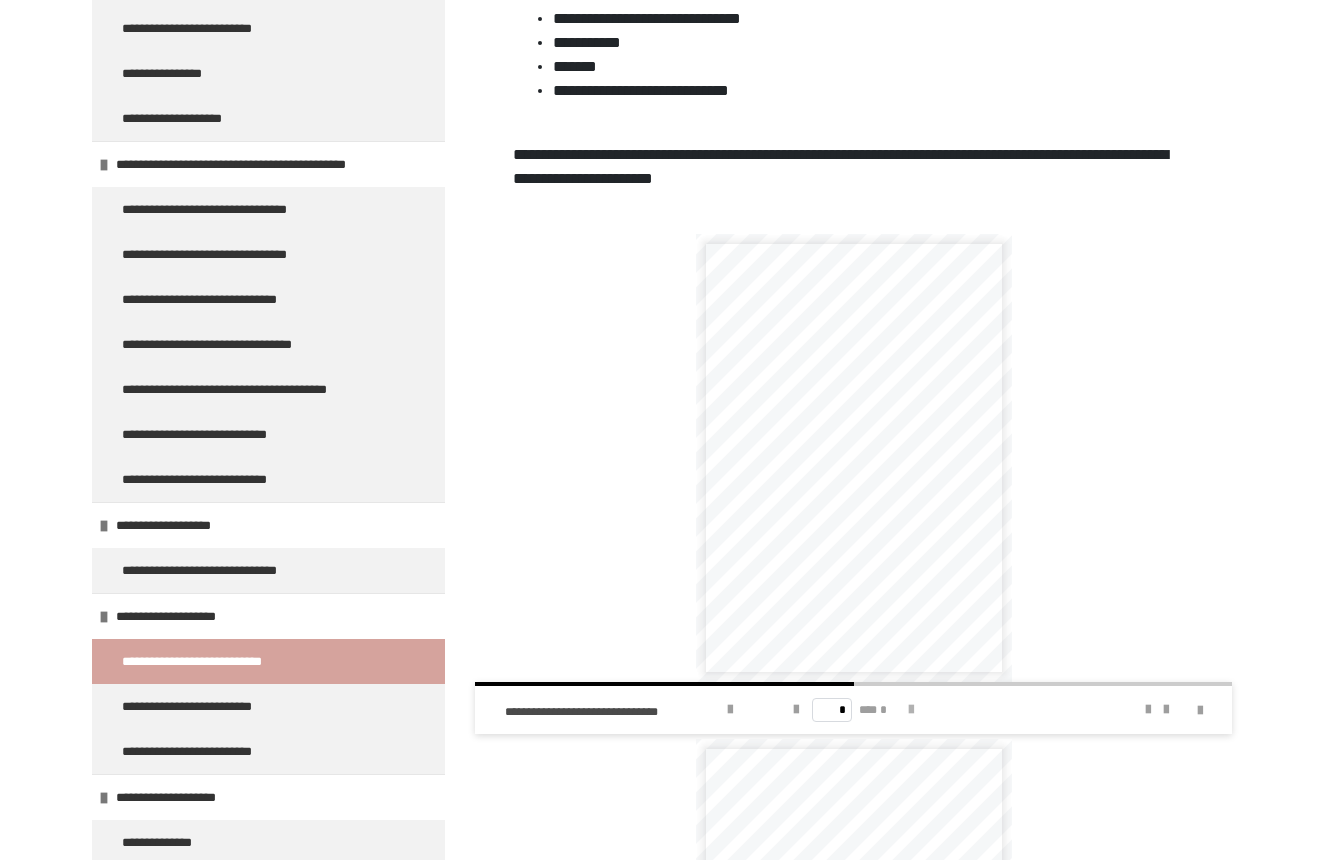 click at bounding box center (911, 710) 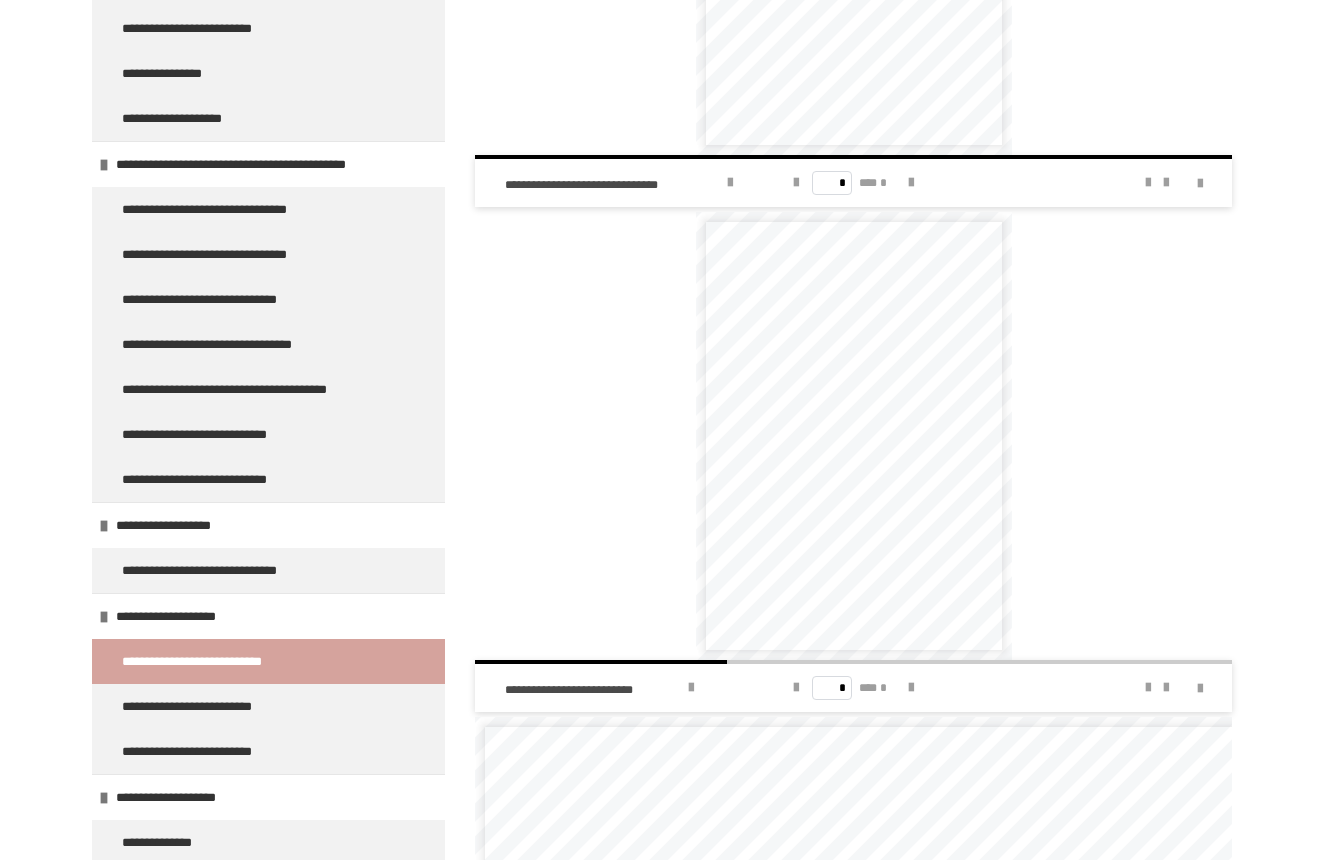 scroll, scrollTop: 1695, scrollLeft: 0, axis: vertical 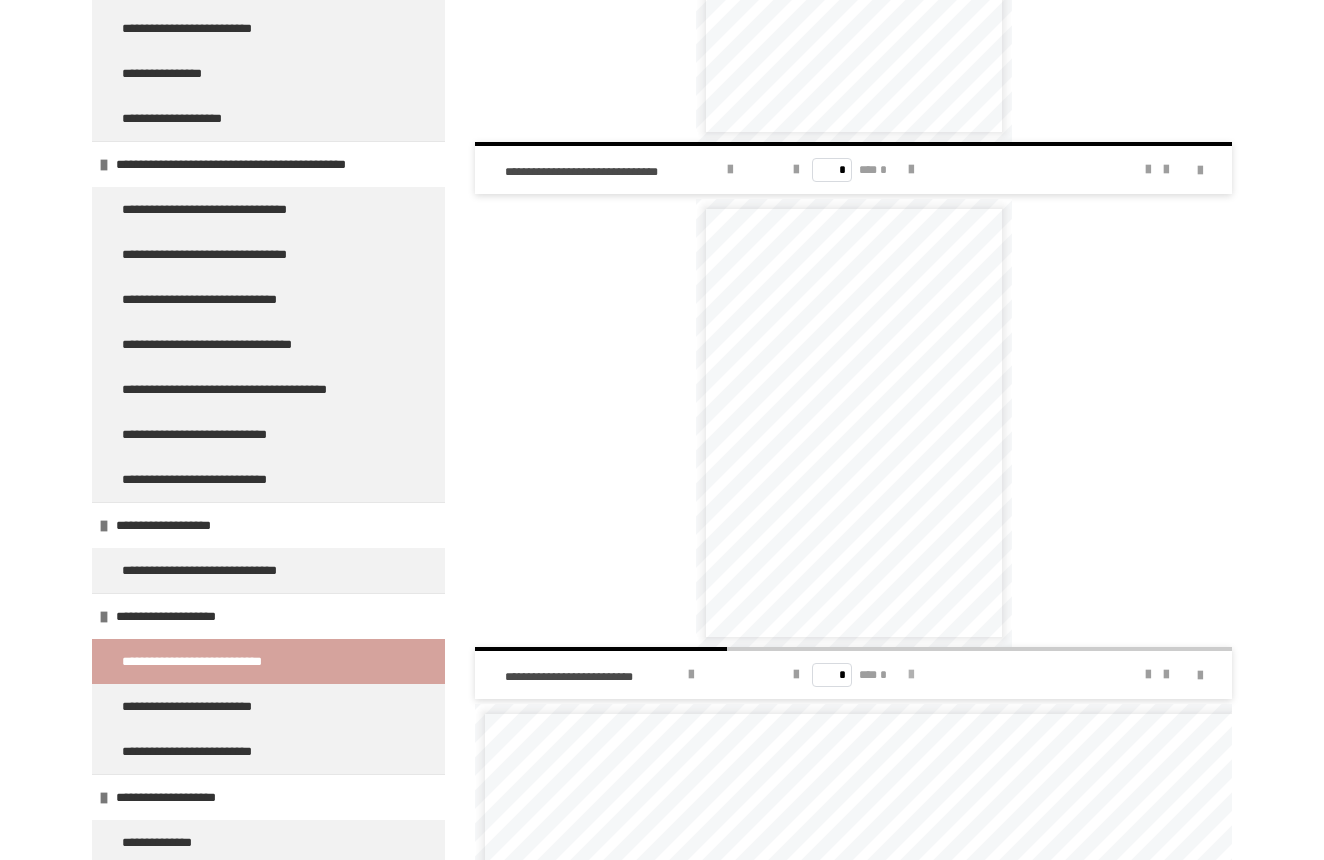 click at bounding box center [911, 675] 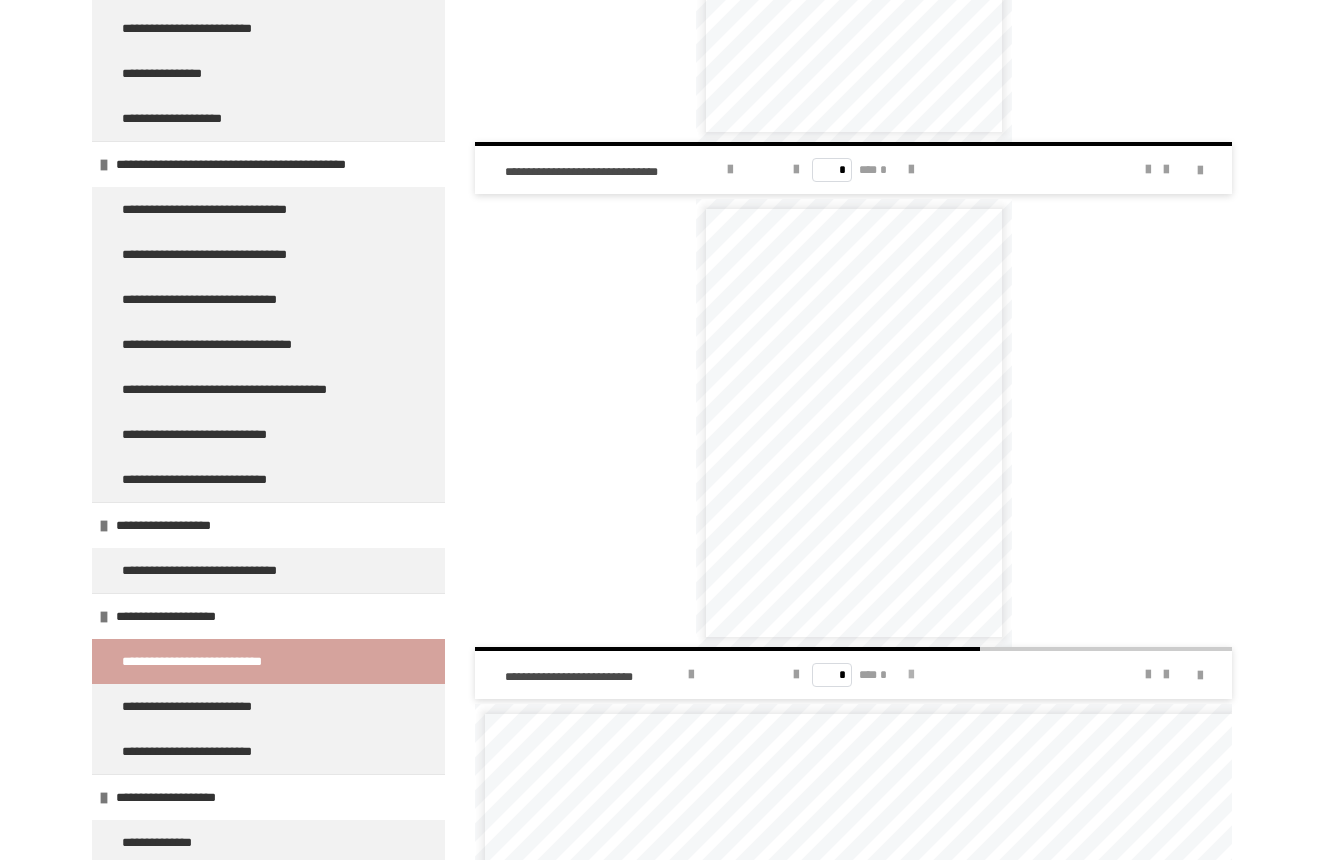 click at bounding box center (911, 675) 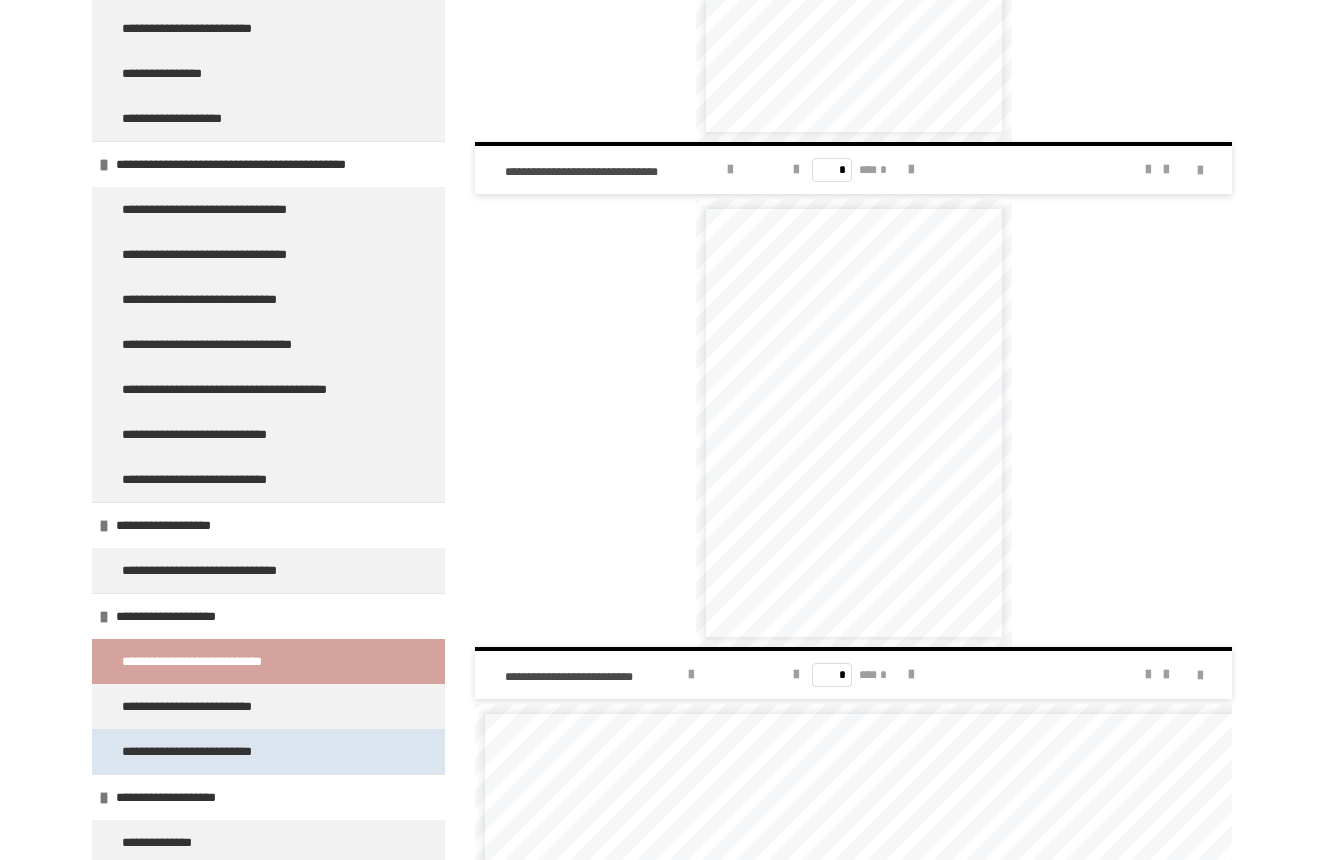 click on "**********" at bounding box center [206, 751] 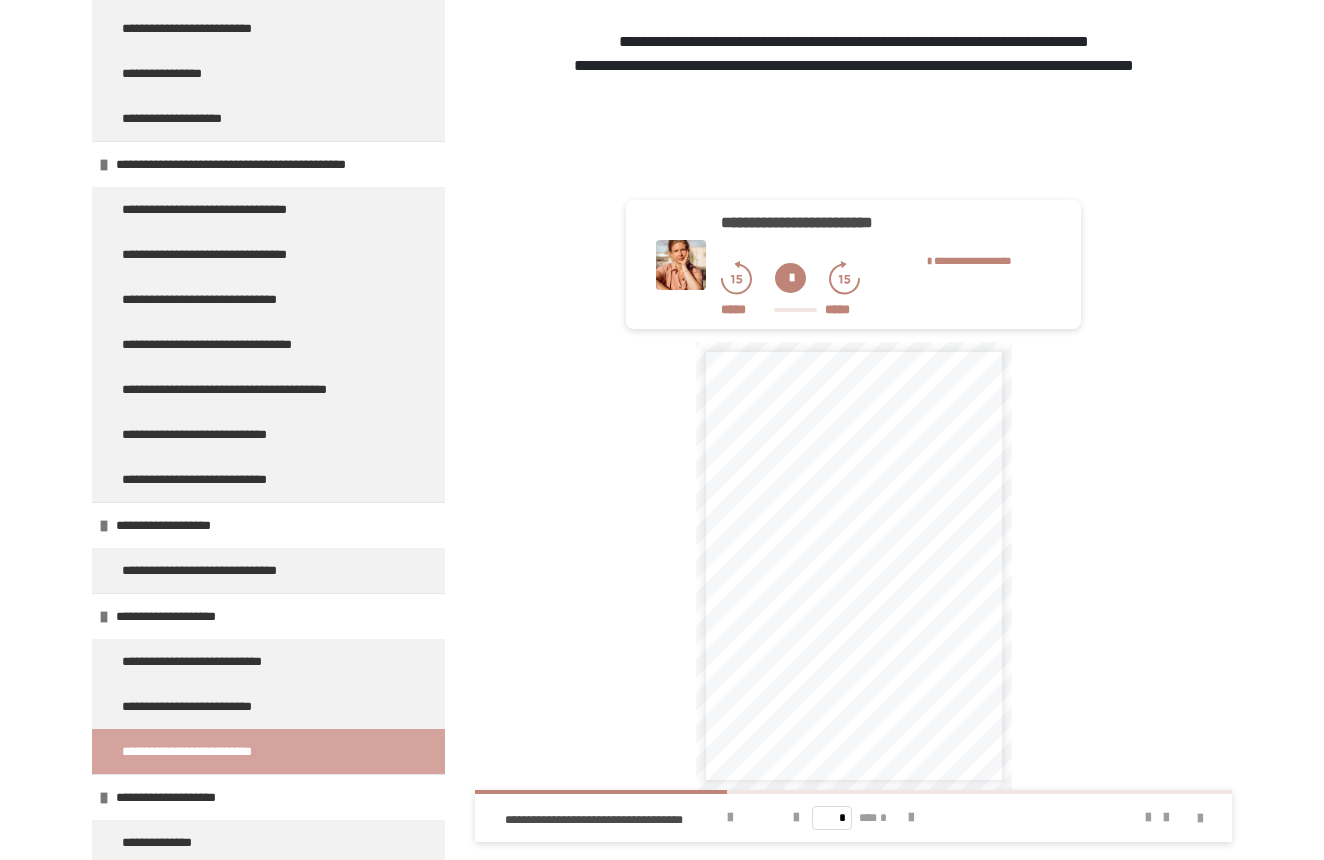 scroll, scrollTop: 1067, scrollLeft: 0, axis: vertical 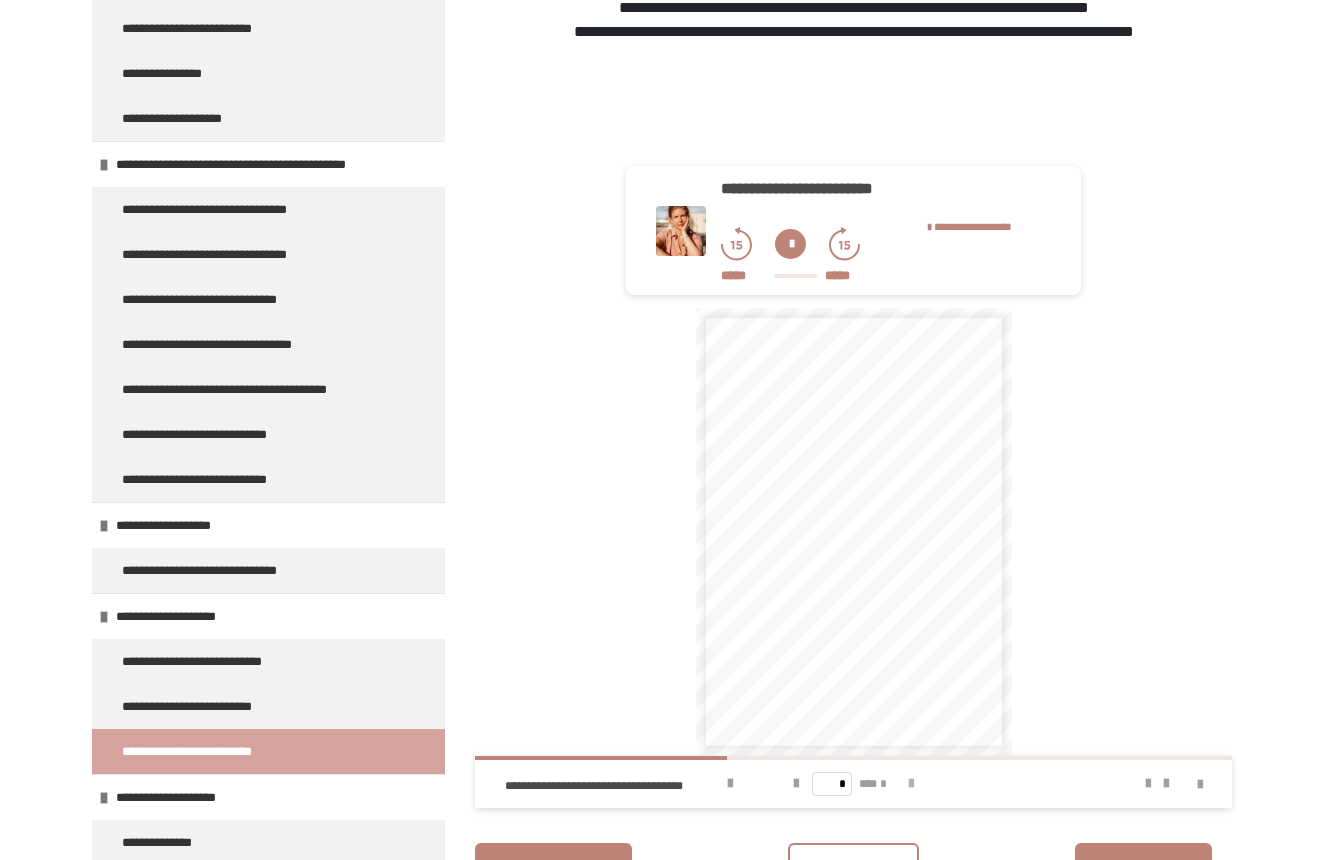 click at bounding box center [911, 784] 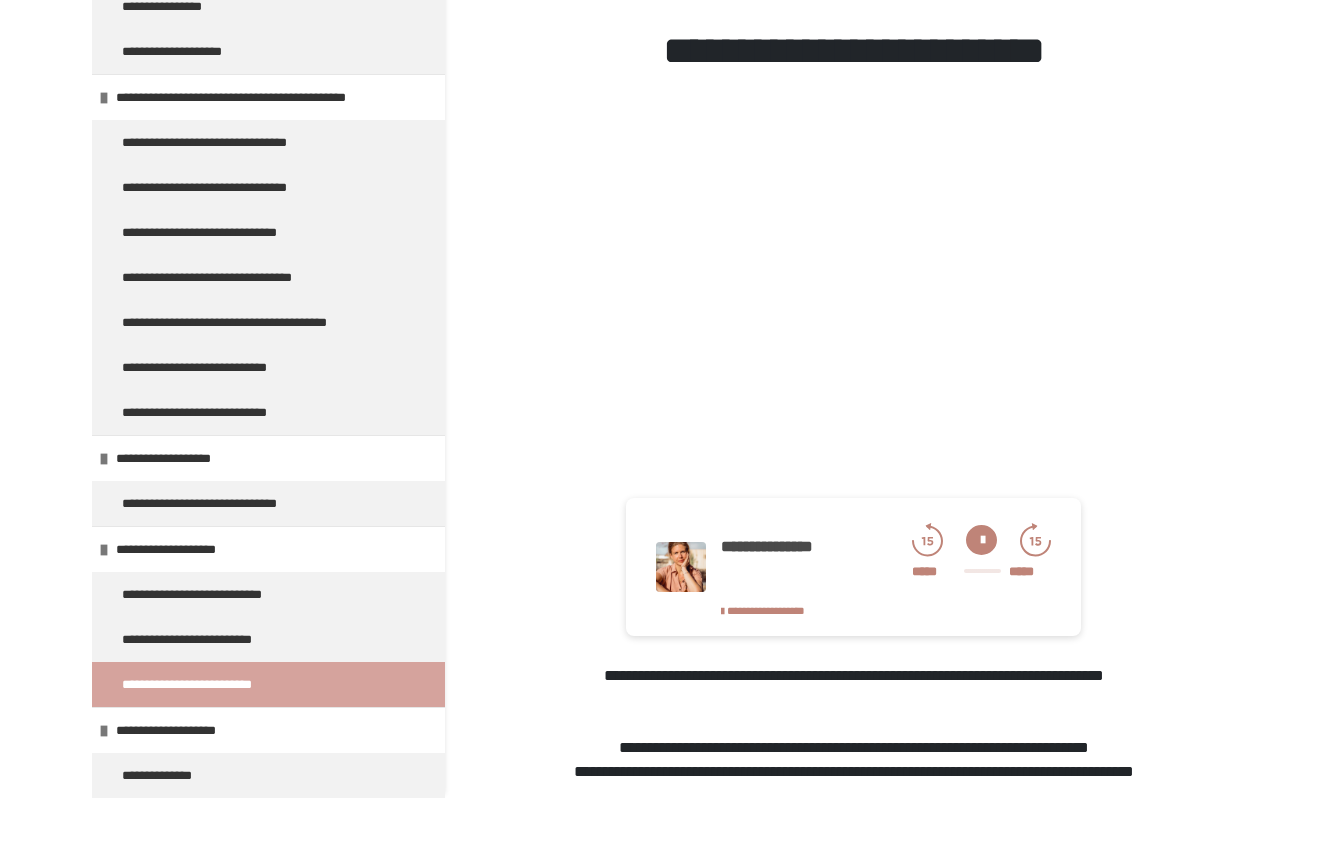 scroll, scrollTop: 43, scrollLeft: 0, axis: vertical 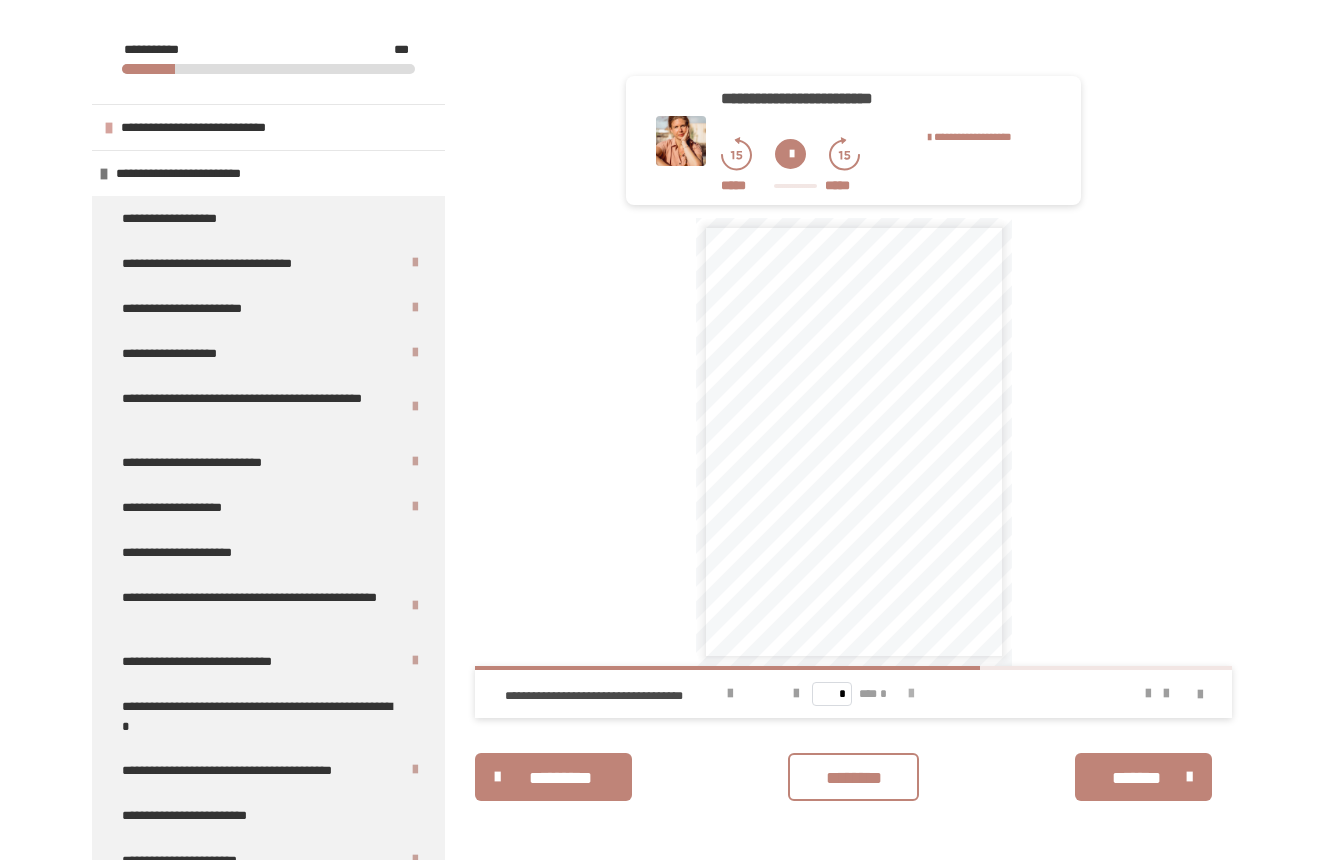 click at bounding box center (911, 694) 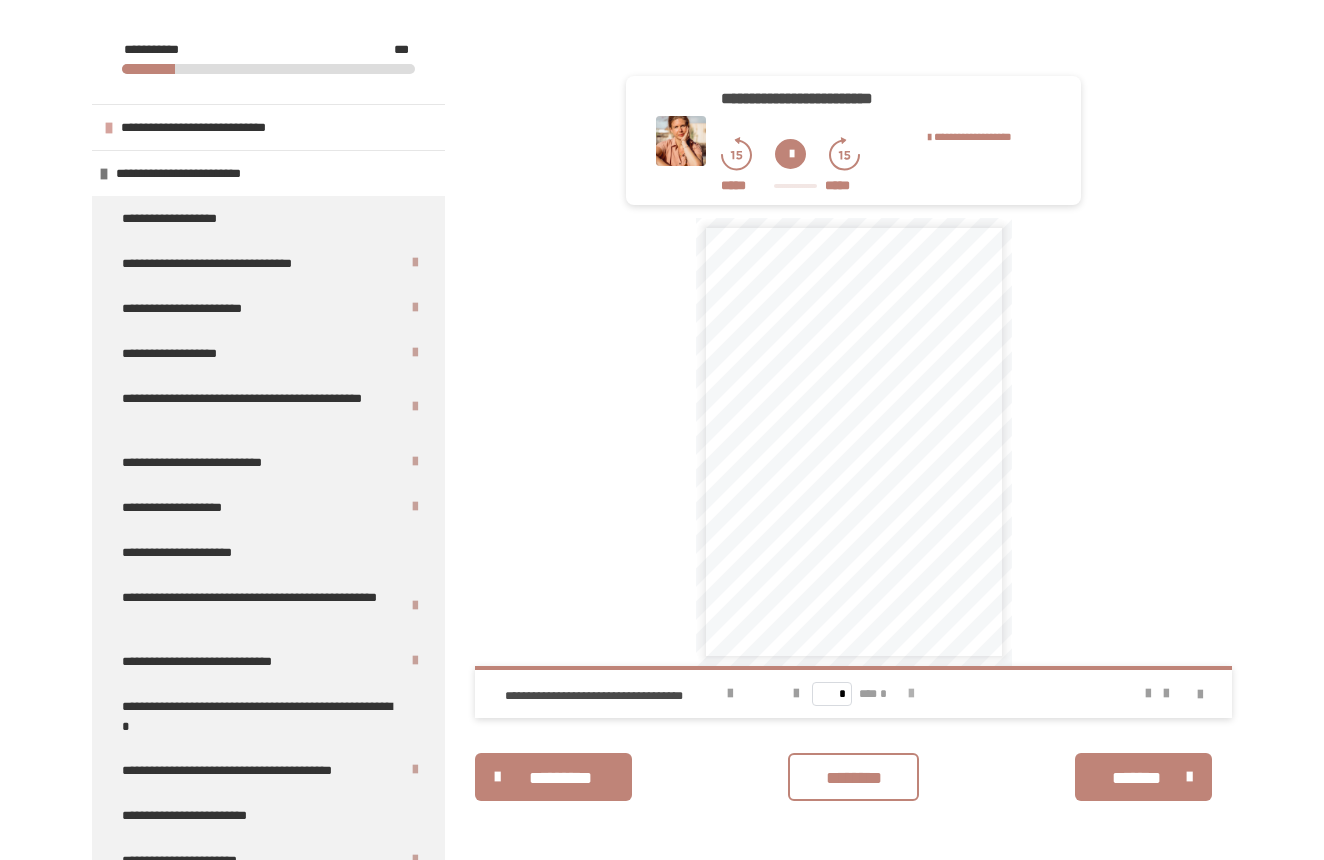 click on "* *** *" at bounding box center (853, 694) 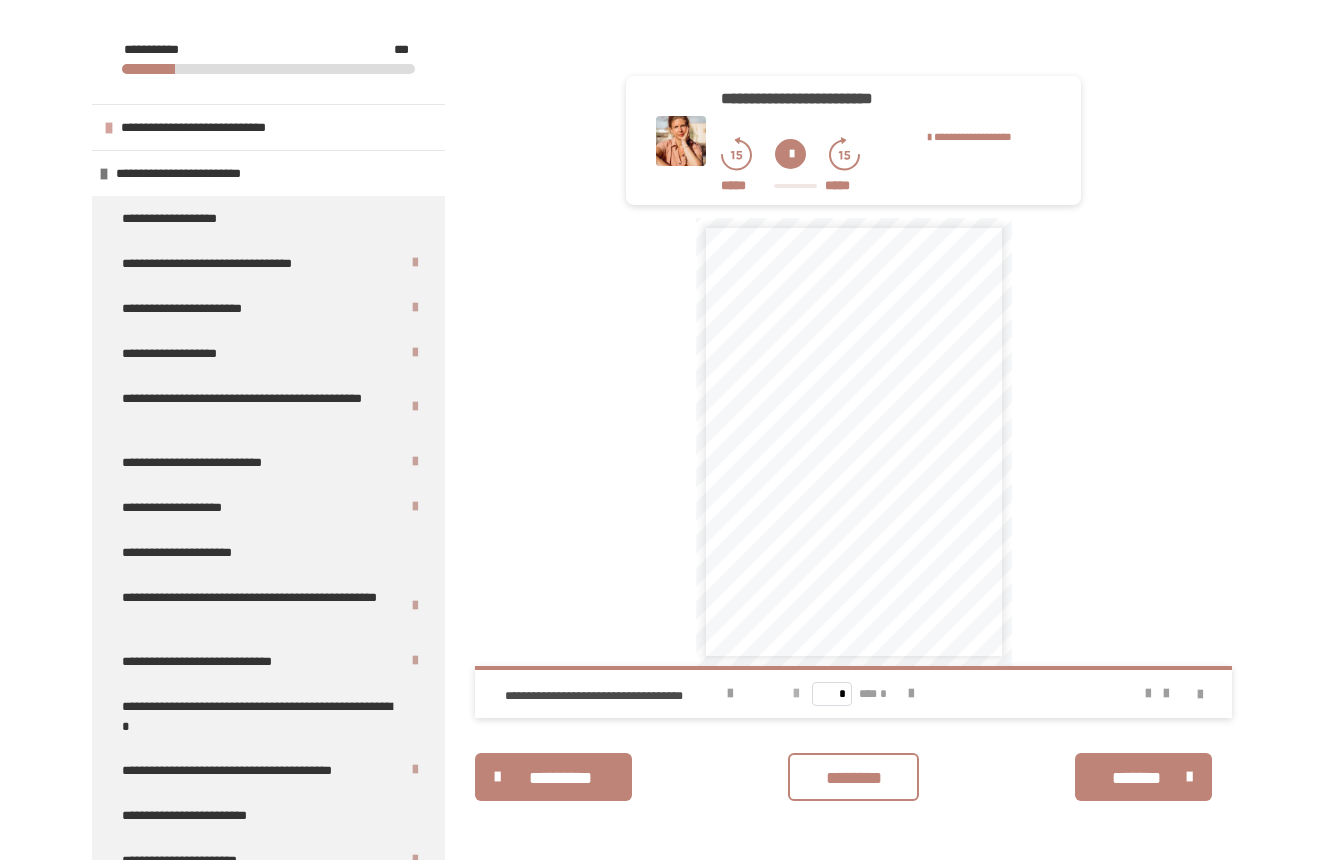 click at bounding box center [796, 694] 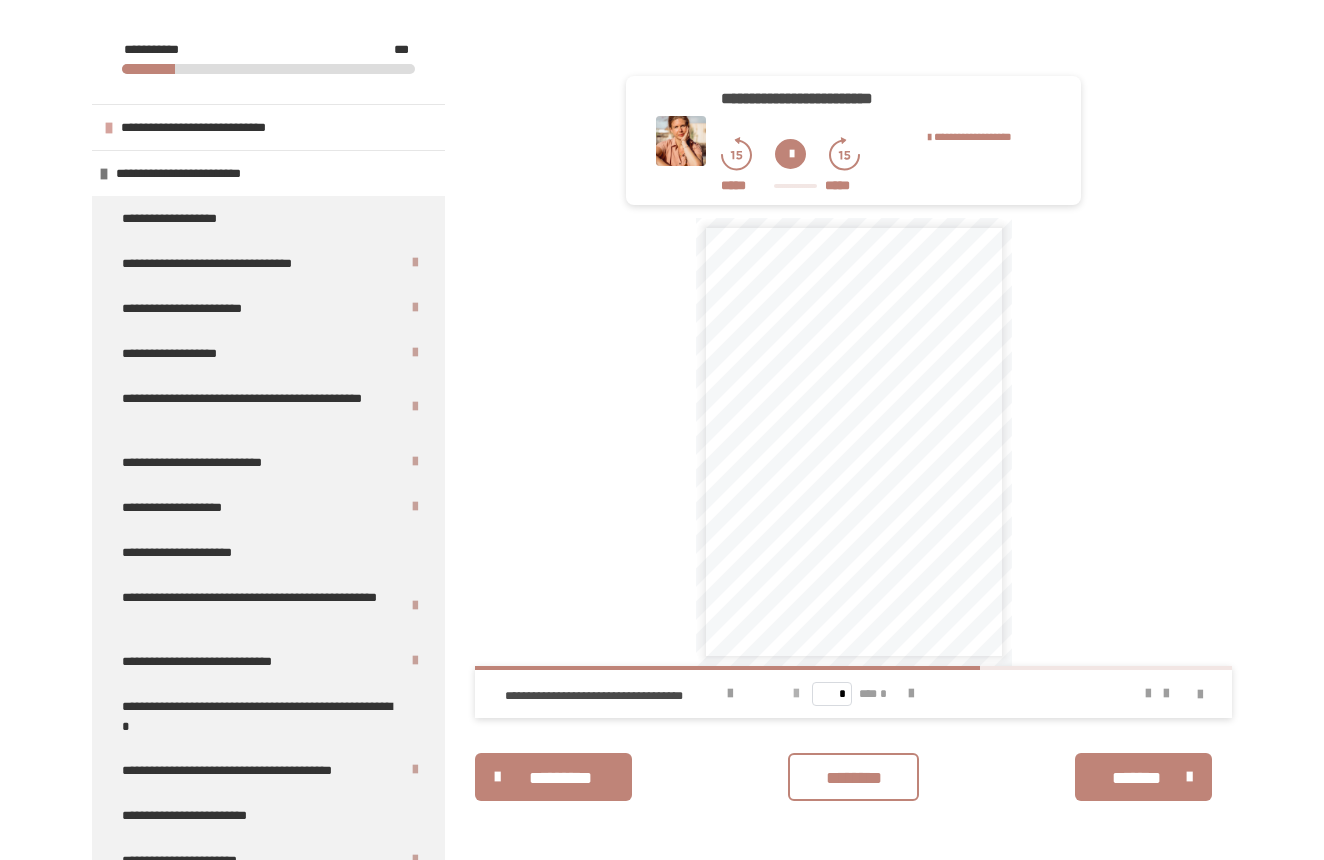 click at bounding box center (796, 694) 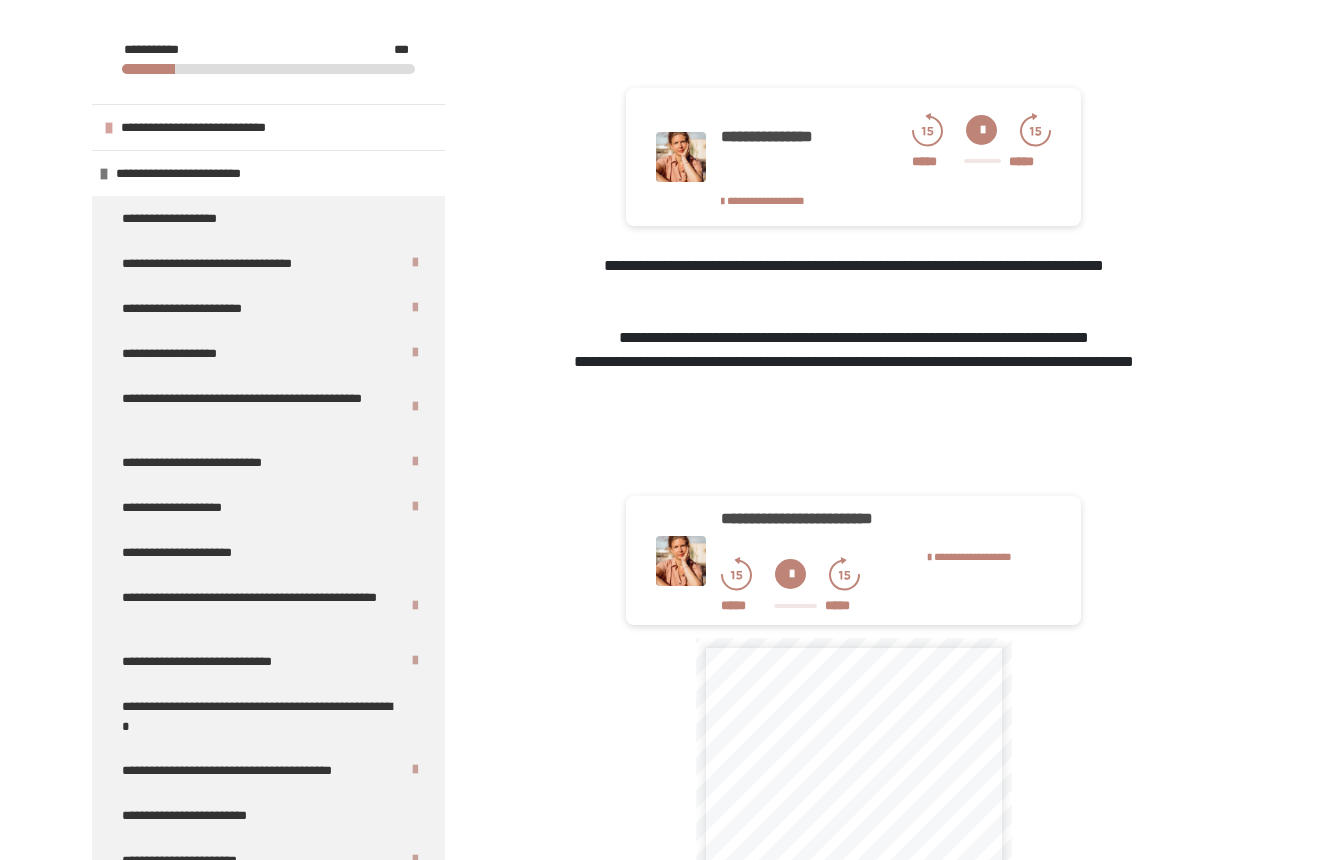 scroll, scrollTop: 759, scrollLeft: 0, axis: vertical 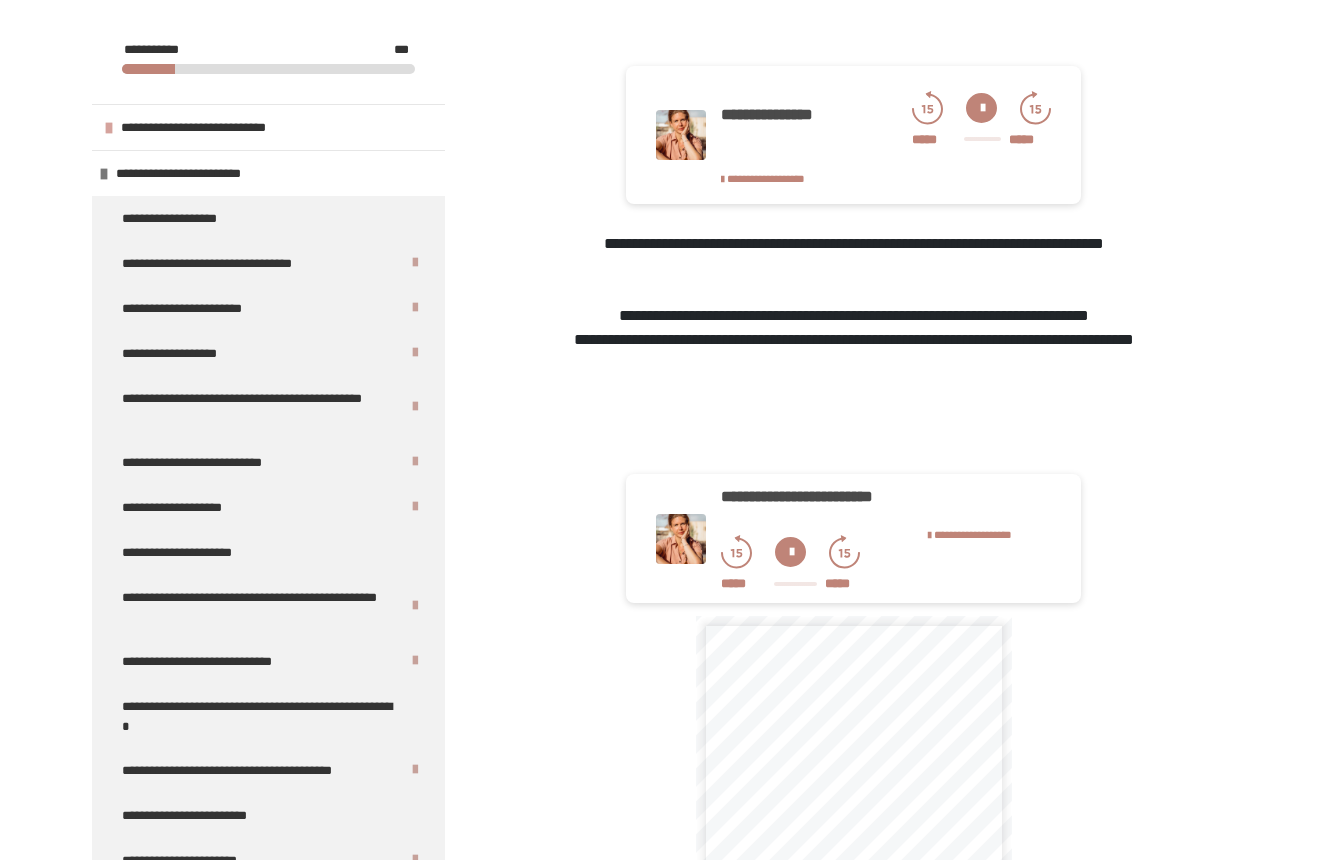 click at bounding box center (790, 552) 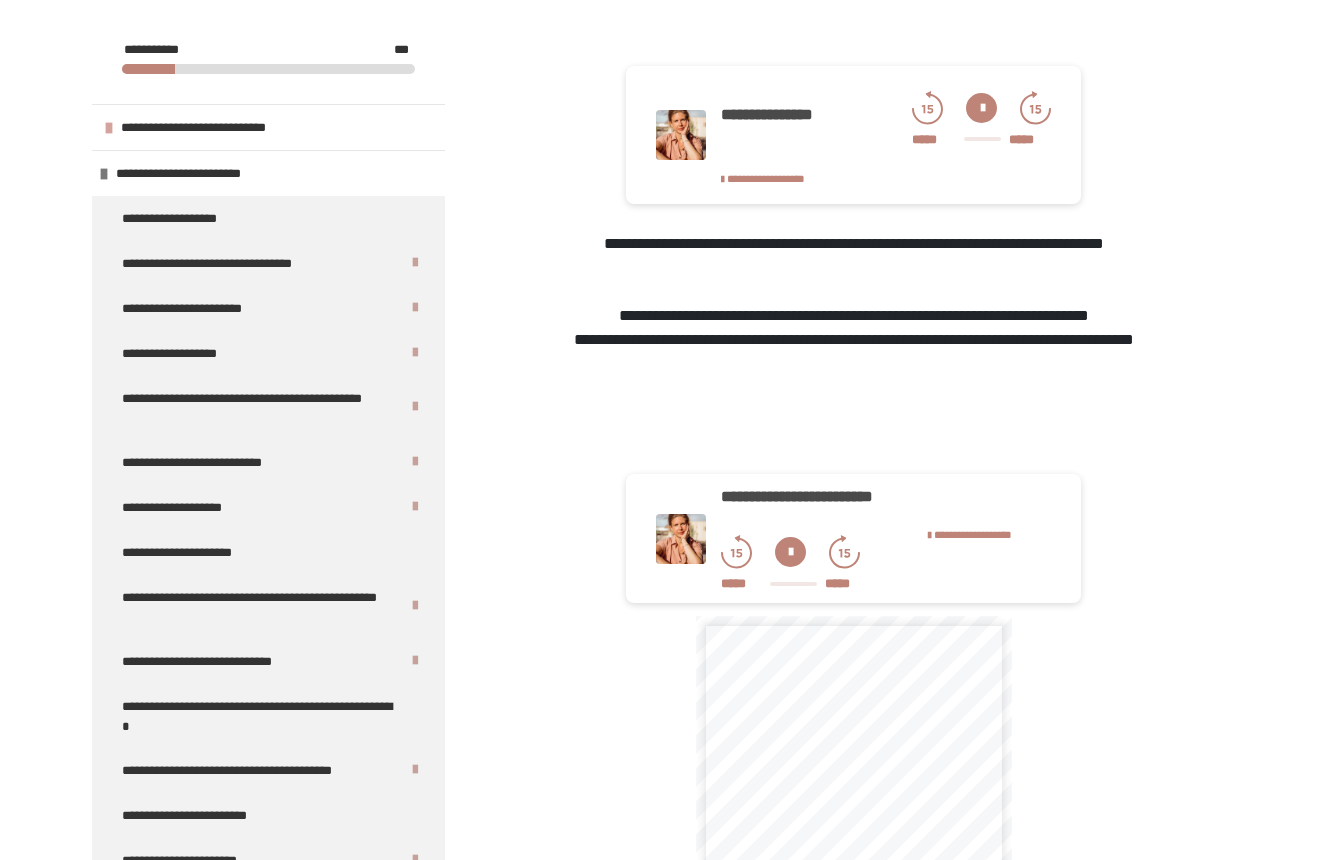 click at bounding box center (790, 552) 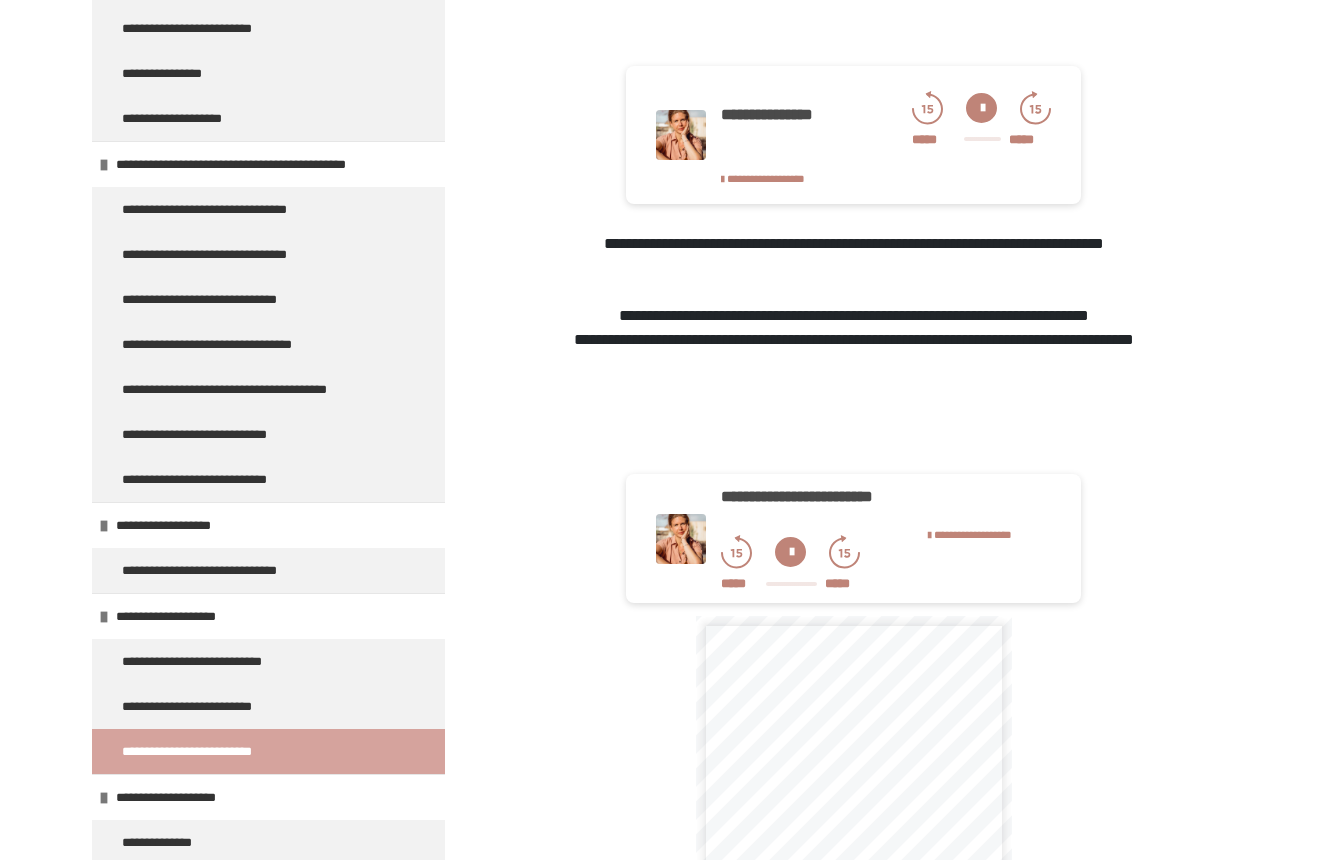 scroll, scrollTop: 2531, scrollLeft: 0, axis: vertical 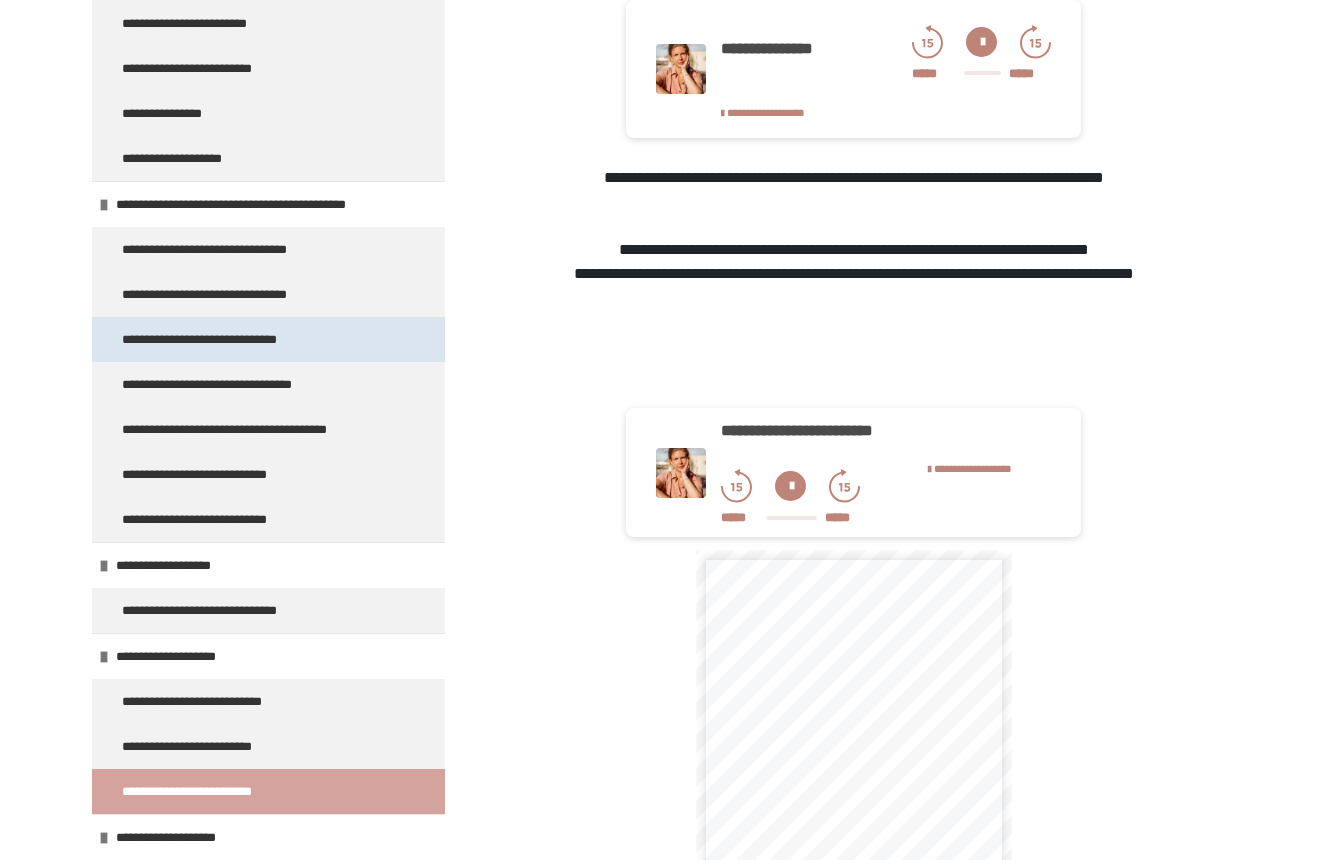click on "**********" at bounding box center [213, 339] 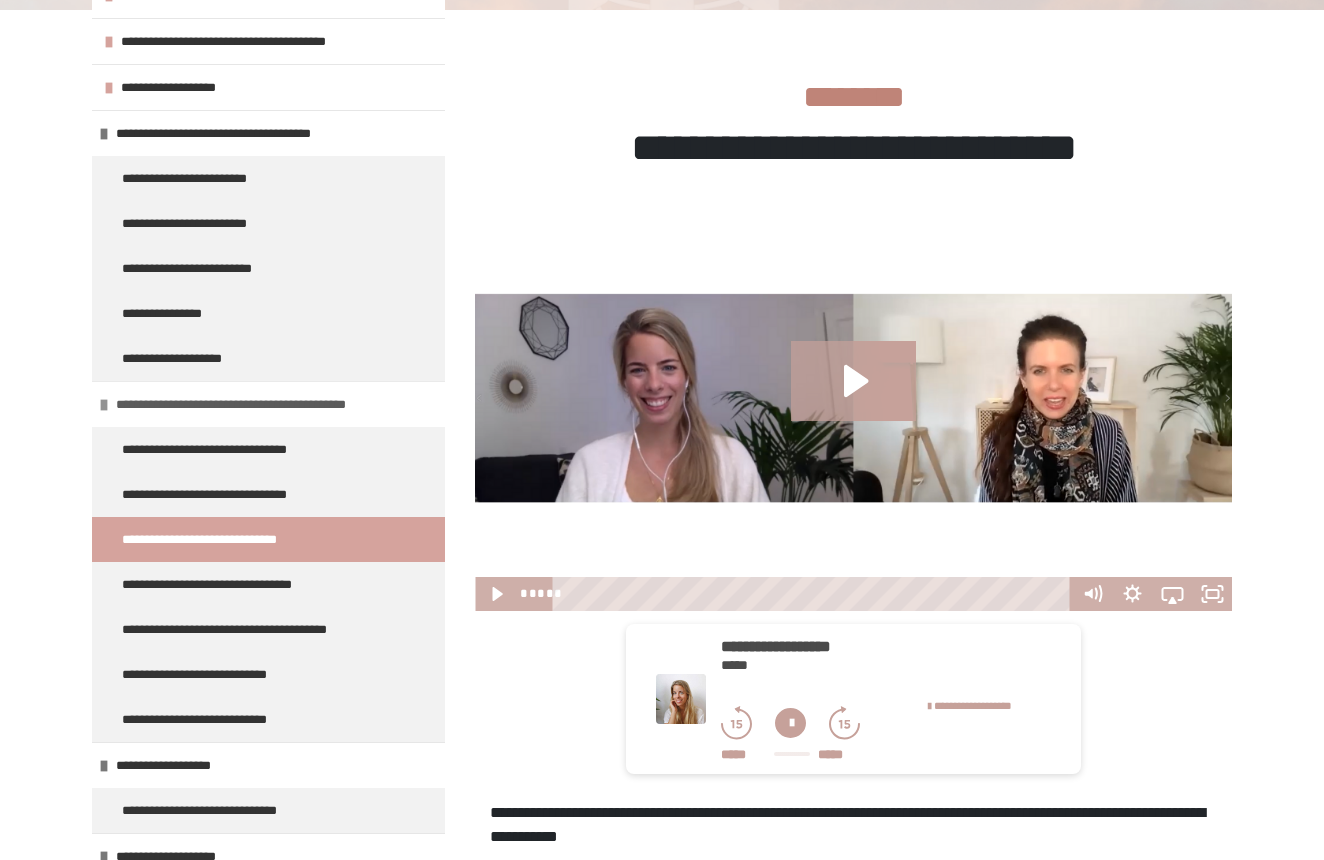 scroll, scrollTop: 2275, scrollLeft: 0, axis: vertical 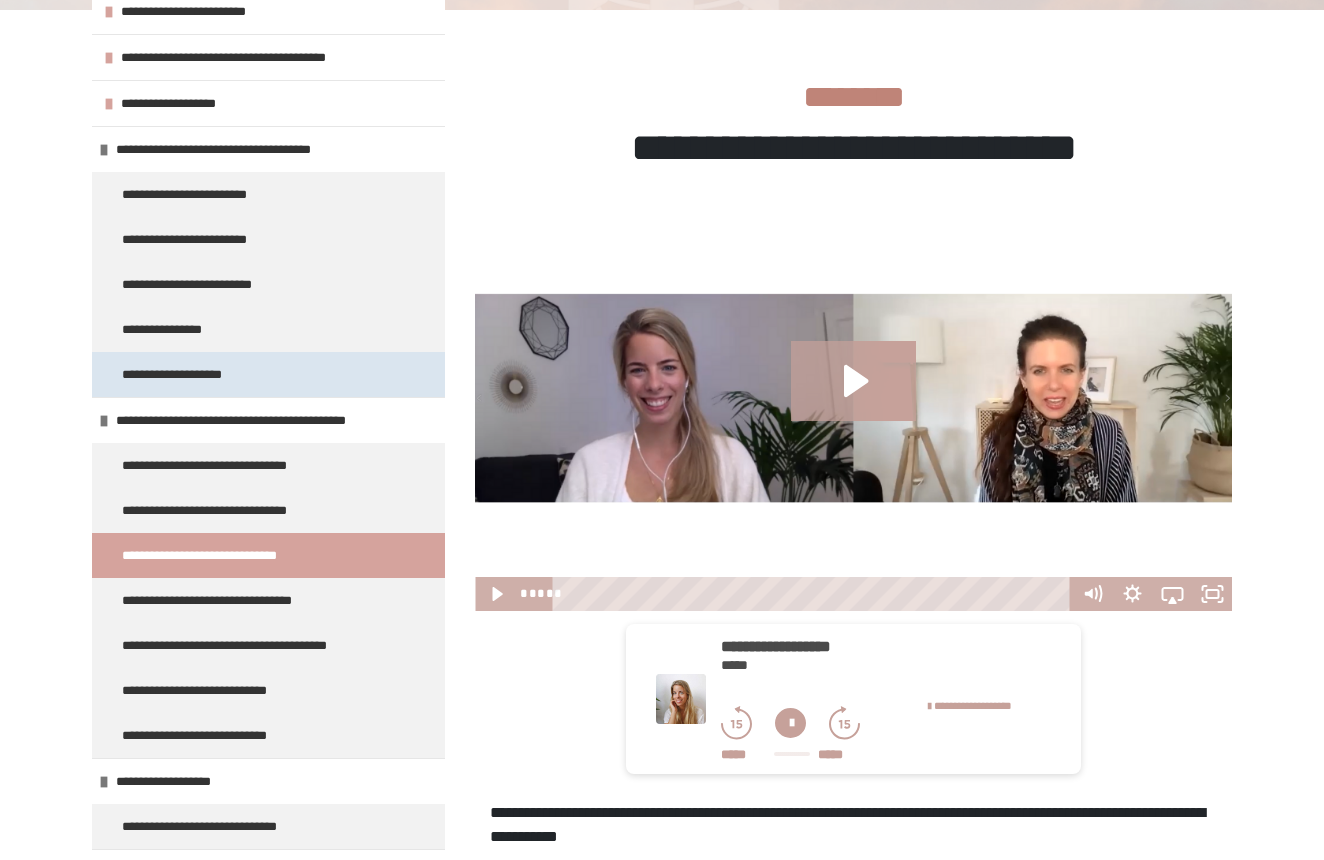 click on "**********" at bounding box center (191, 374) 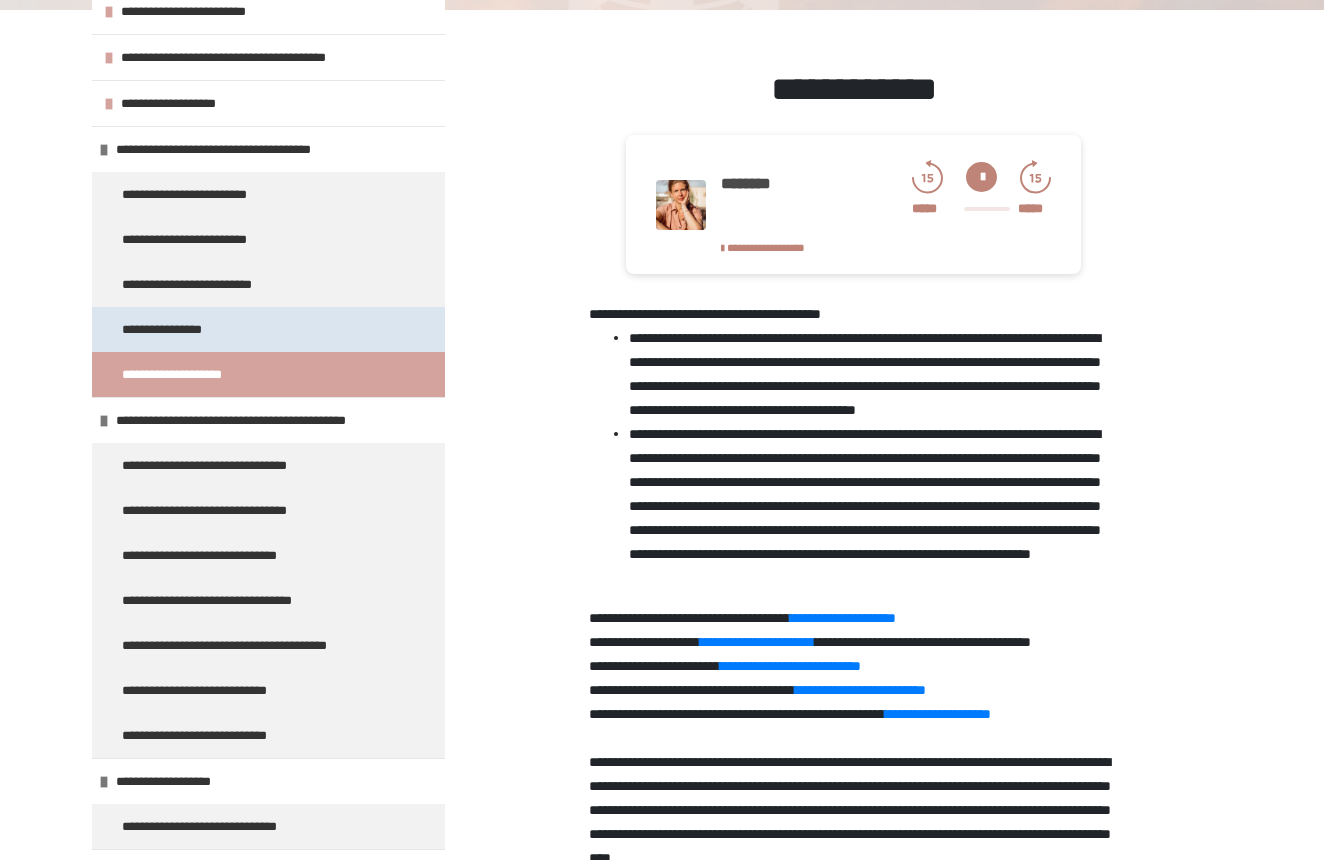 click on "**********" at bounding box center [268, 329] 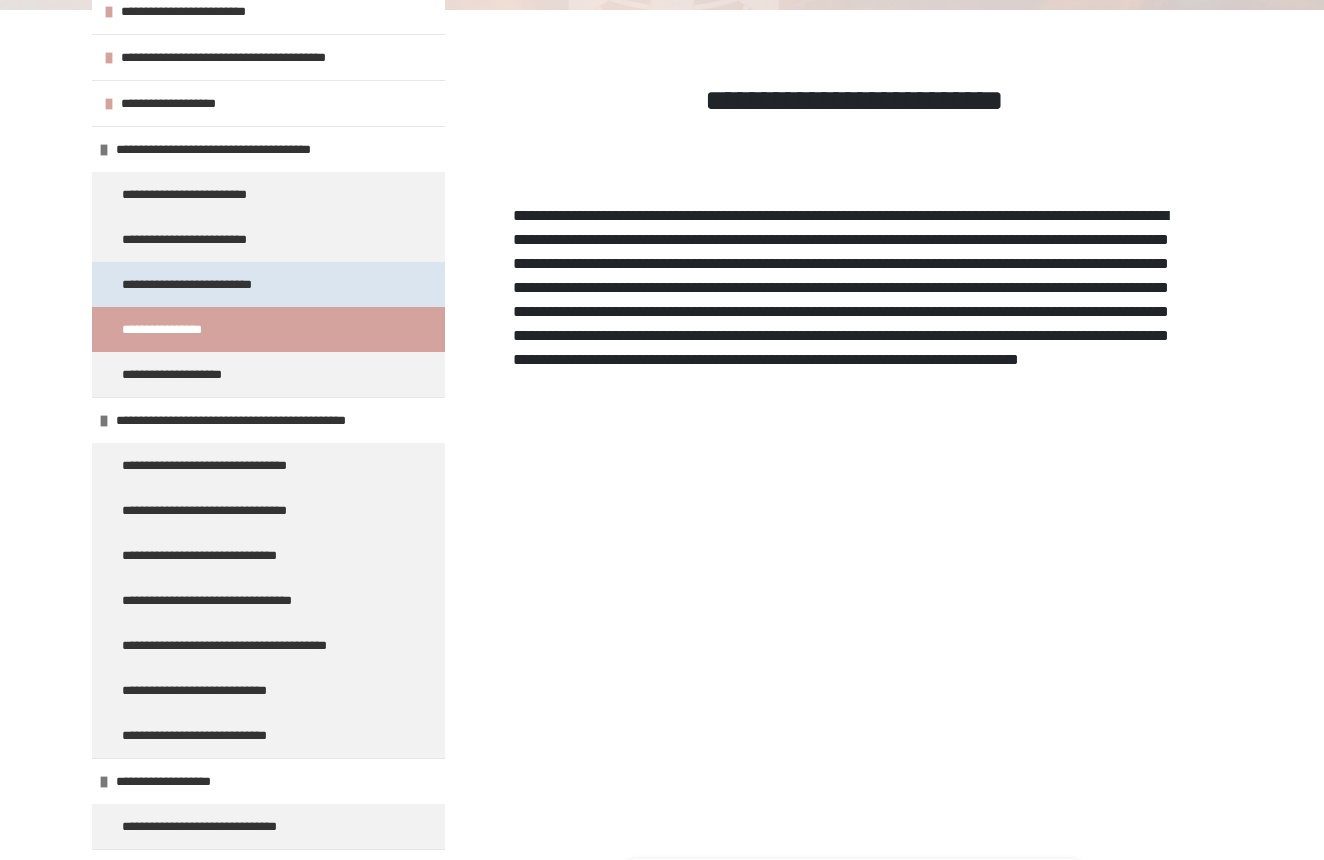 click on "**********" at bounding box center [205, 284] 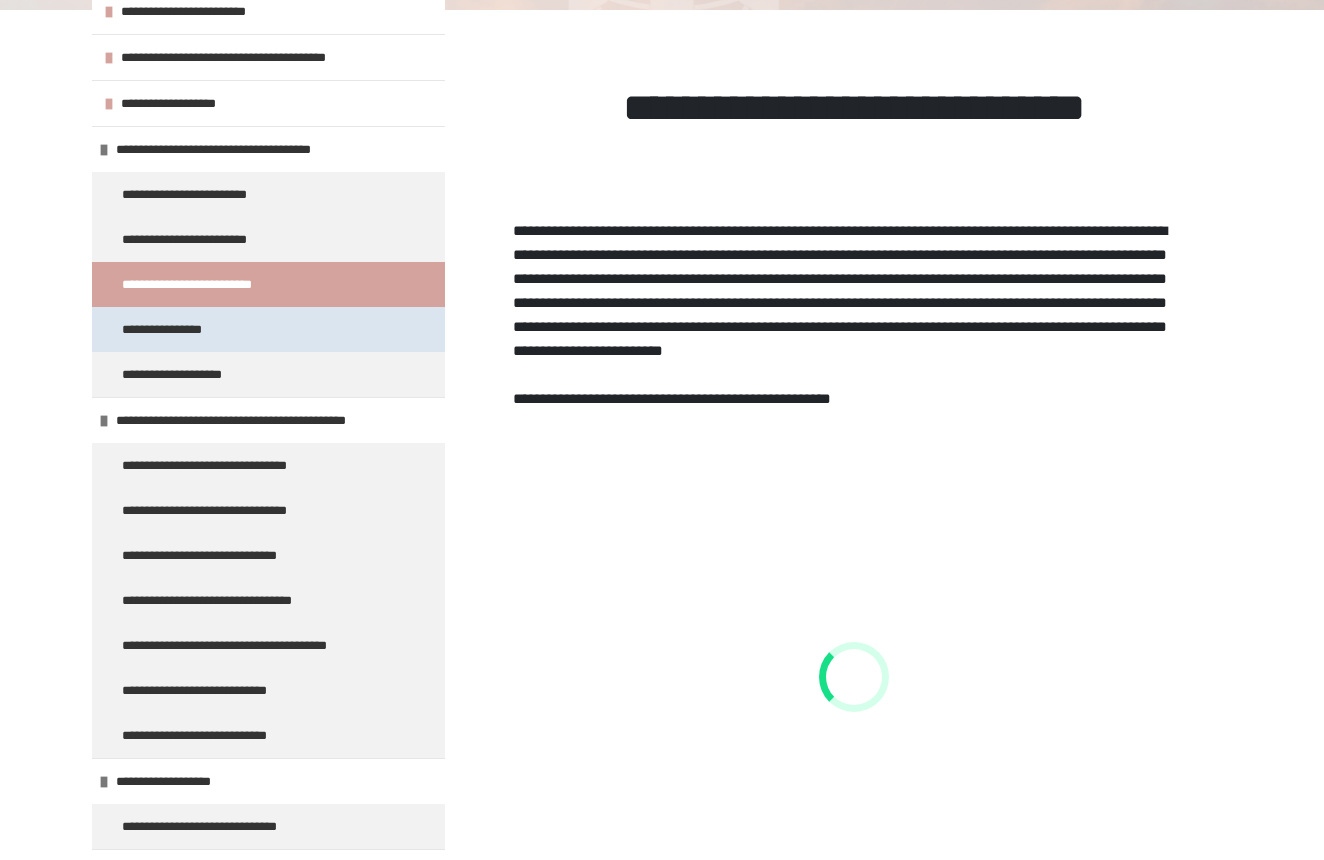 click on "**********" at bounding box center [171, 329] 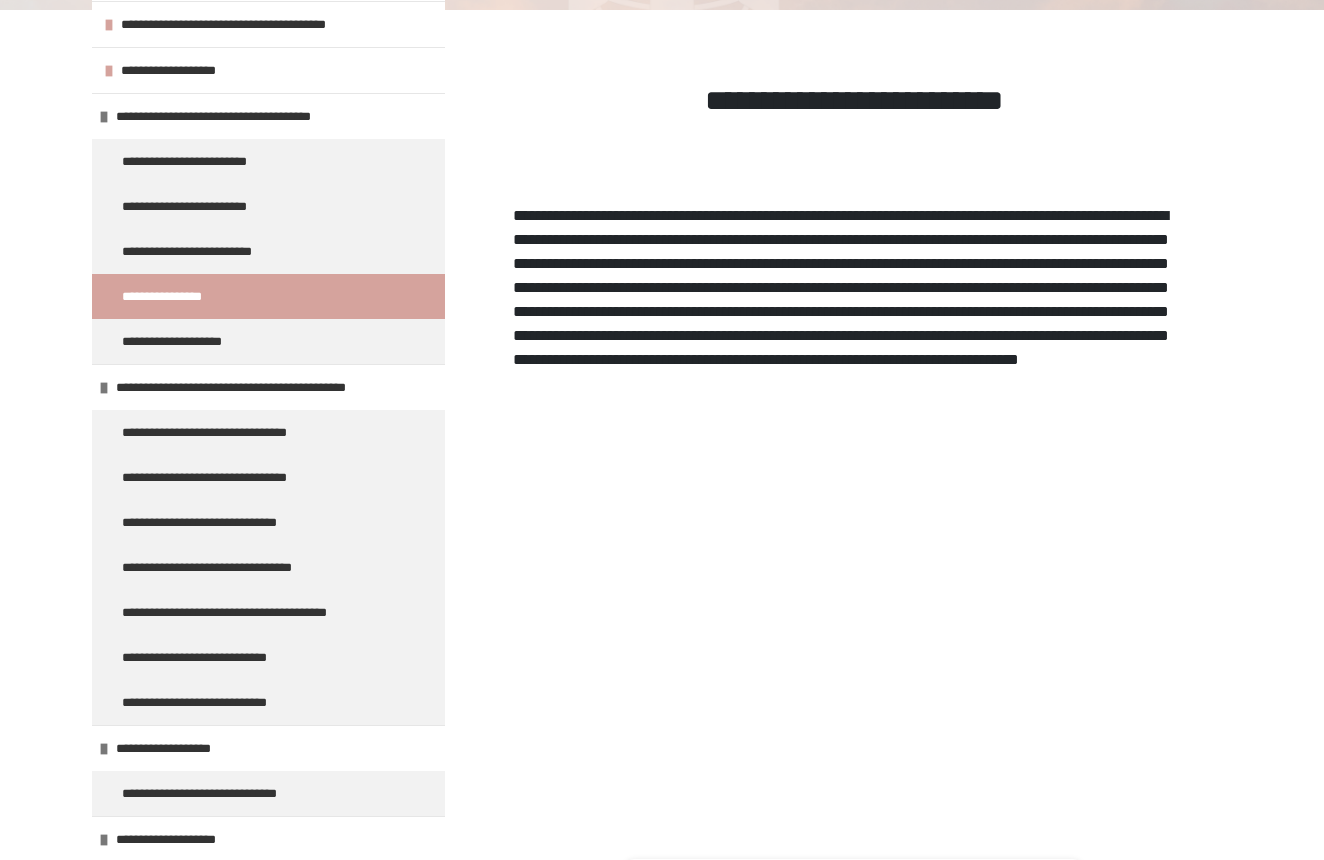 scroll, scrollTop: 2308, scrollLeft: 0, axis: vertical 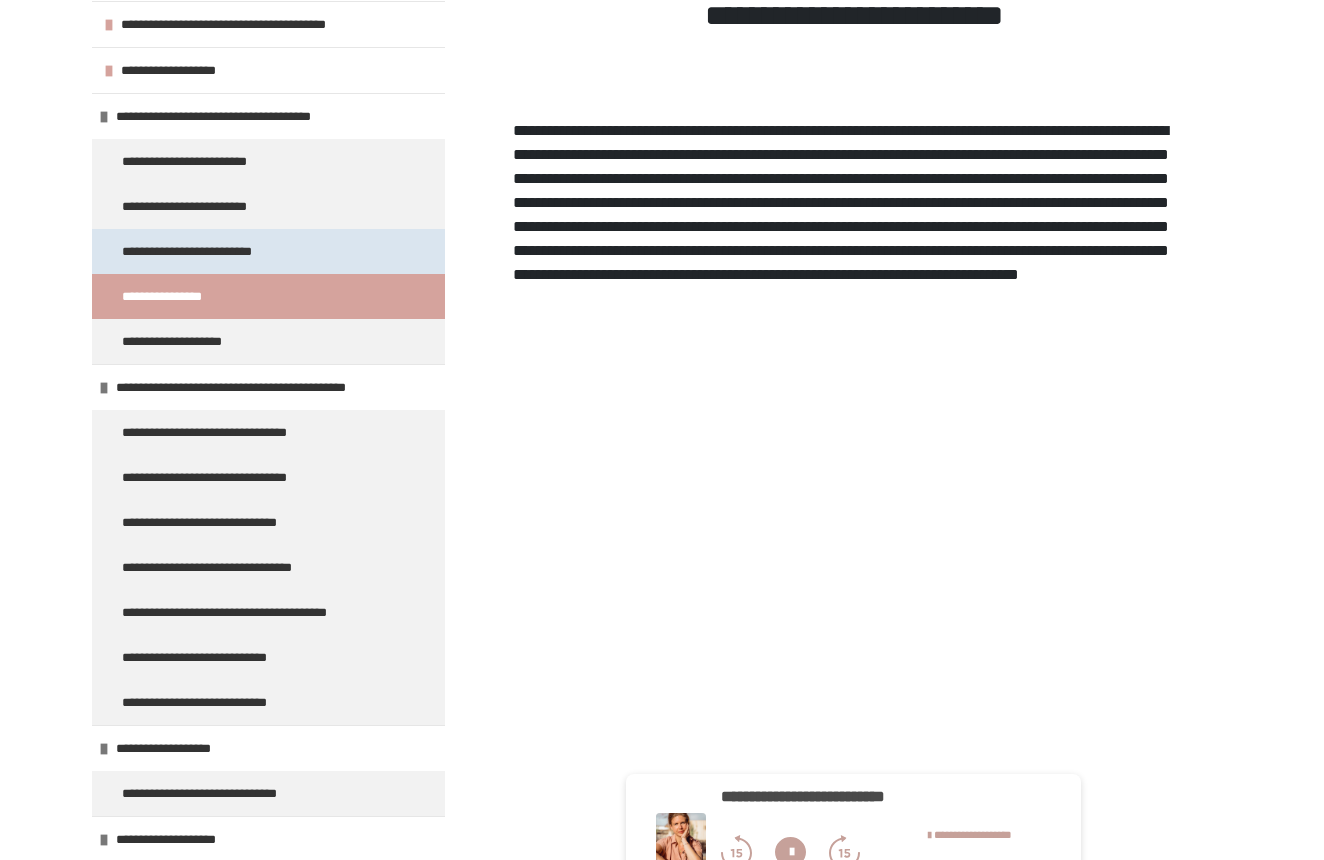 click on "**********" at bounding box center (268, 251) 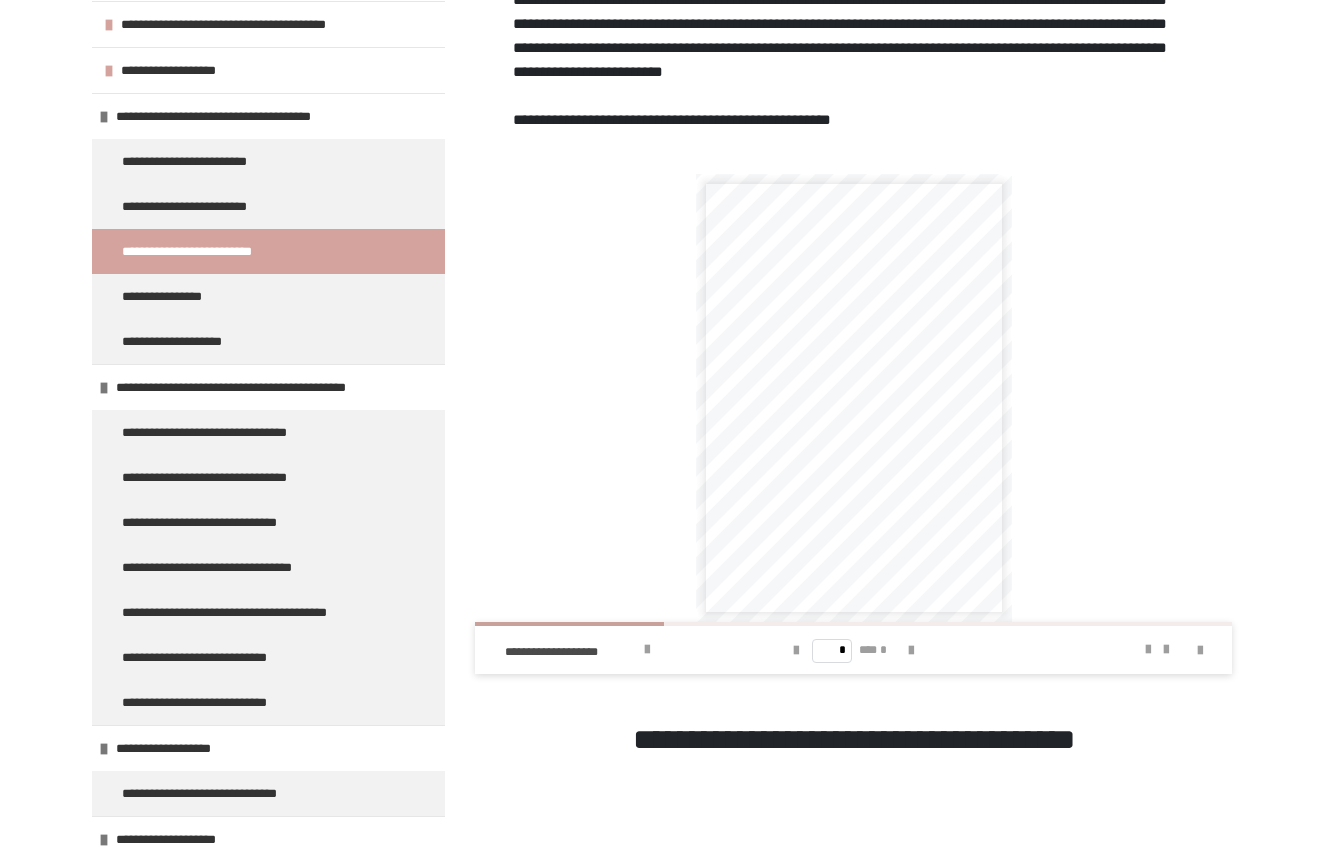 scroll, scrollTop: 559, scrollLeft: 0, axis: vertical 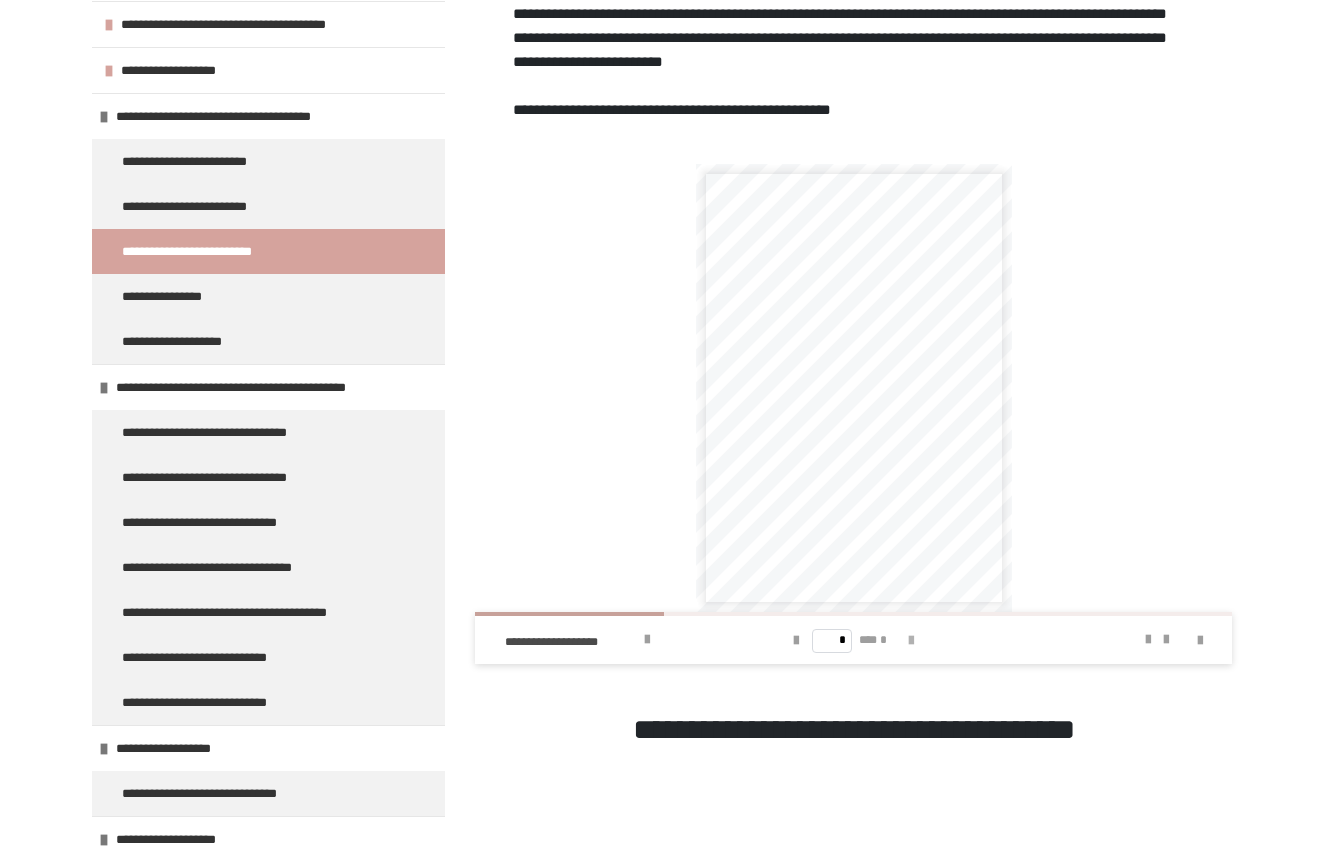 click at bounding box center (911, 641) 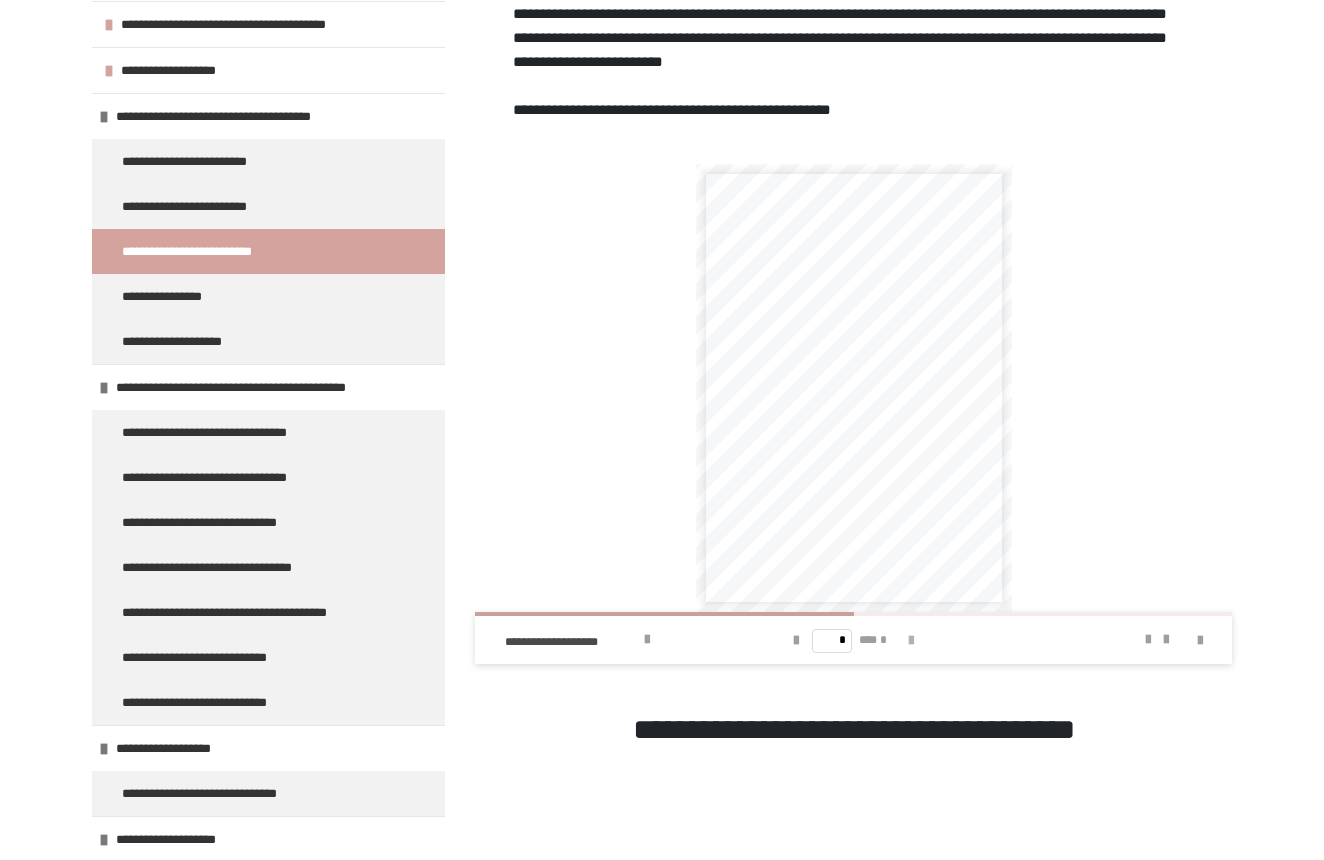 click at bounding box center [911, 641] 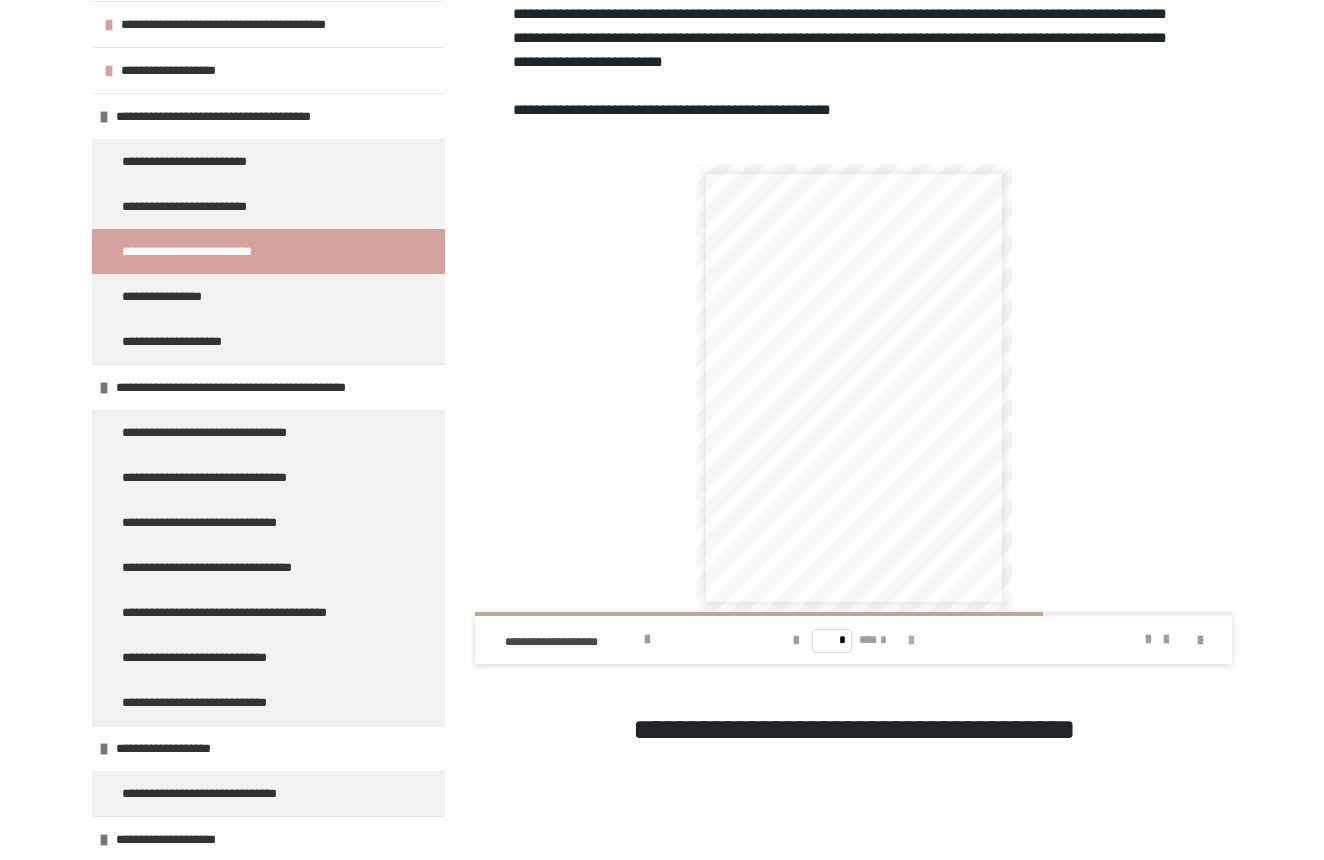 click at bounding box center [911, 641] 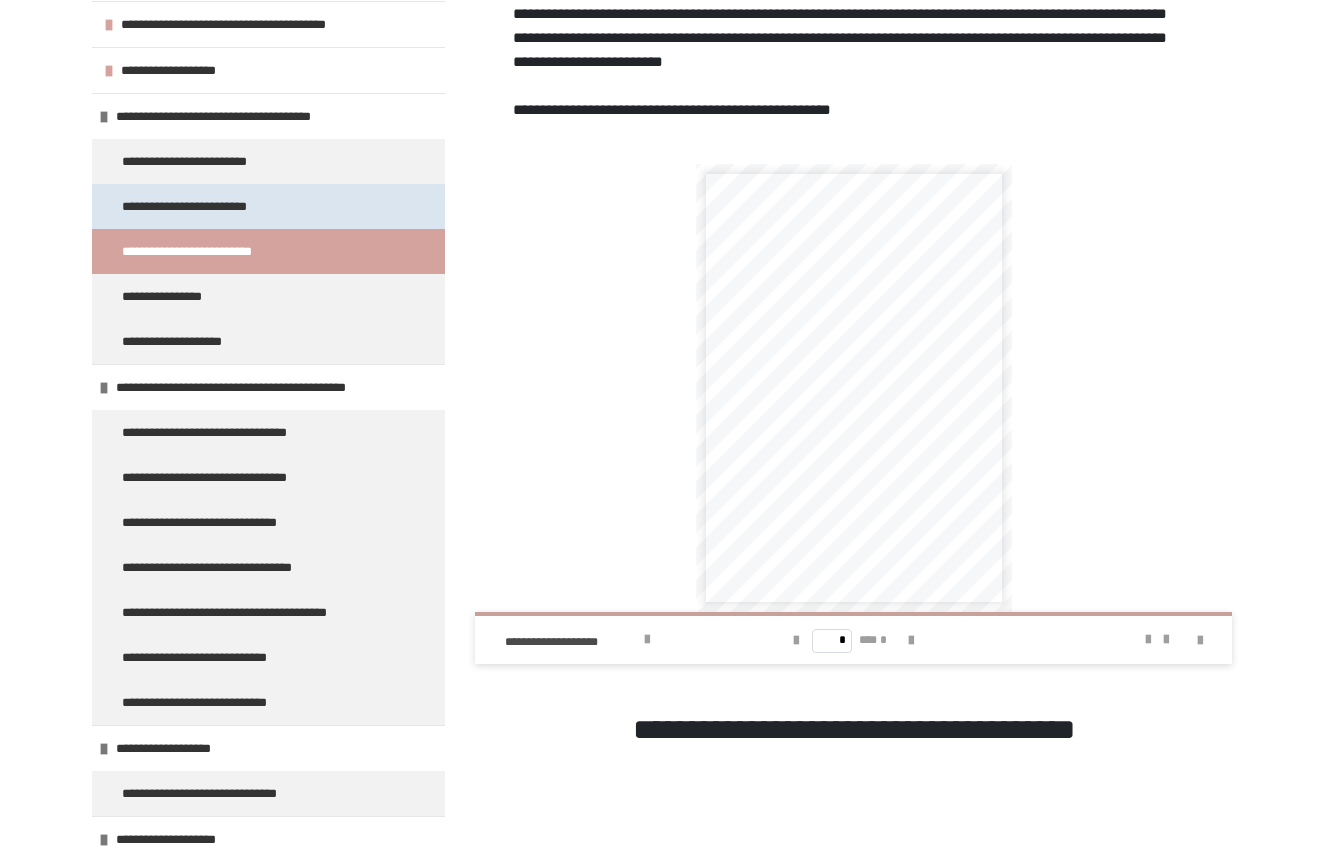 click on "**********" at bounding box center (202, 206) 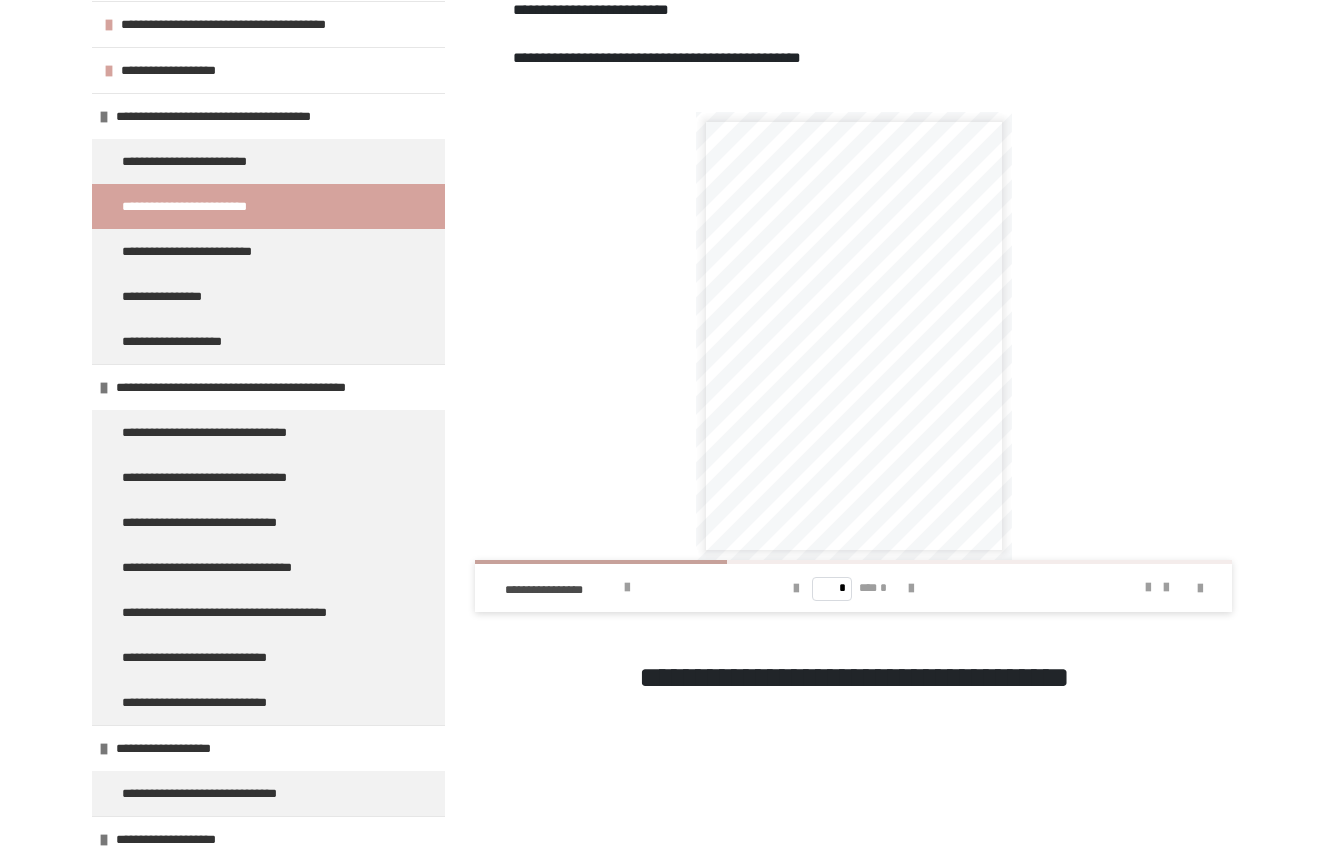 scroll, scrollTop: 617, scrollLeft: 0, axis: vertical 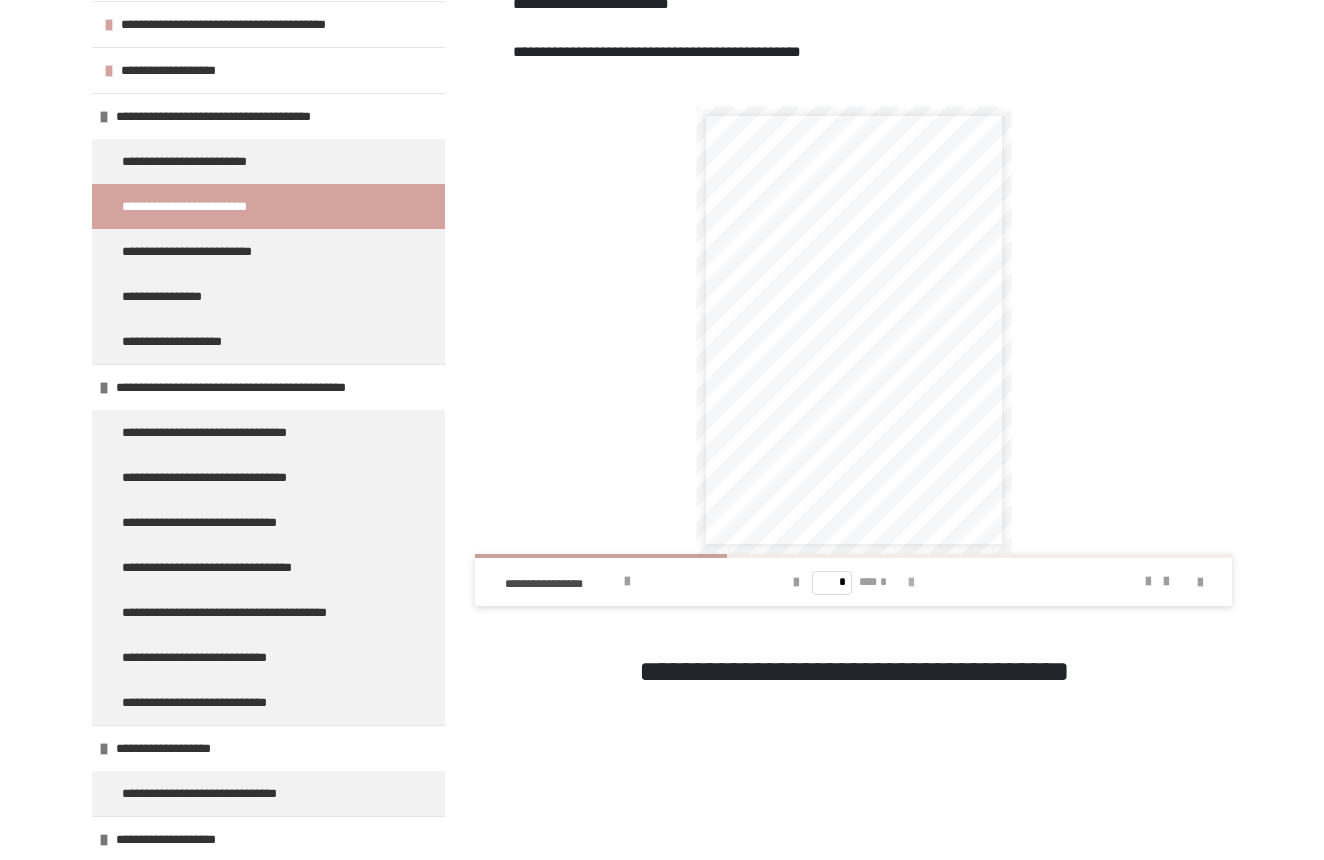 click at bounding box center (911, 583) 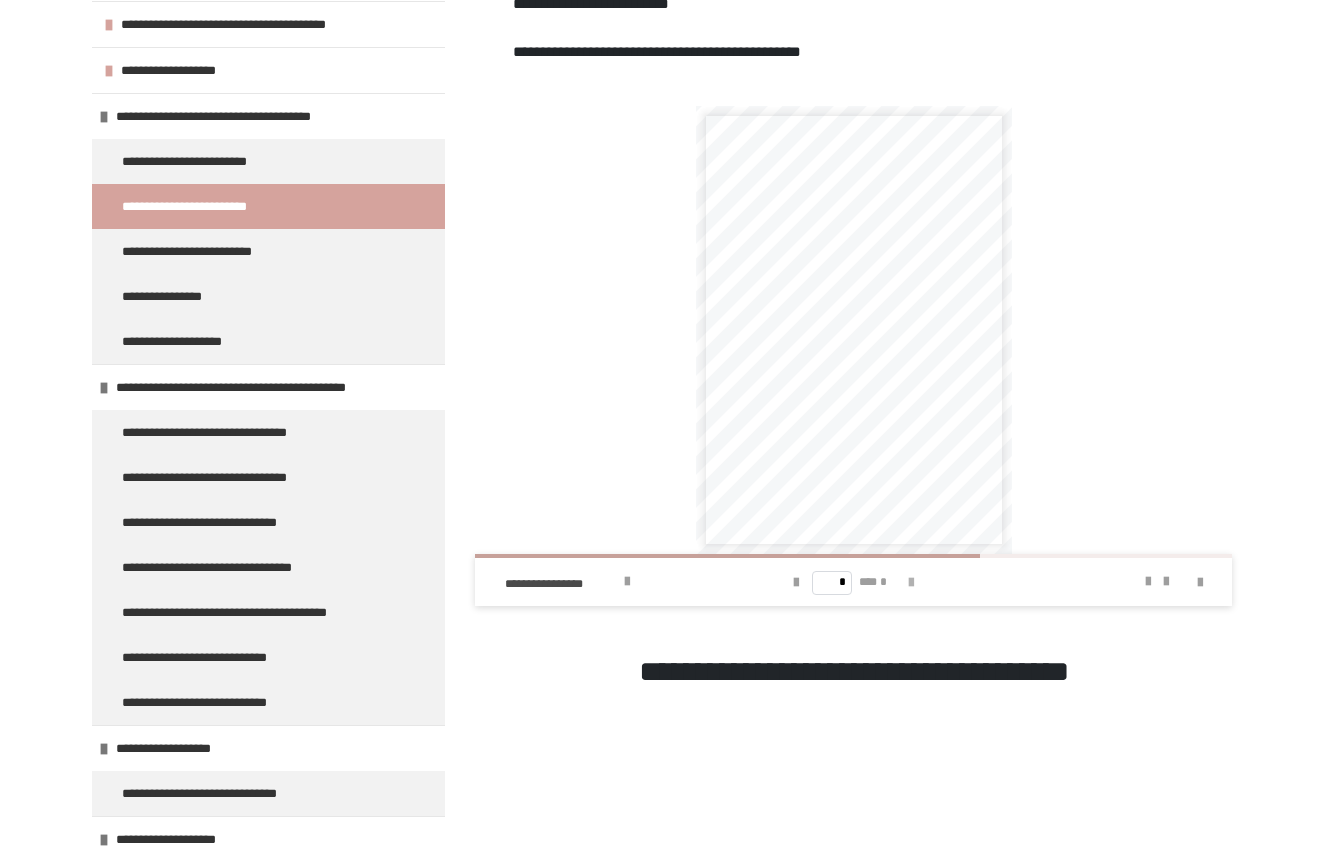 click at bounding box center (911, 583) 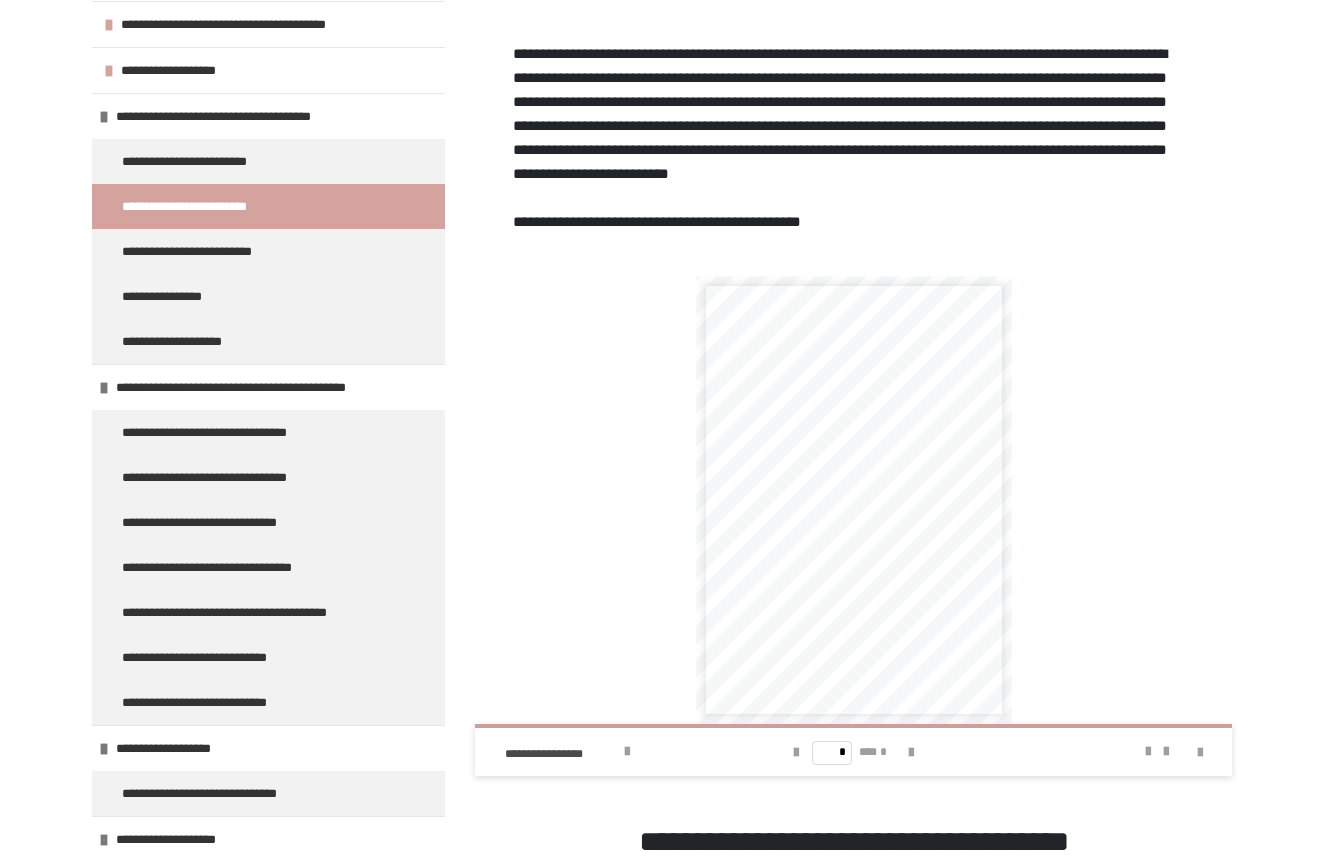 scroll, scrollTop: 40, scrollLeft: 0, axis: vertical 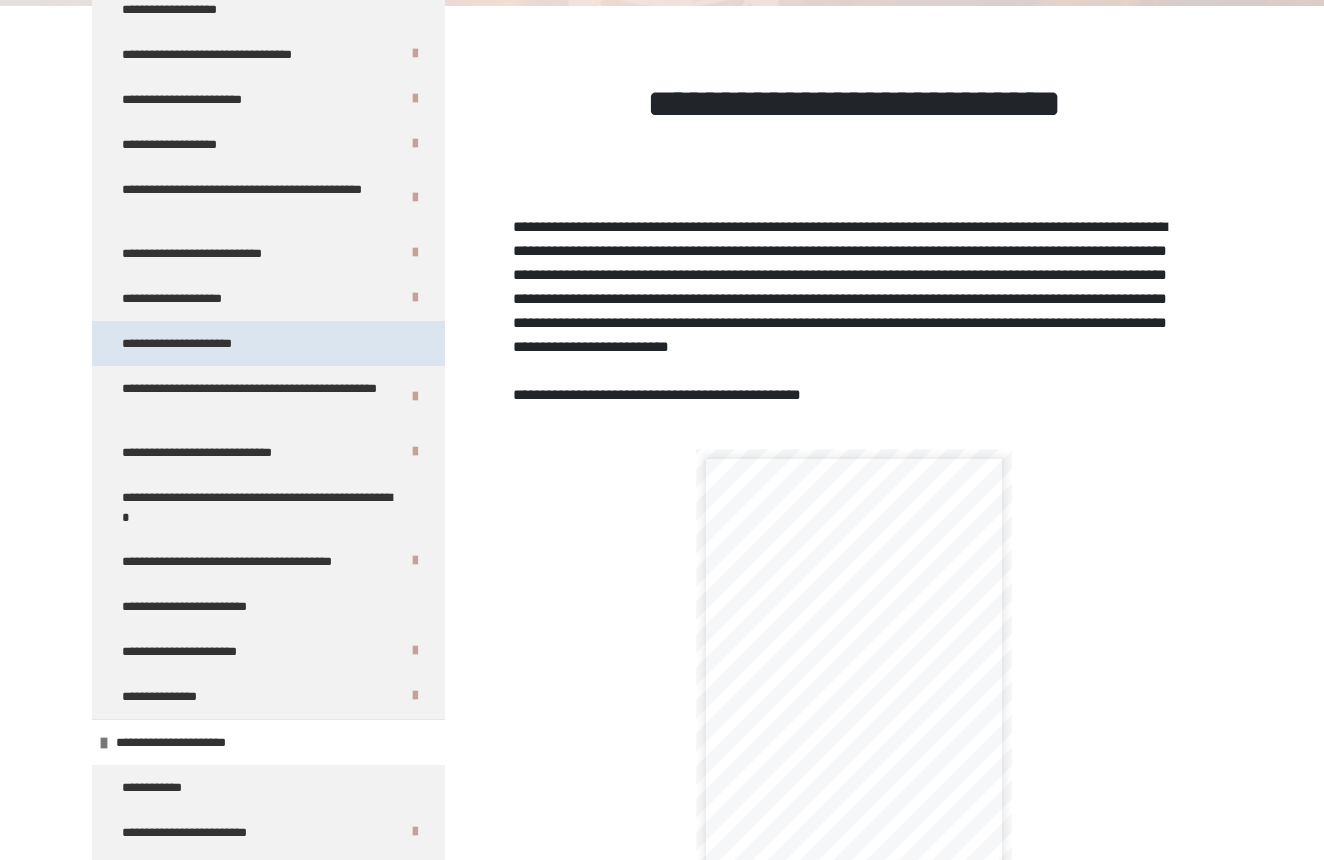click on "**********" at bounding box center [268, 343] 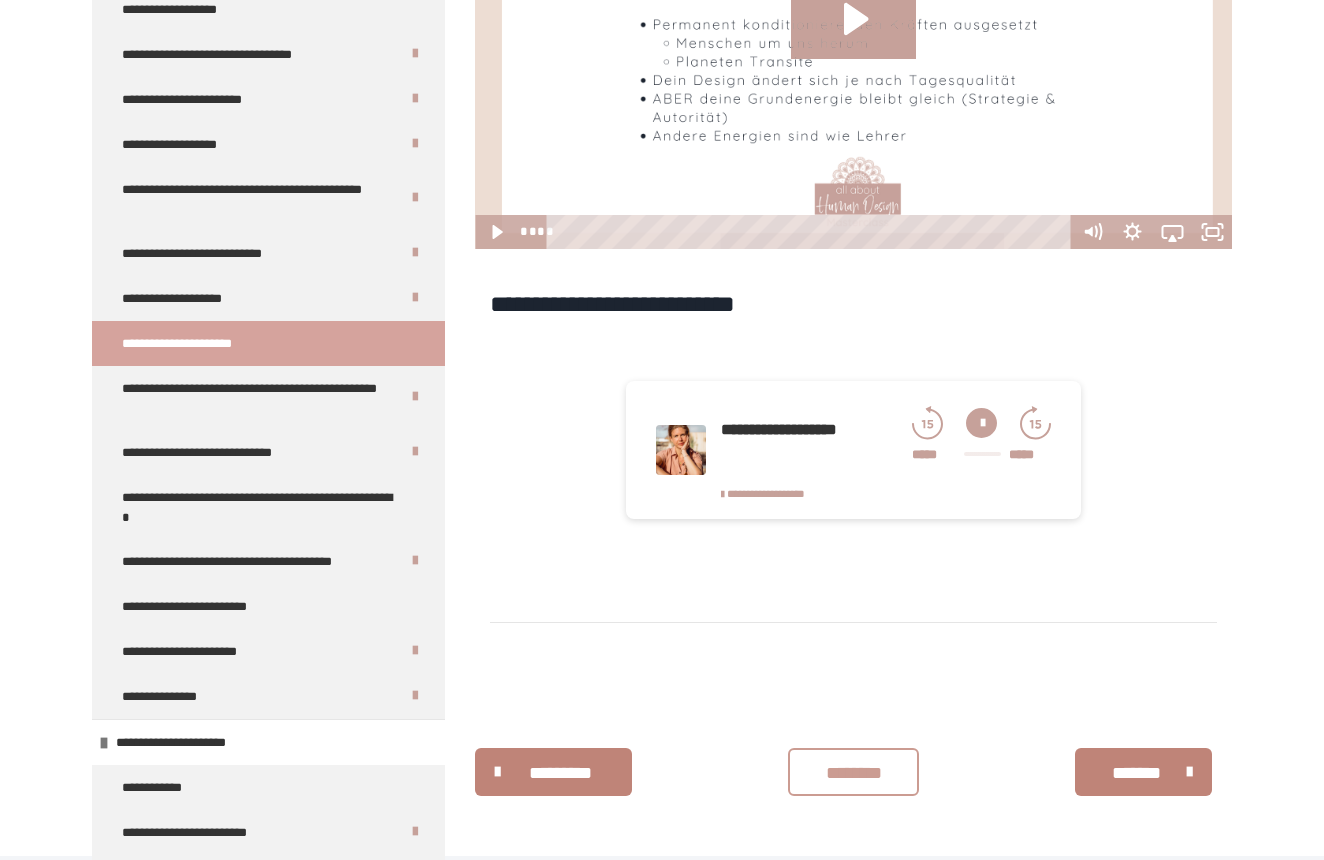 scroll, scrollTop: 624, scrollLeft: 0, axis: vertical 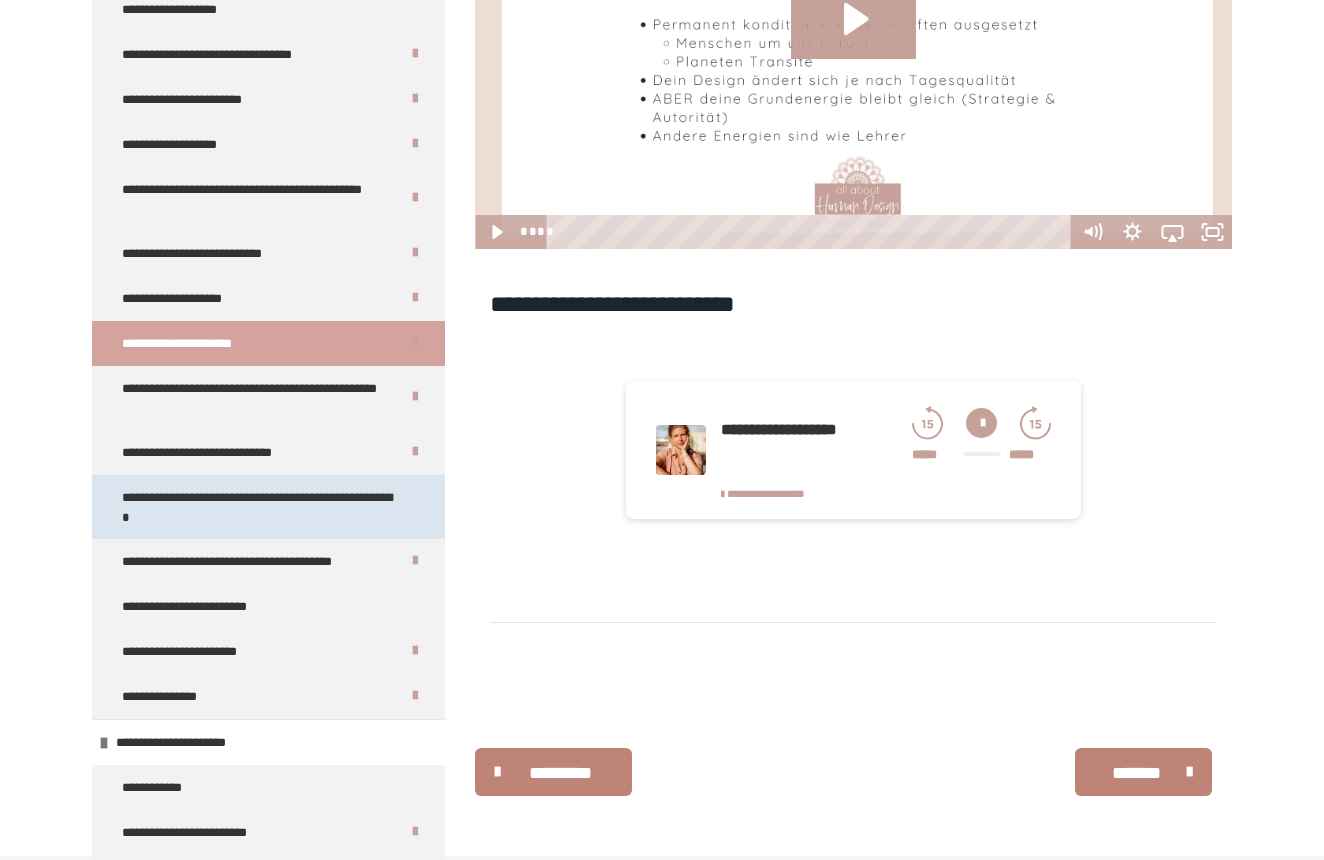 click on "**********" at bounding box center [260, 507] 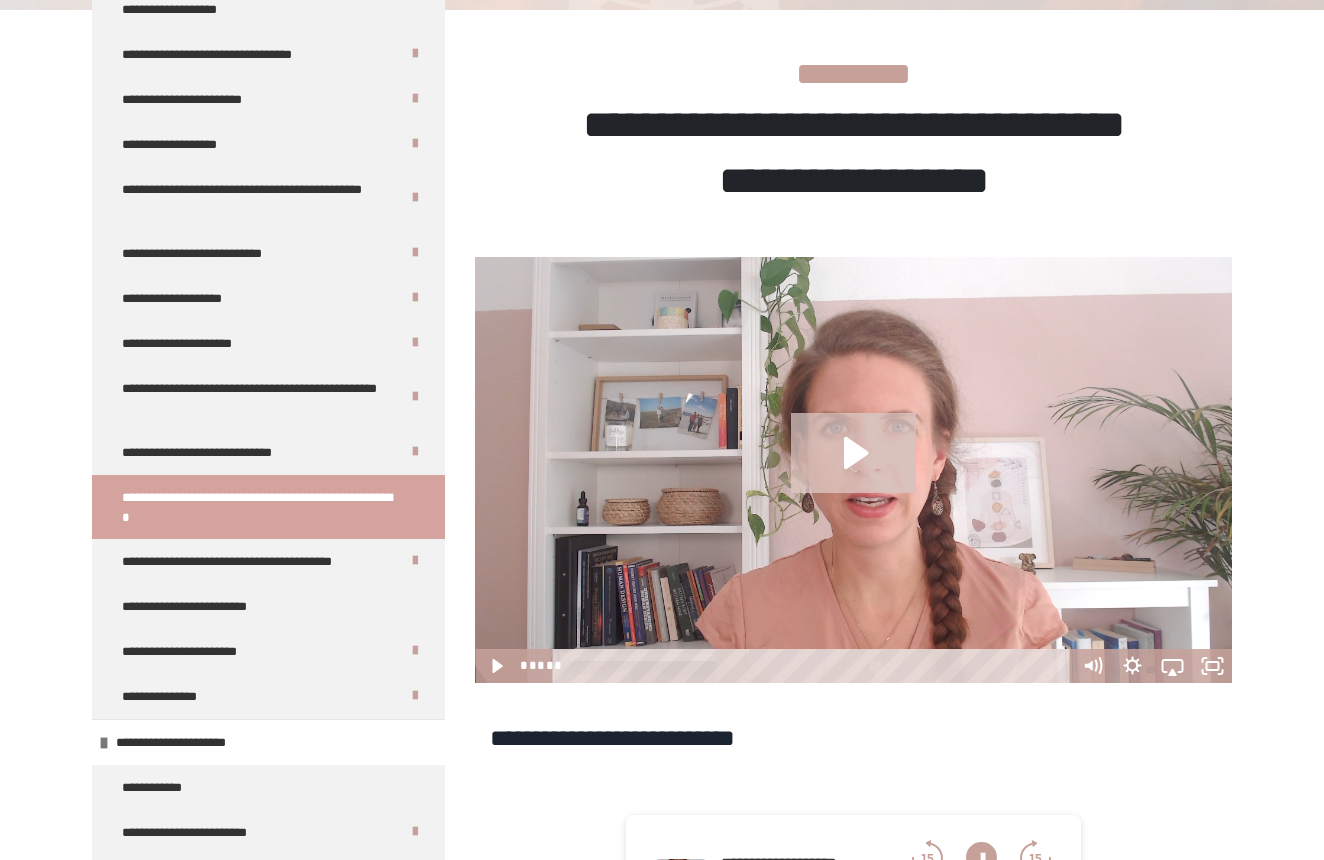 click 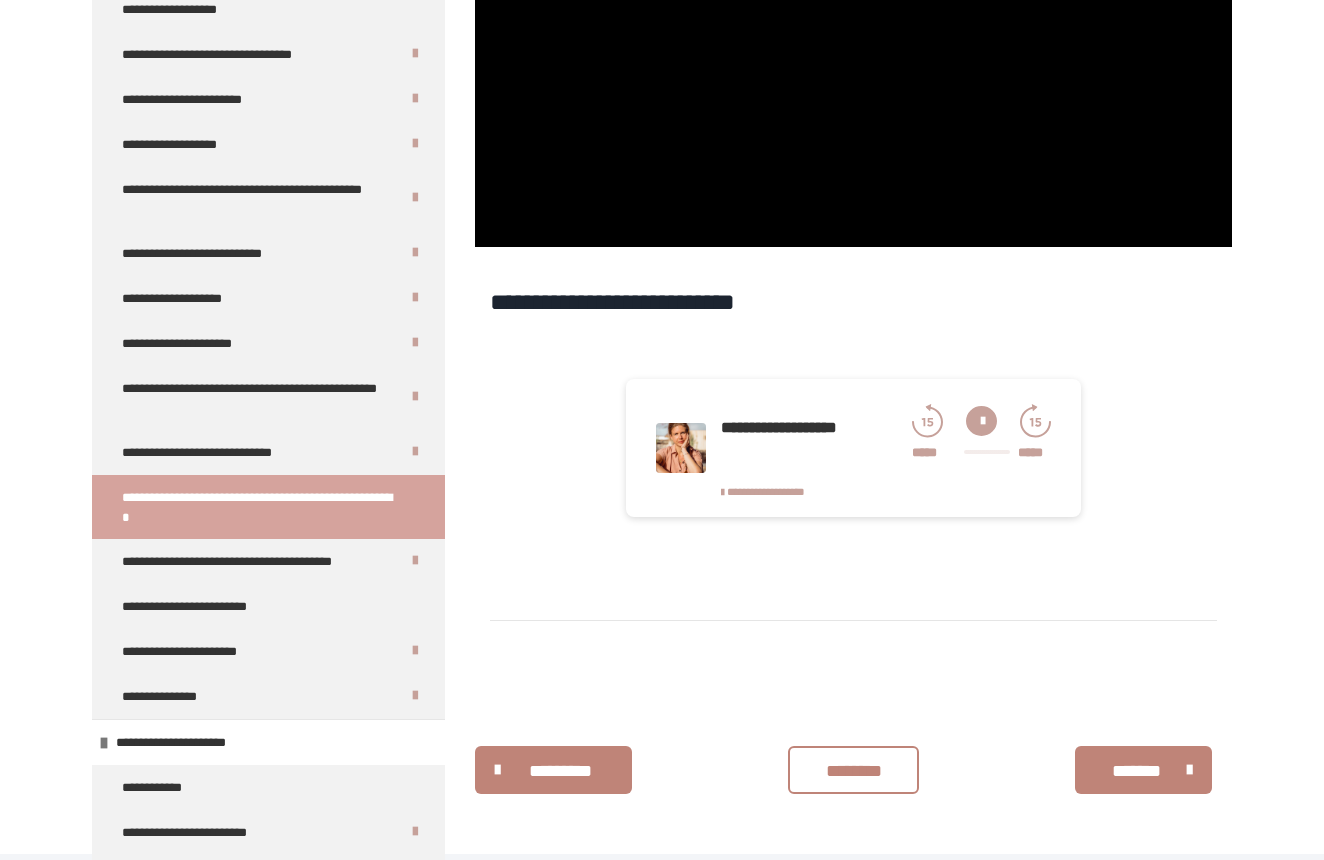 scroll, scrollTop: 706, scrollLeft: 0, axis: vertical 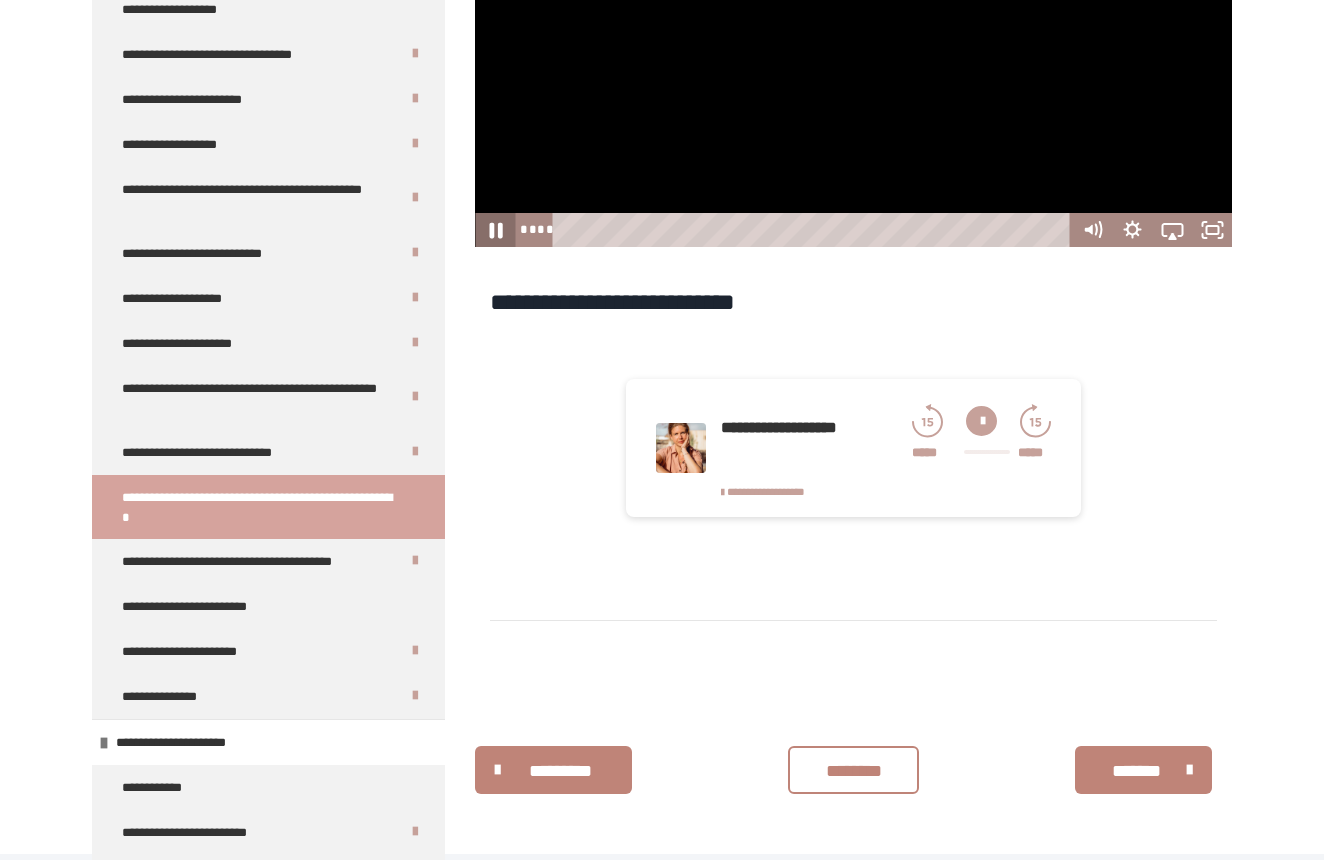 click 